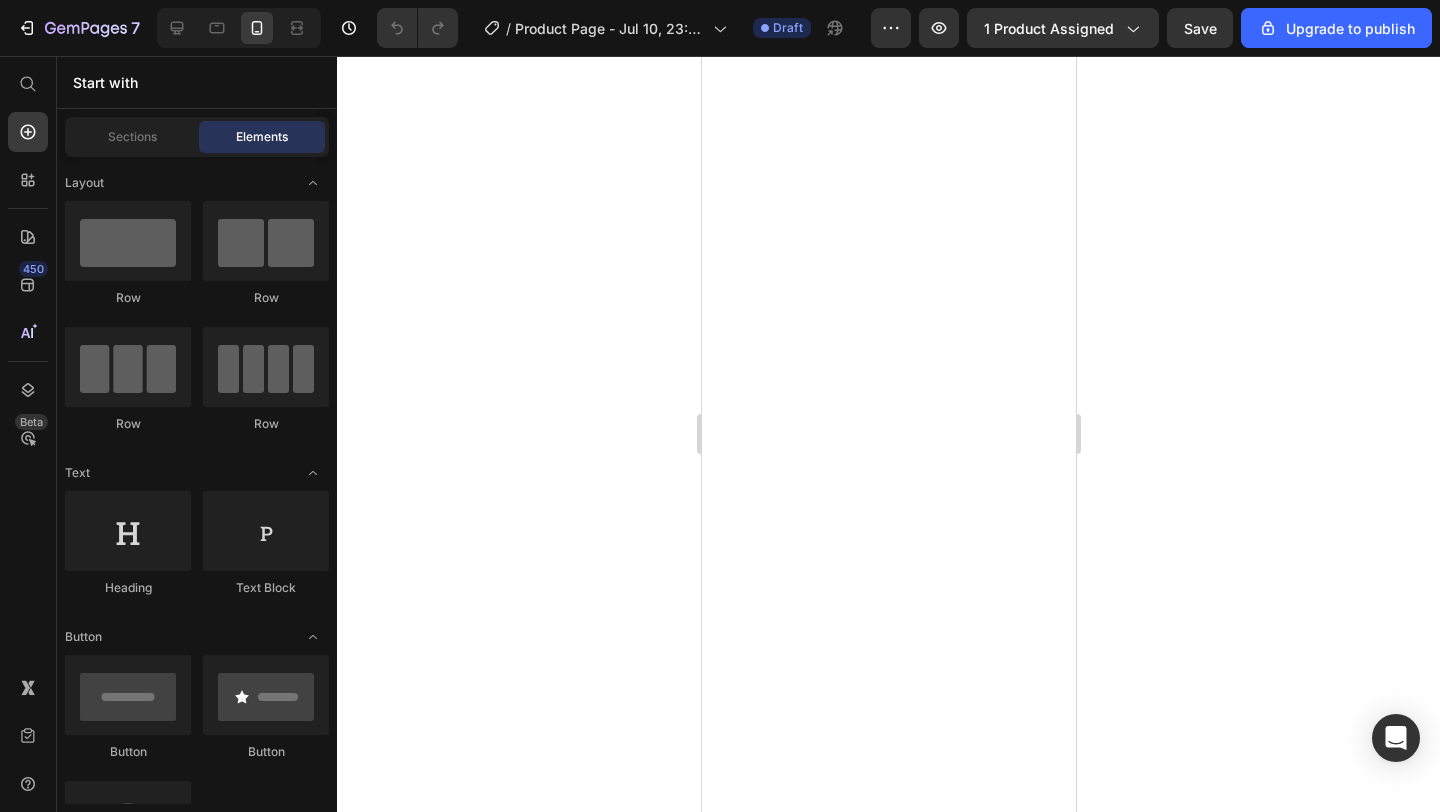 scroll, scrollTop: 0, scrollLeft: 0, axis: both 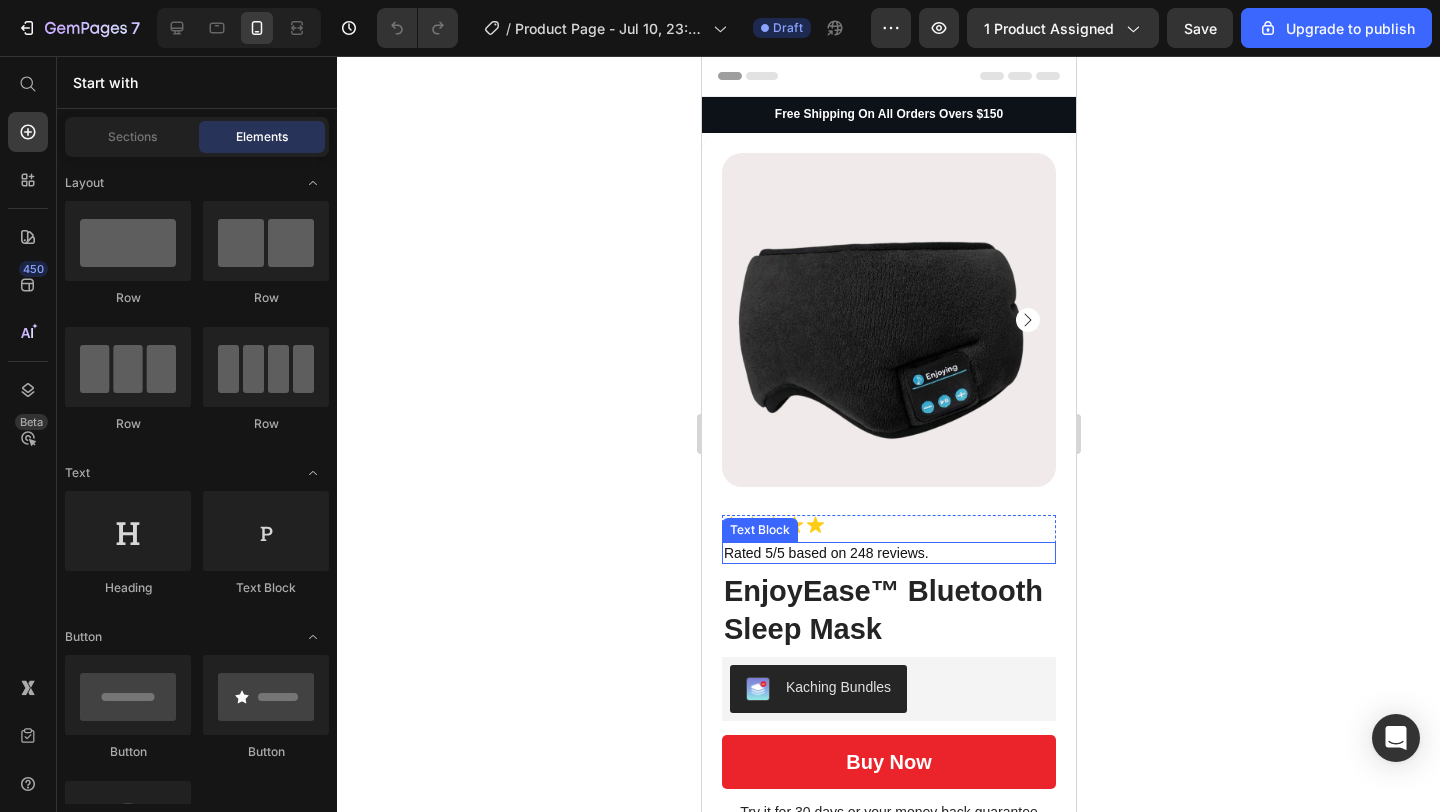 click on "Rated 5/5 based on 248 reviews." at bounding box center (888, 553) 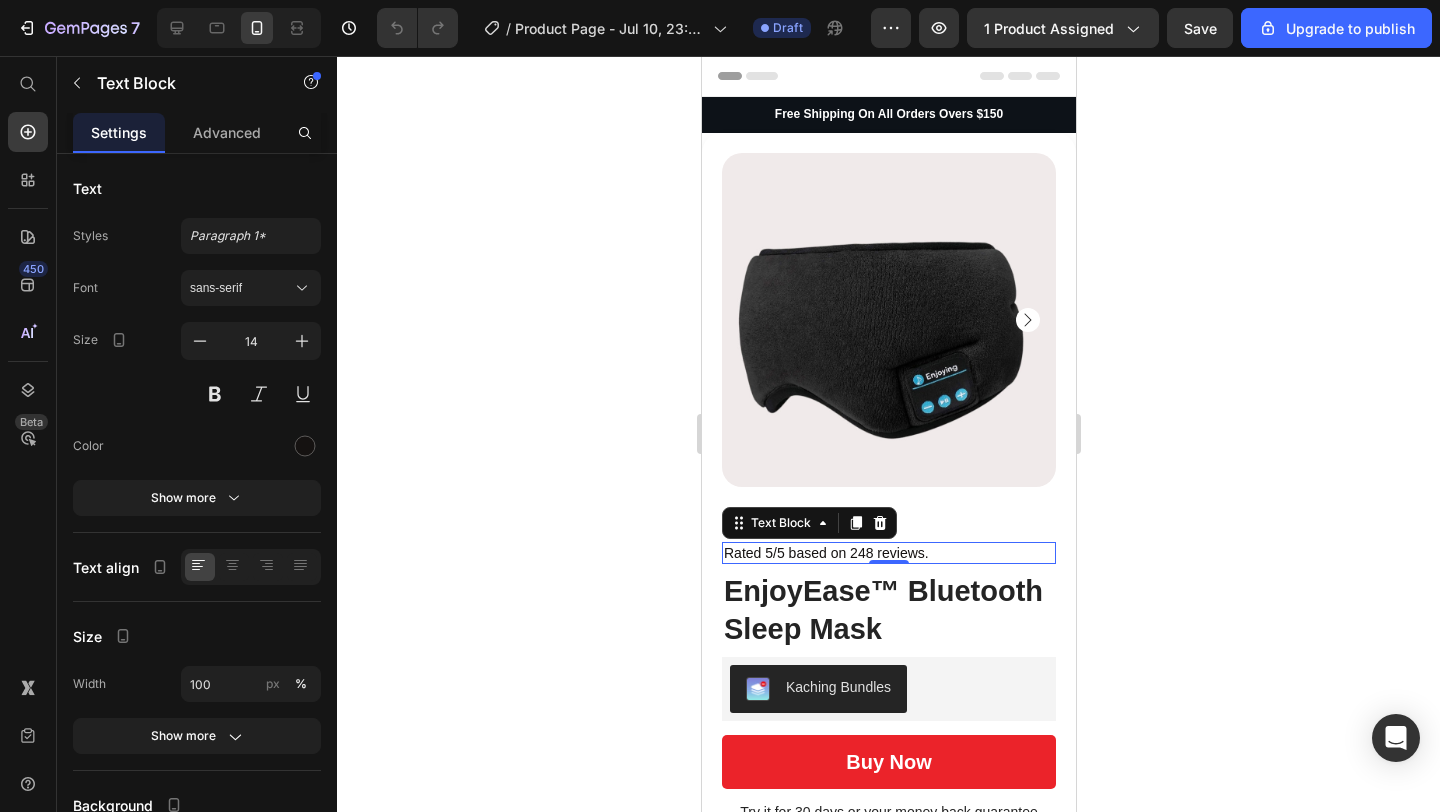 click on "Rated 5/5 based on 248 reviews." at bounding box center (888, 553) 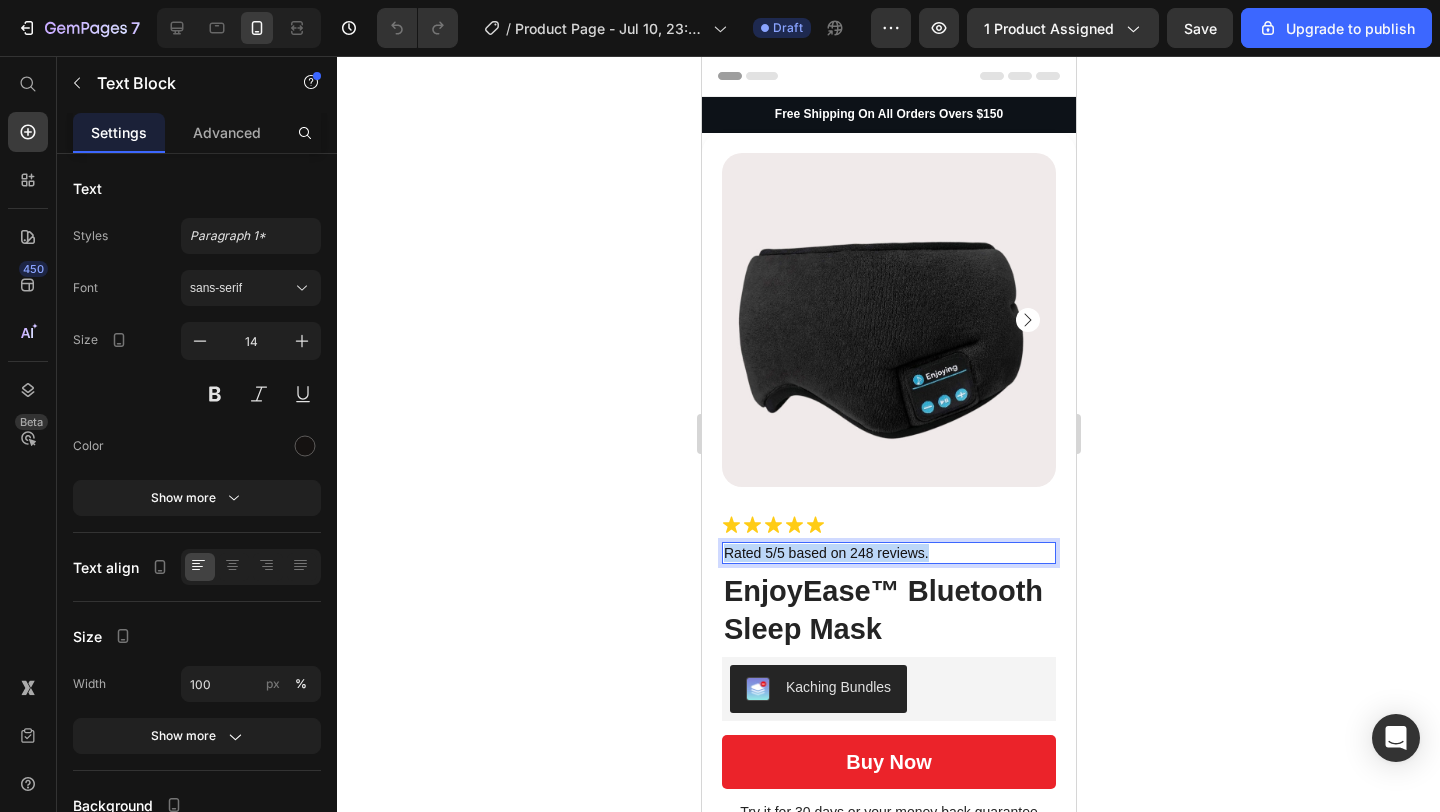 drag, startPoint x: 928, startPoint y: 554, endPoint x: 721, endPoint y: 555, distance: 207.00241 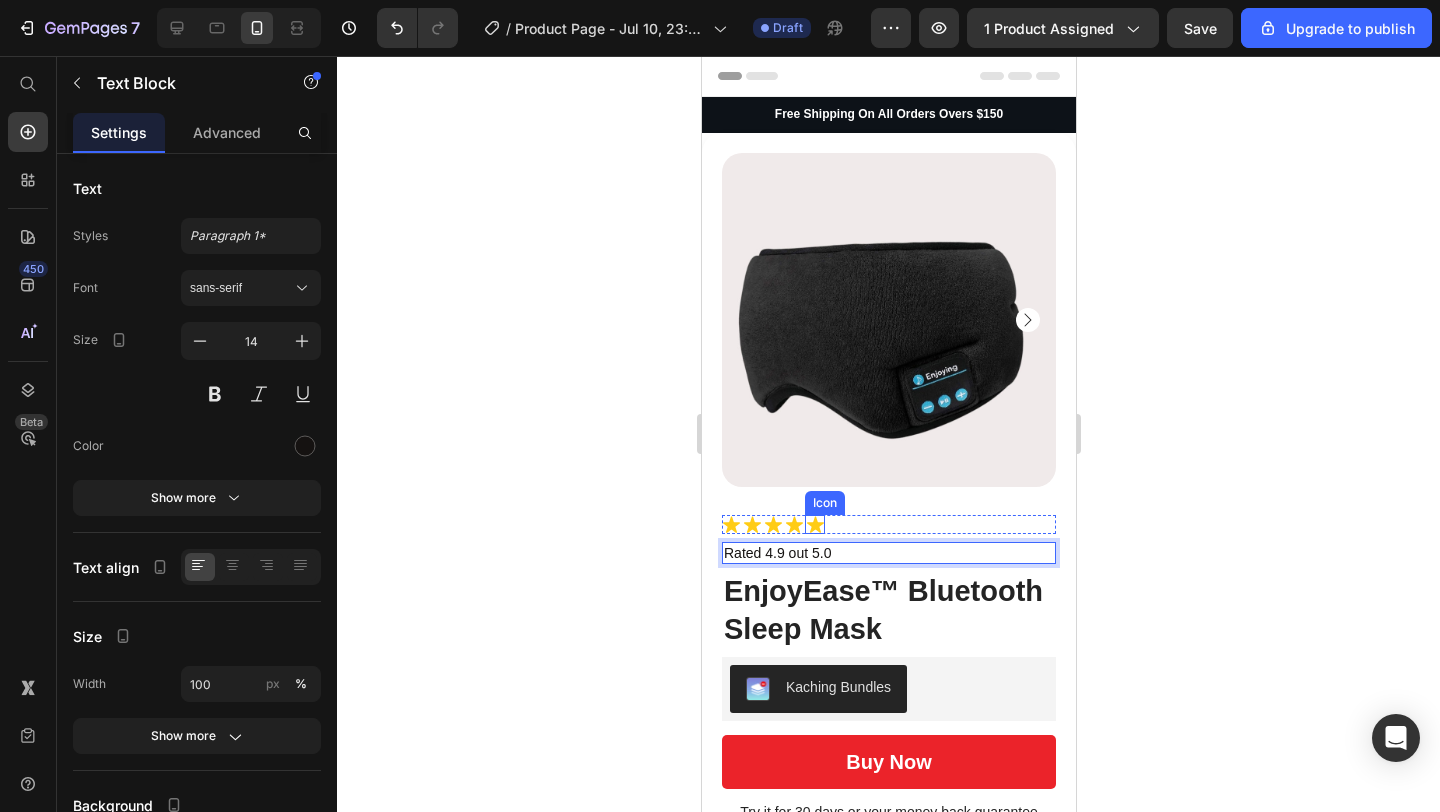 click 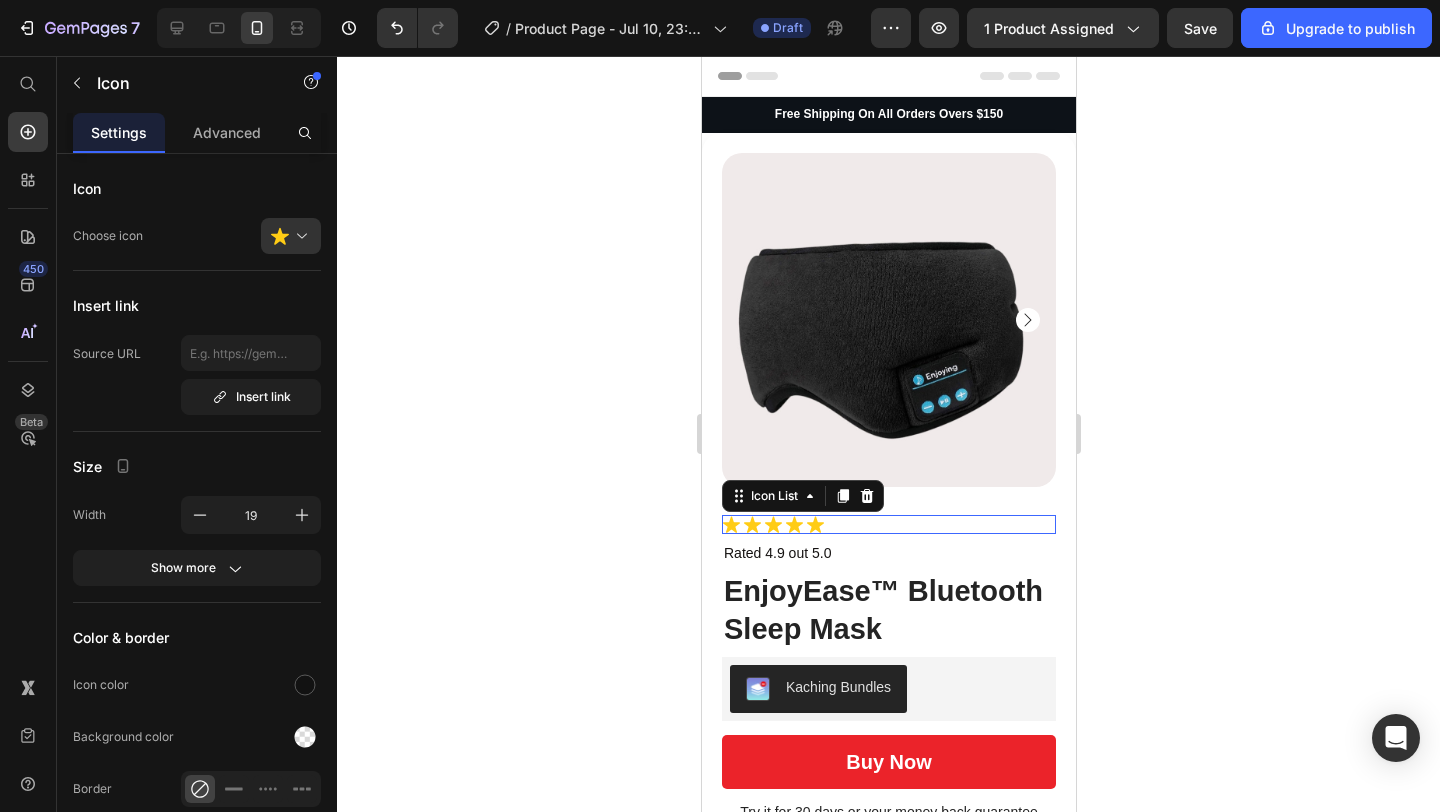 click on "Icon
Icon
Icon
Icon
Icon" at bounding box center (888, 524) 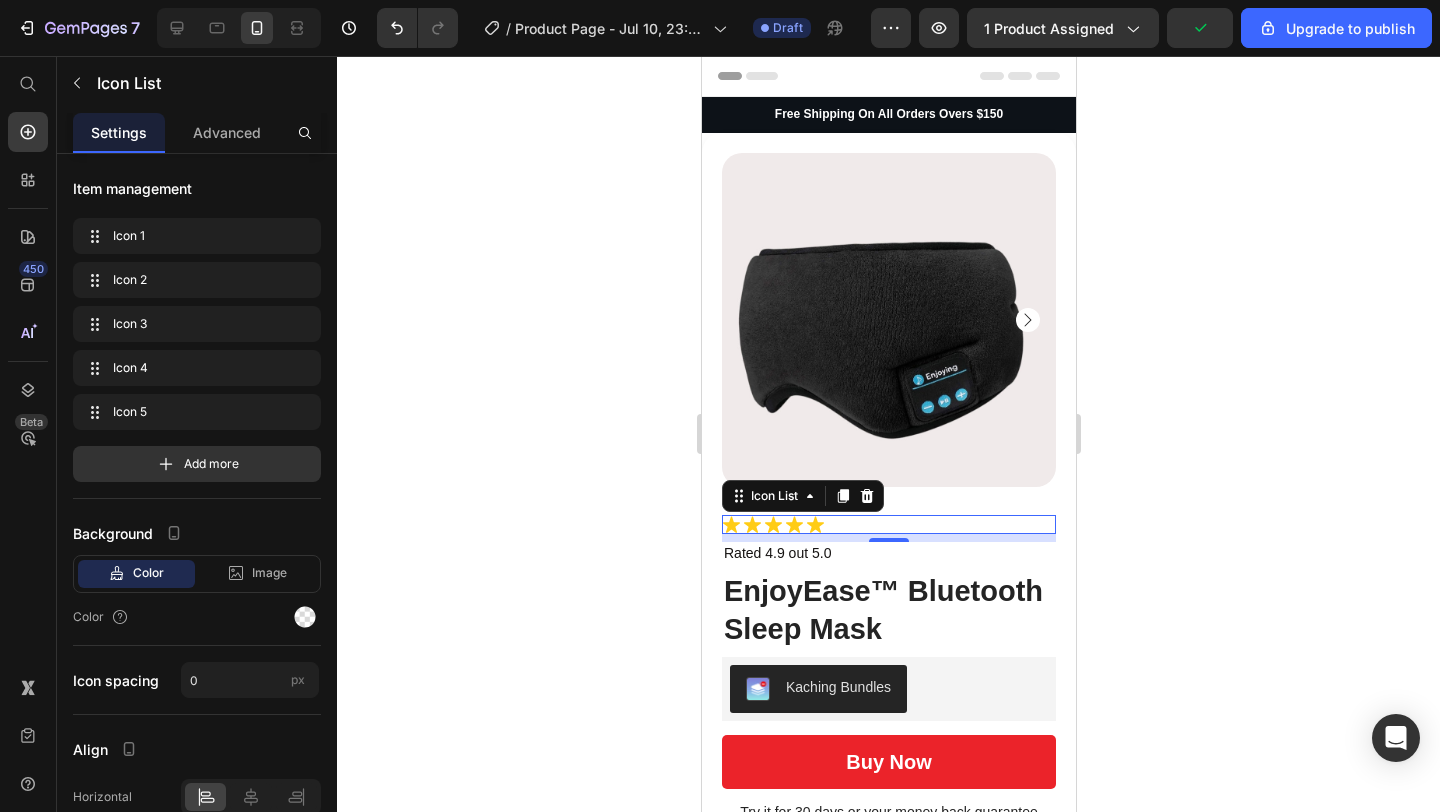 click on "Icon
Icon
Icon
Icon
Icon" at bounding box center (888, 524) 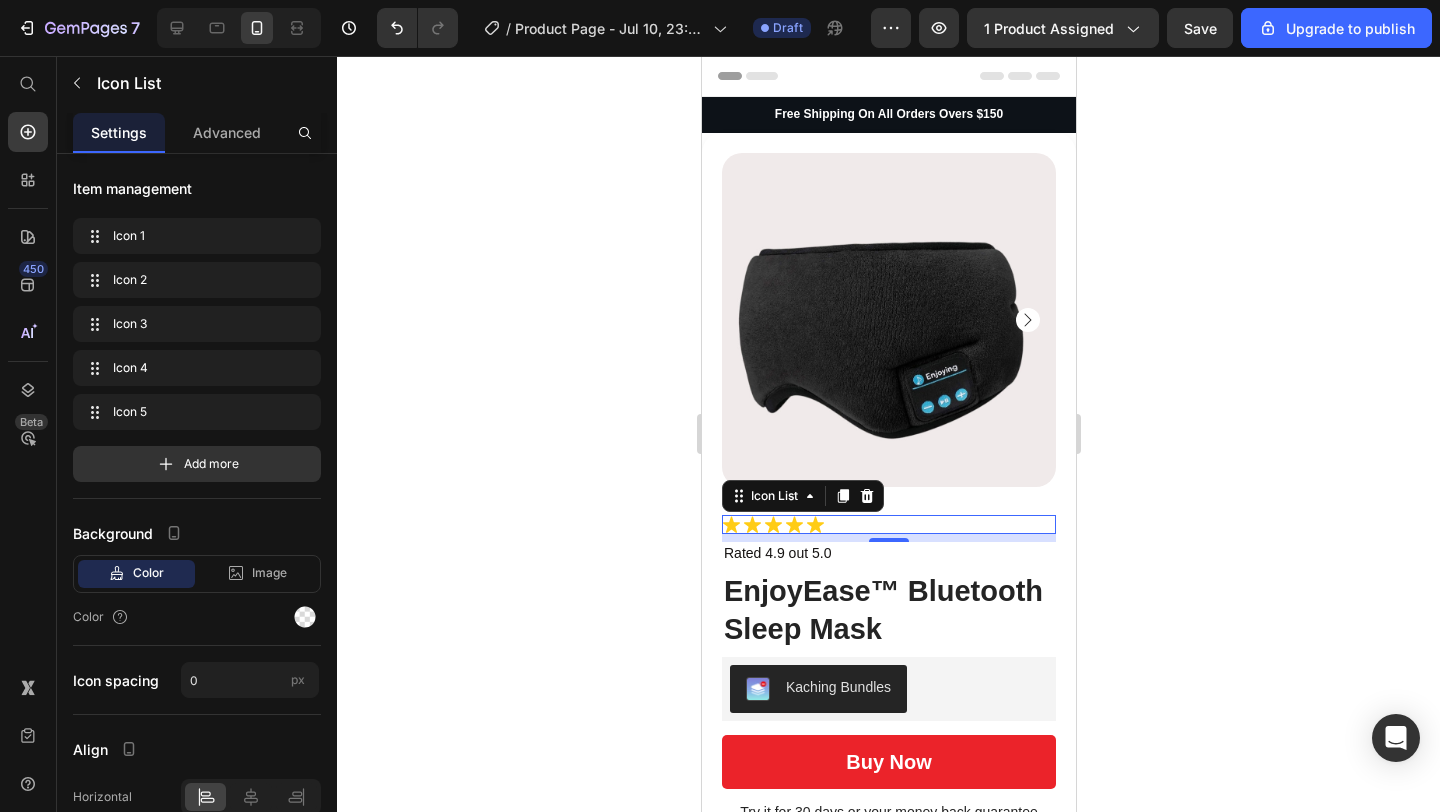 click on "Icon
Icon
Icon
Icon
Icon" at bounding box center (888, 524) 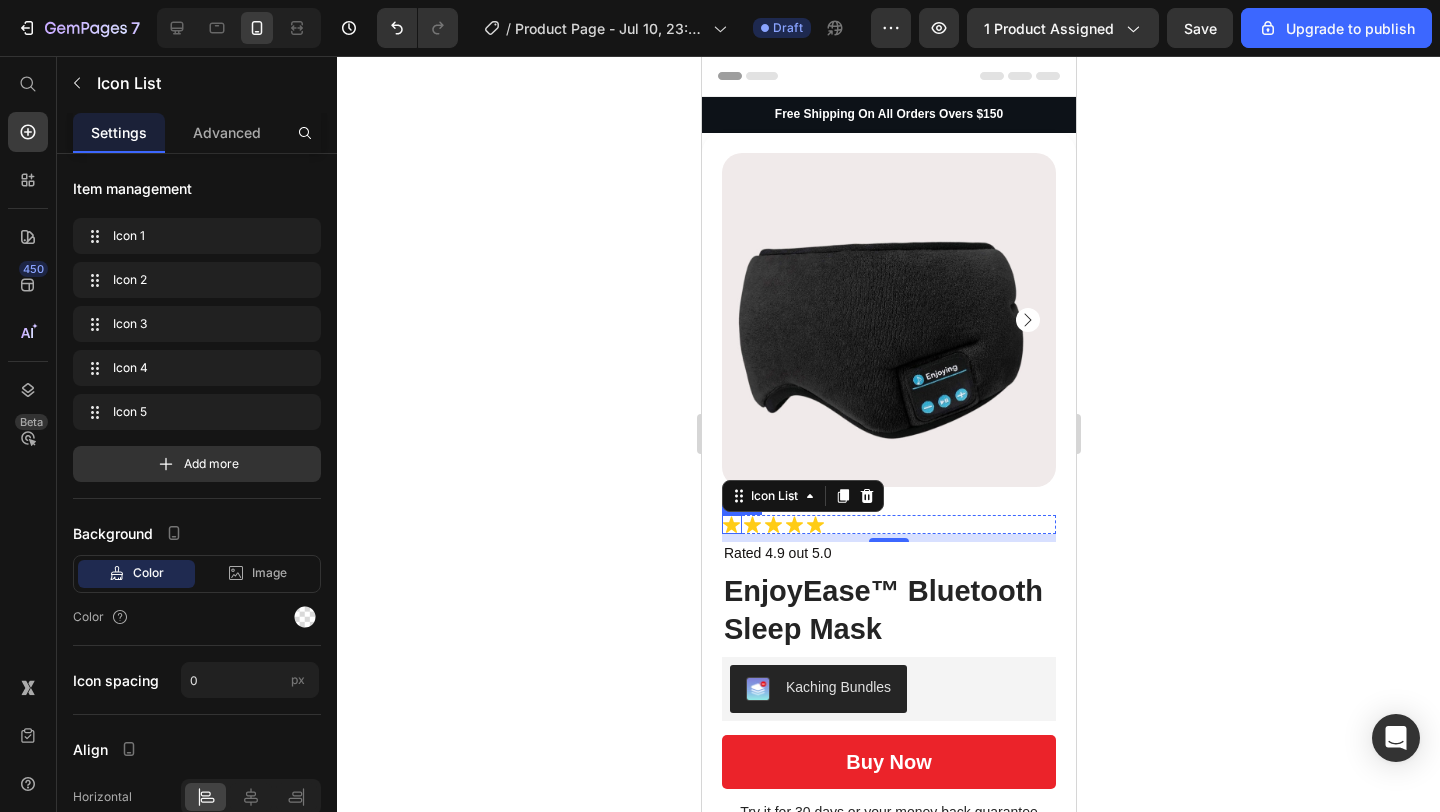 click 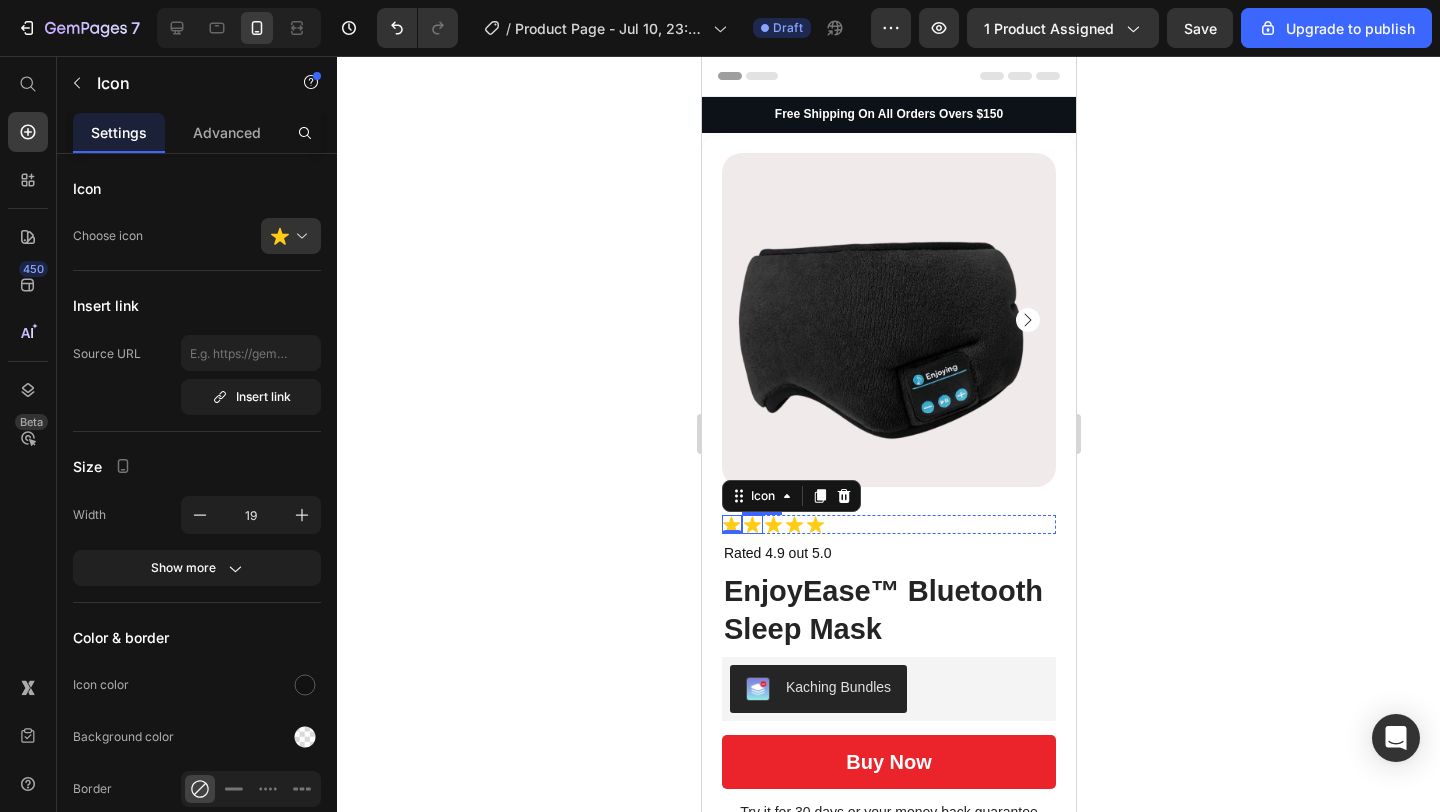 click on "Icon" at bounding box center [751, 524] 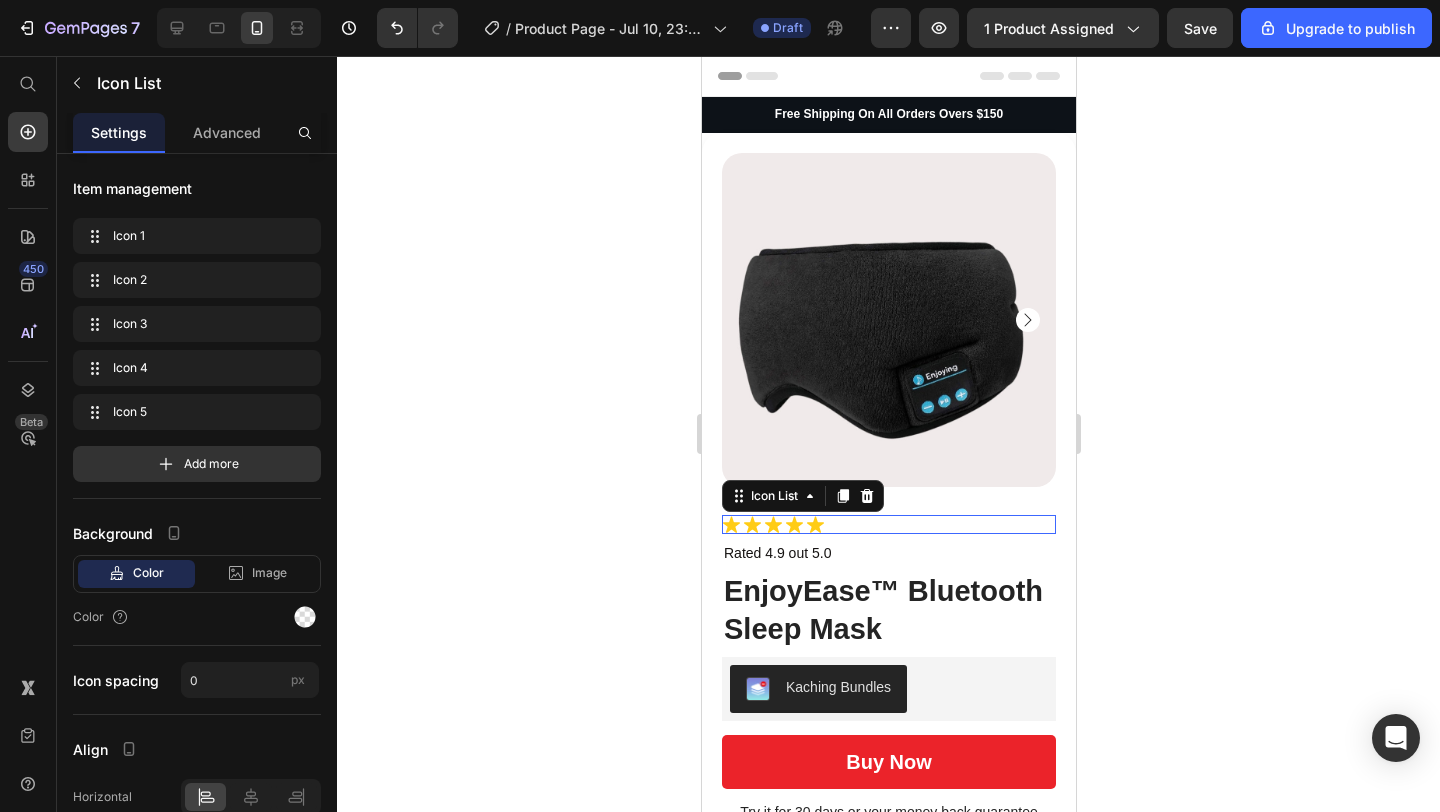 click on "Icon
Icon
Icon
Icon
Icon" at bounding box center [888, 524] 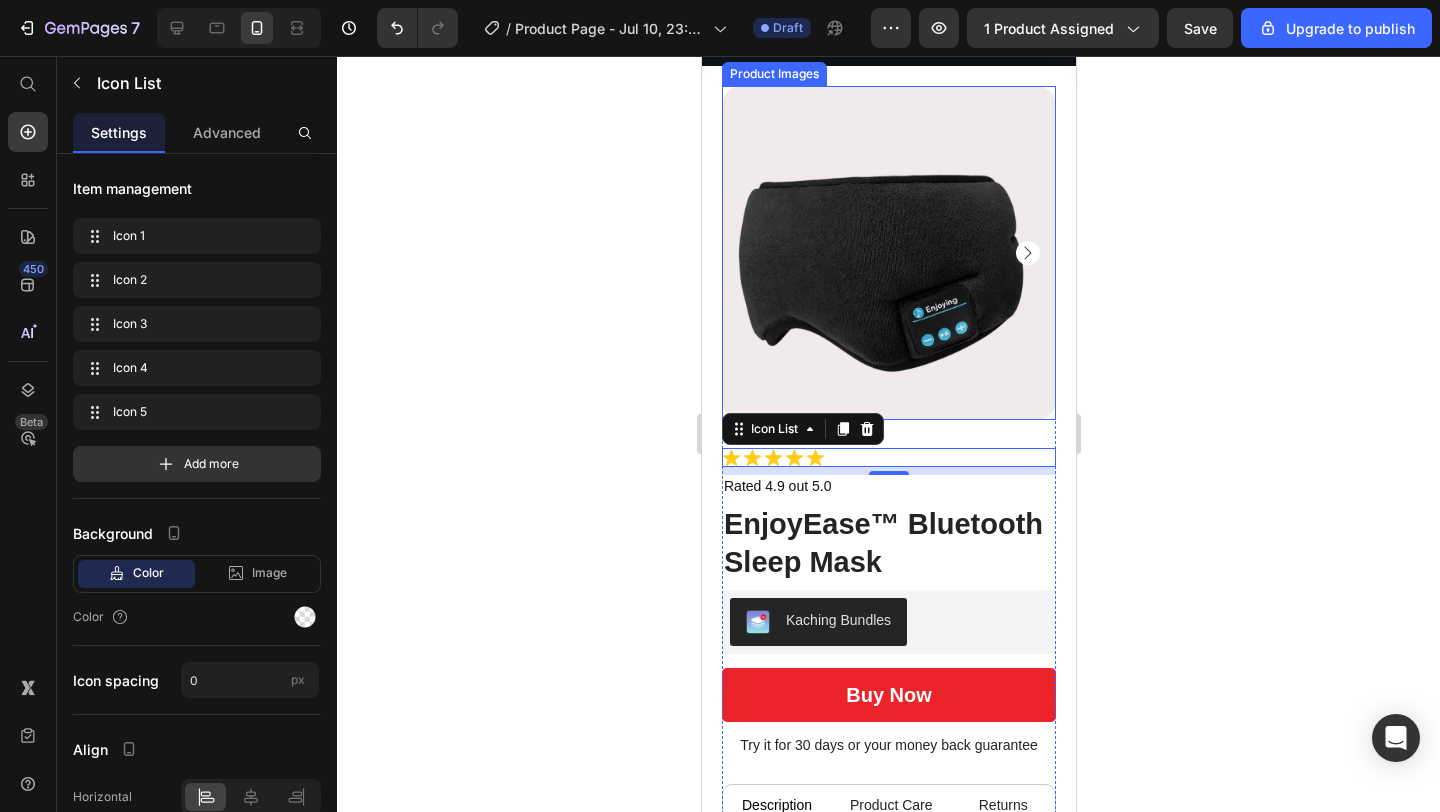 scroll, scrollTop: 88, scrollLeft: 0, axis: vertical 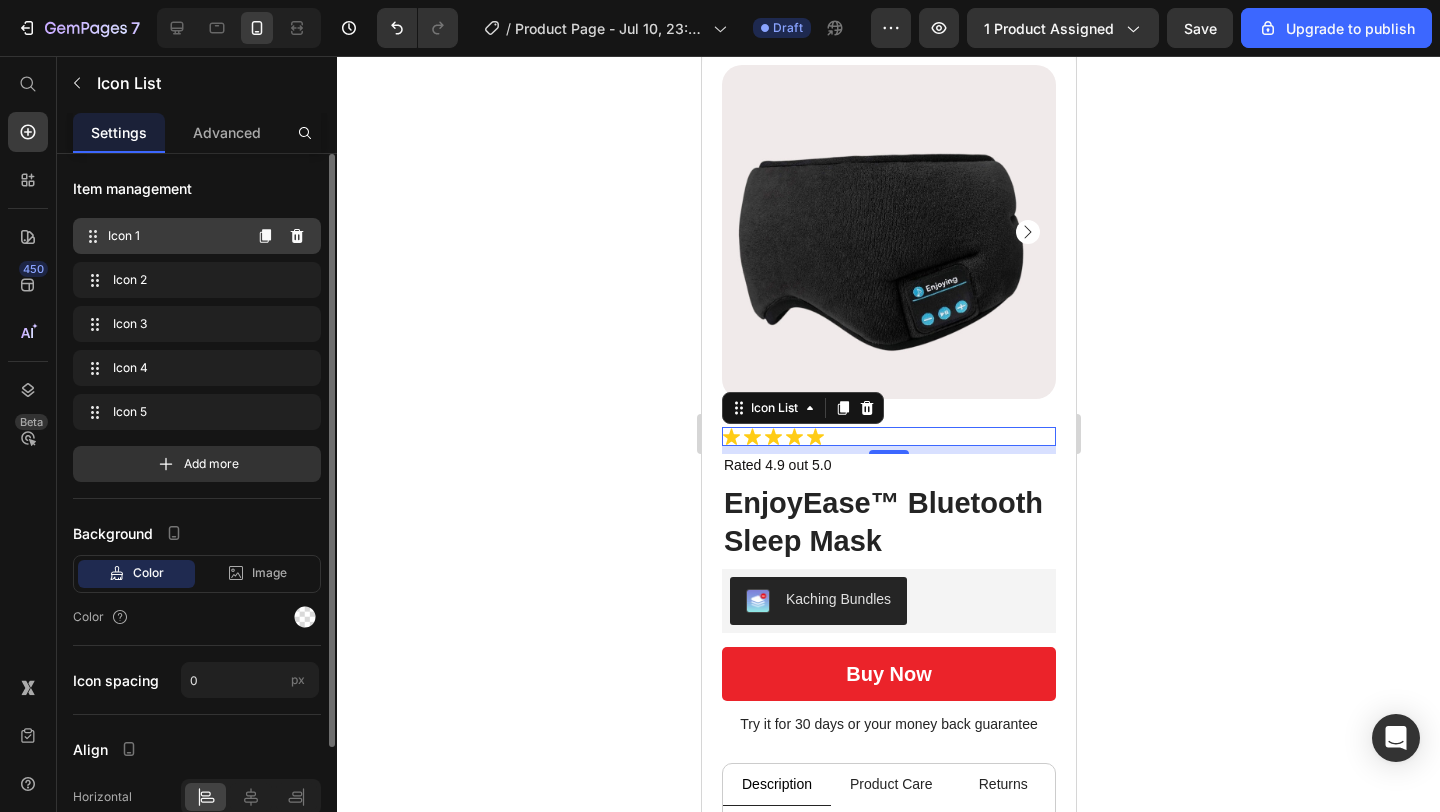 click on "Icon 1" at bounding box center (174, 236) 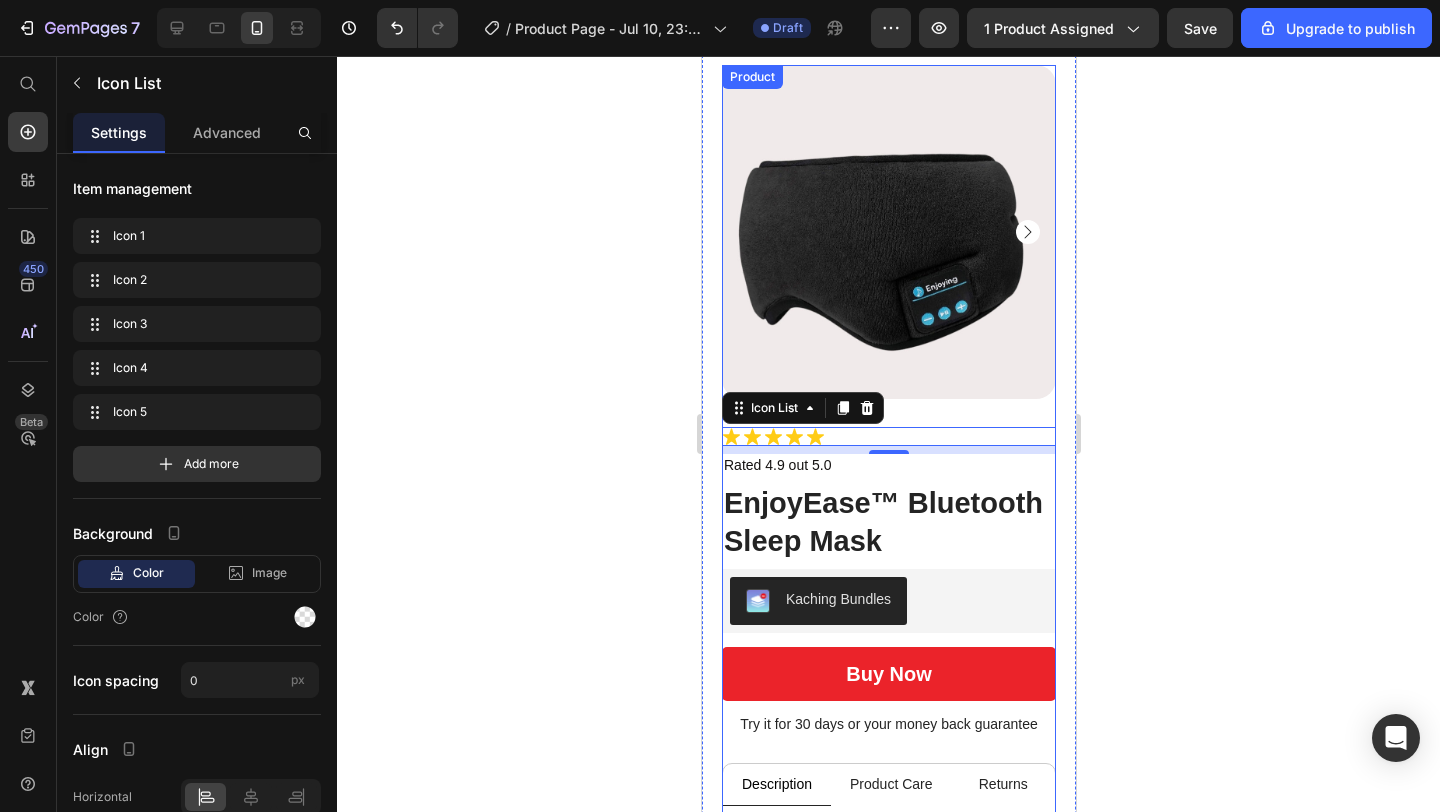 click on "Product Images" at bounding box center (888, 246) 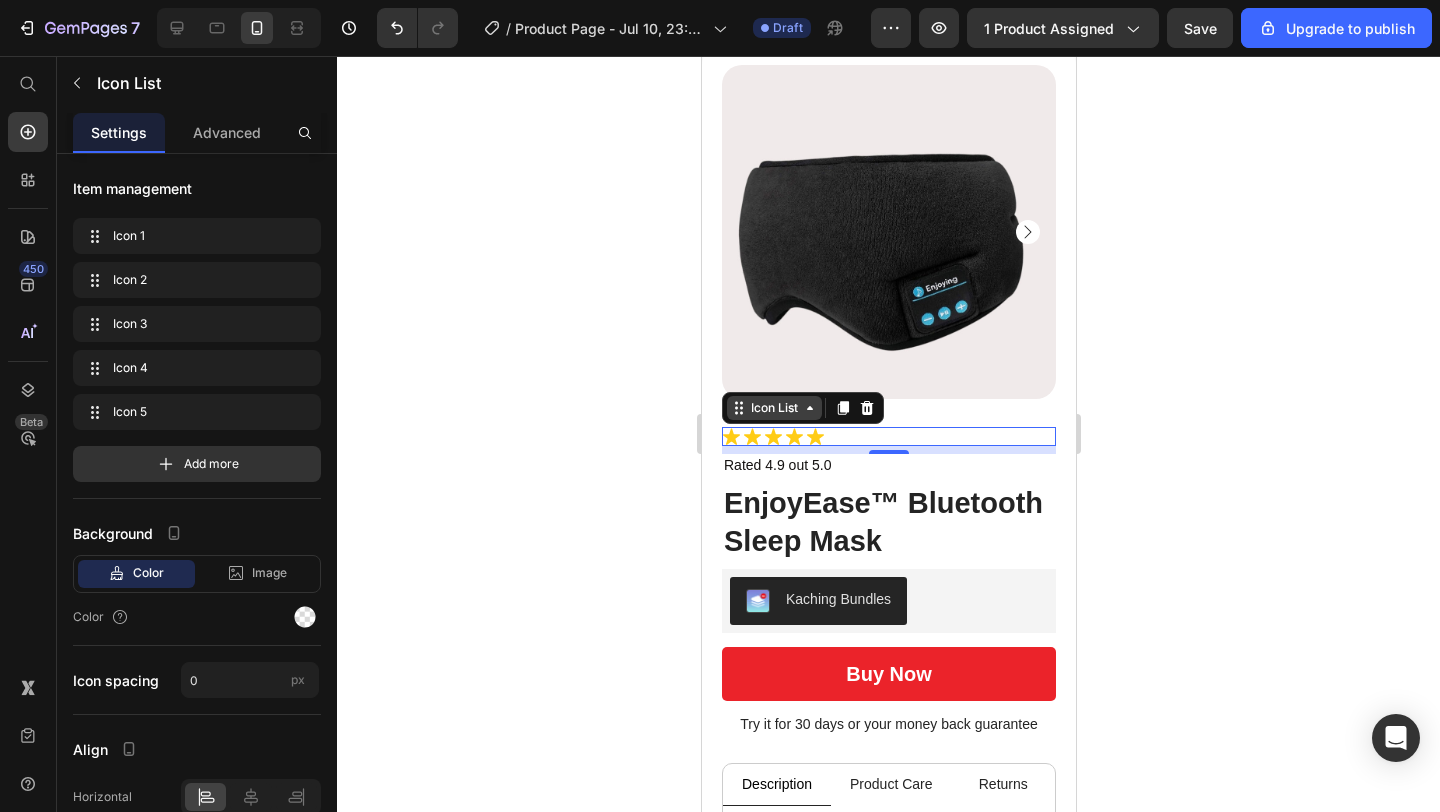 click 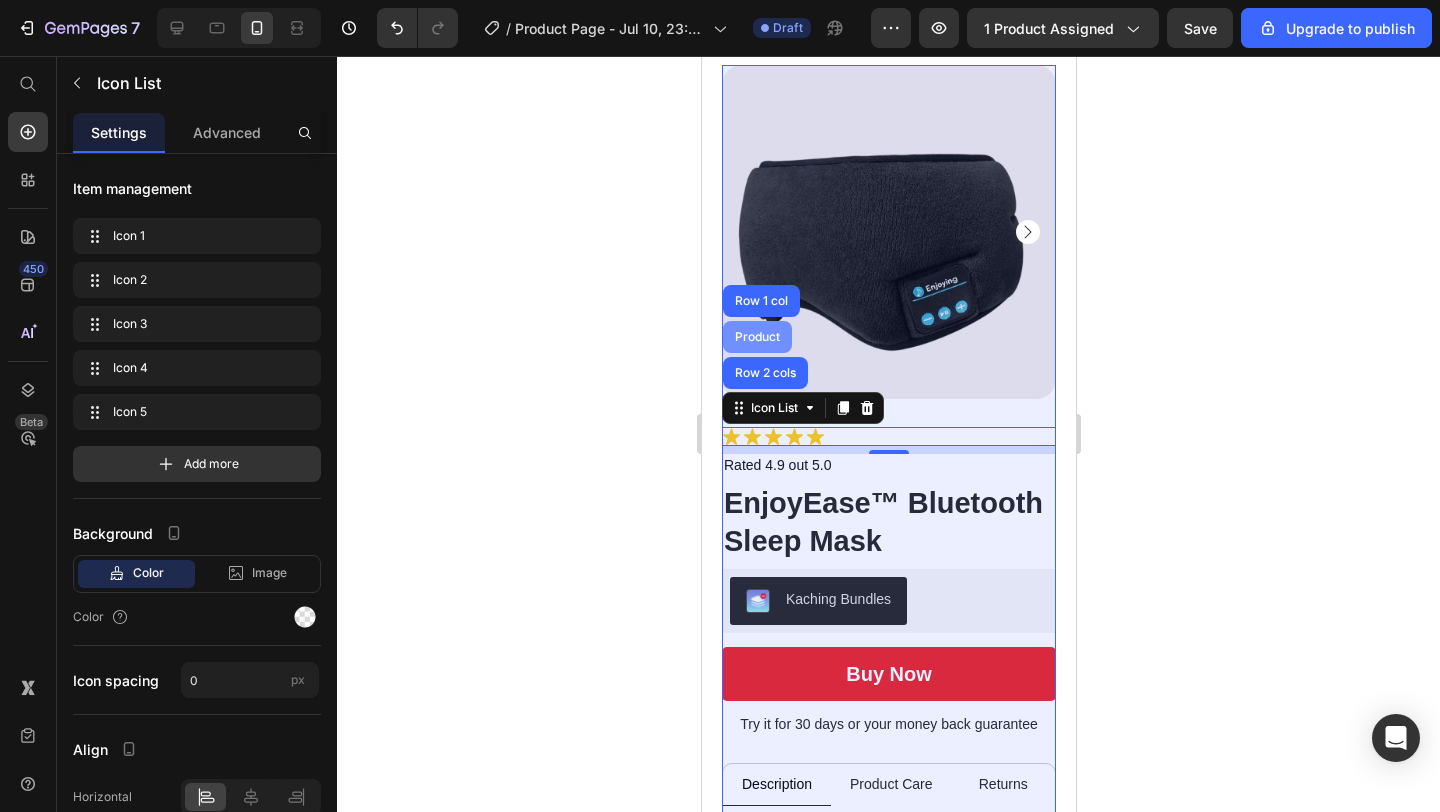 click on "Product" at bounding box center [756, 337] 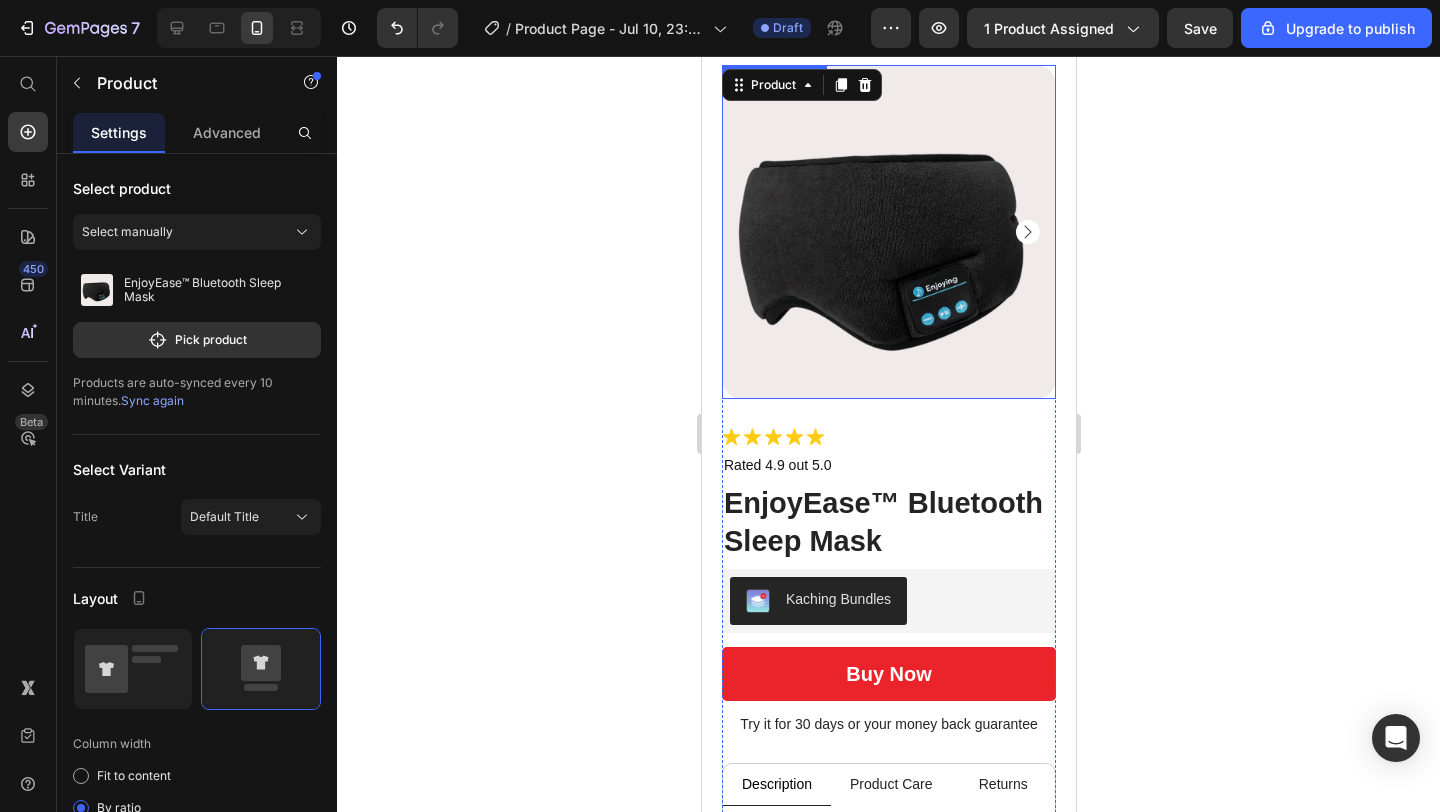 scroll, scrollTop: 0, scrollLeft: 0, axis: both 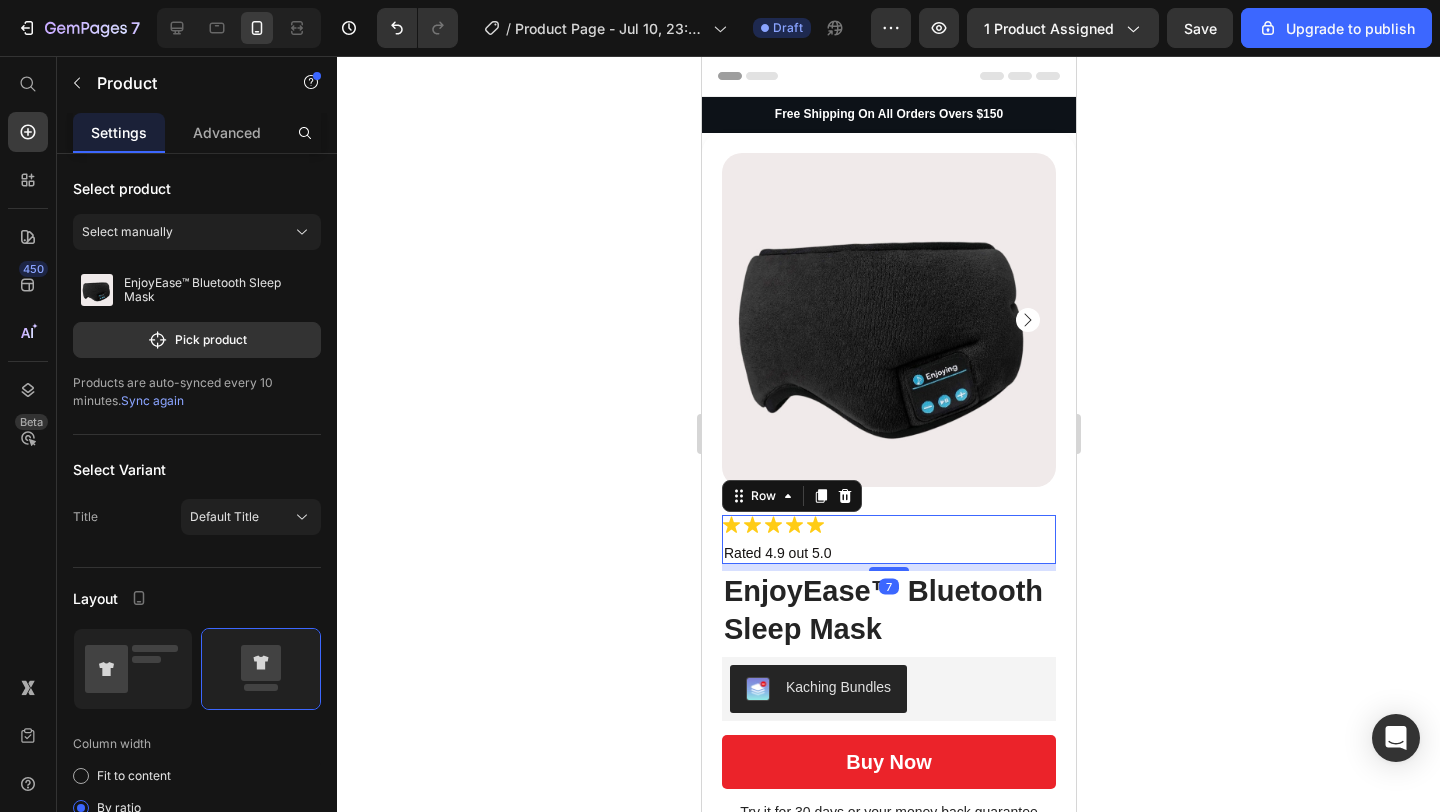 click on "Icon
Icon
Icon
Icon
Icon Icon List" at bounding box center [888, 528] 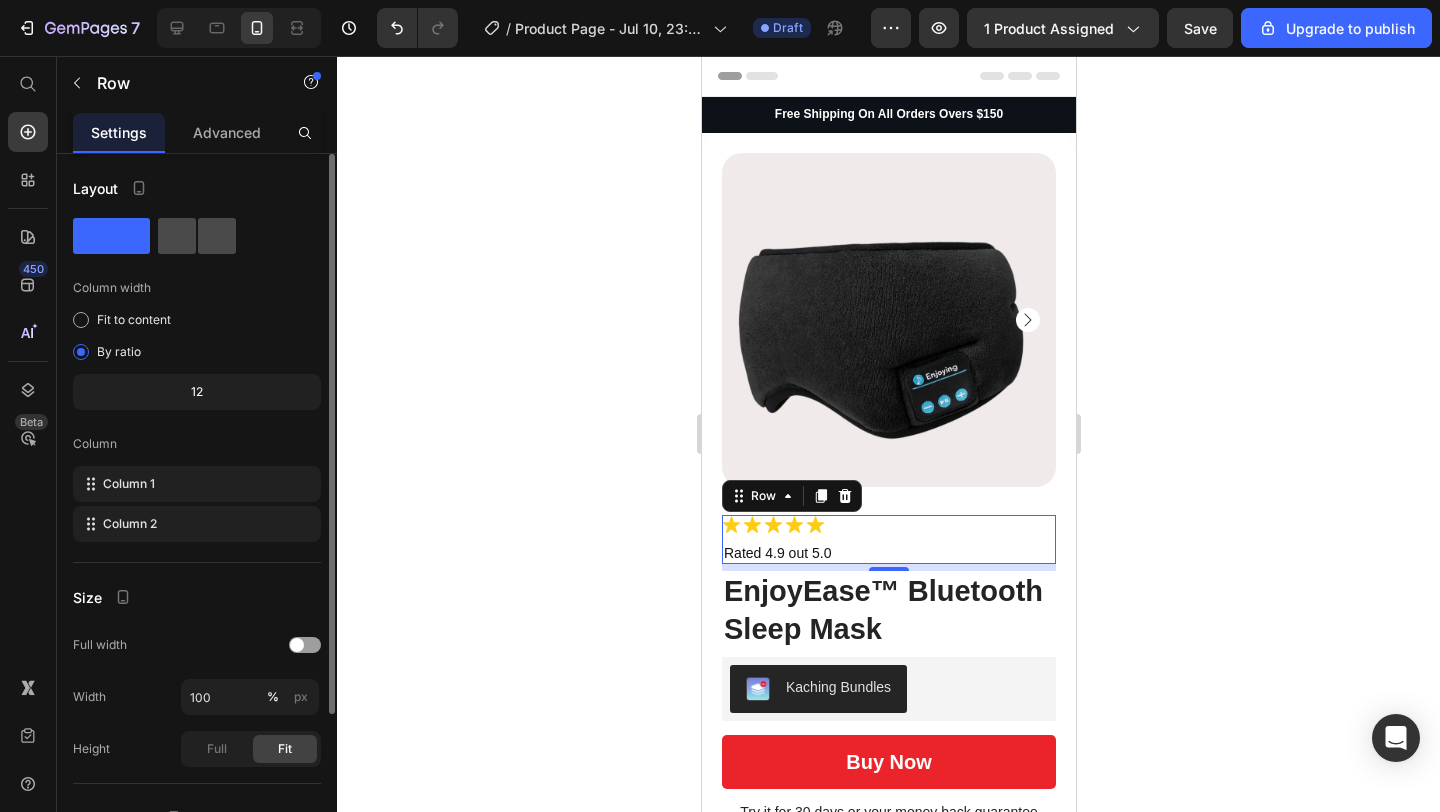 click 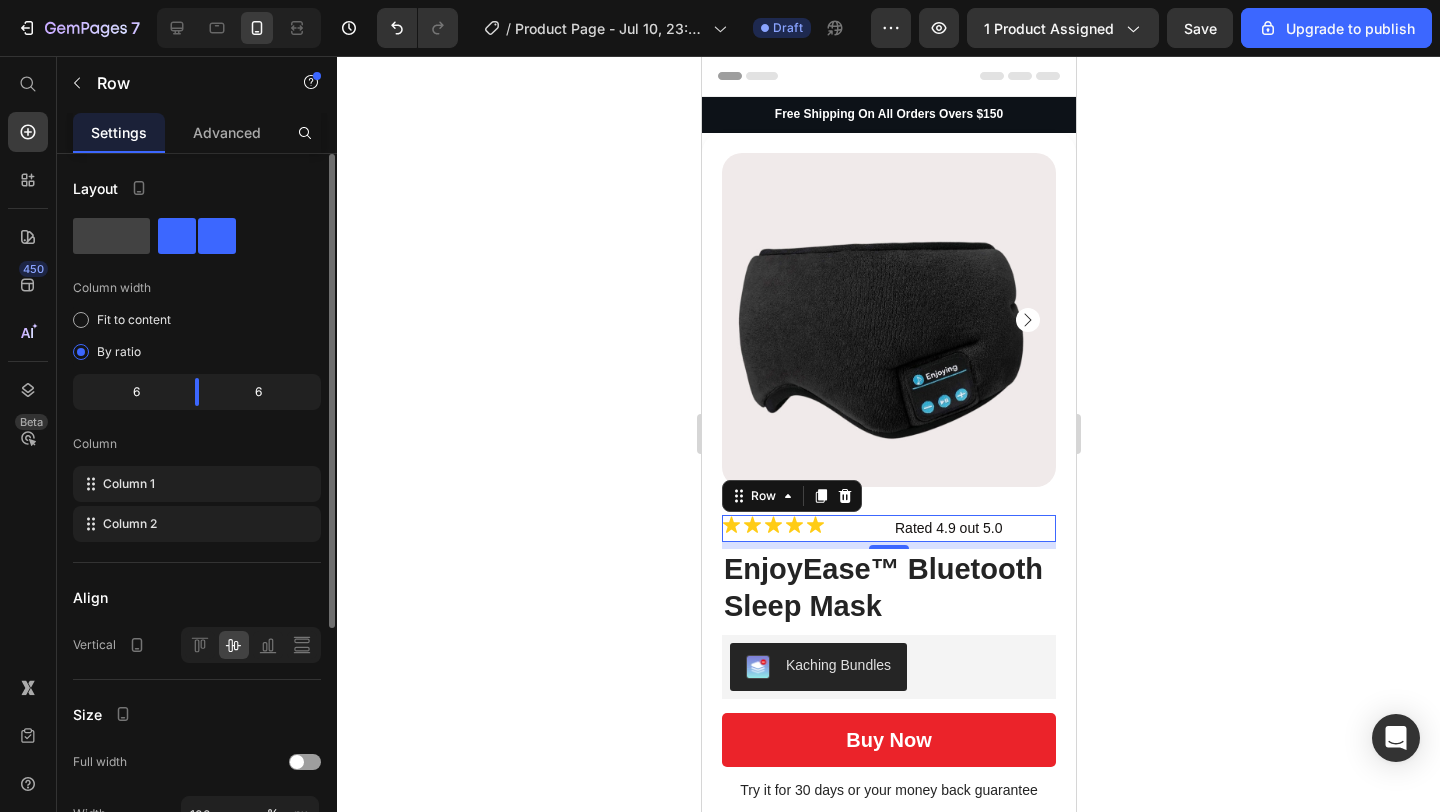 click 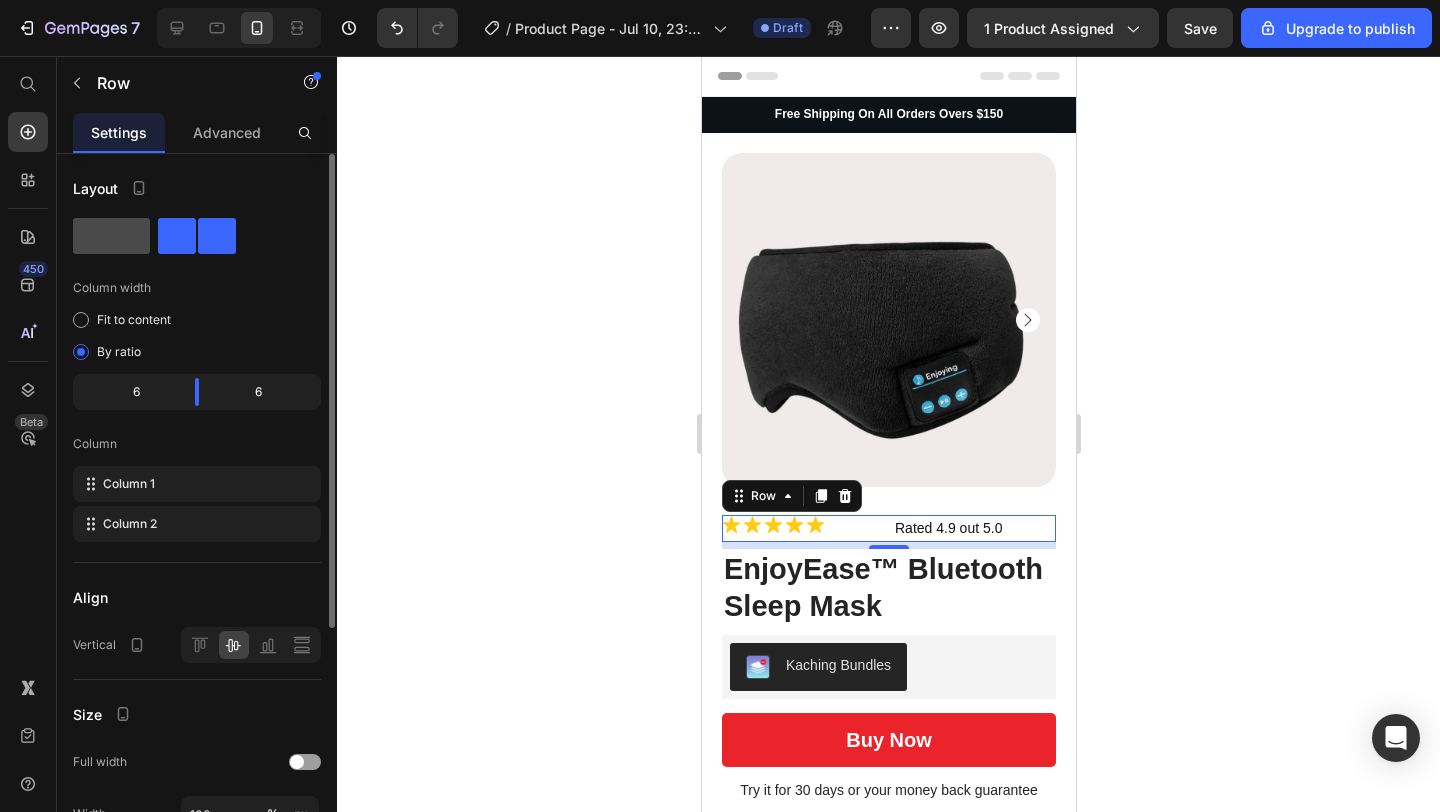 click 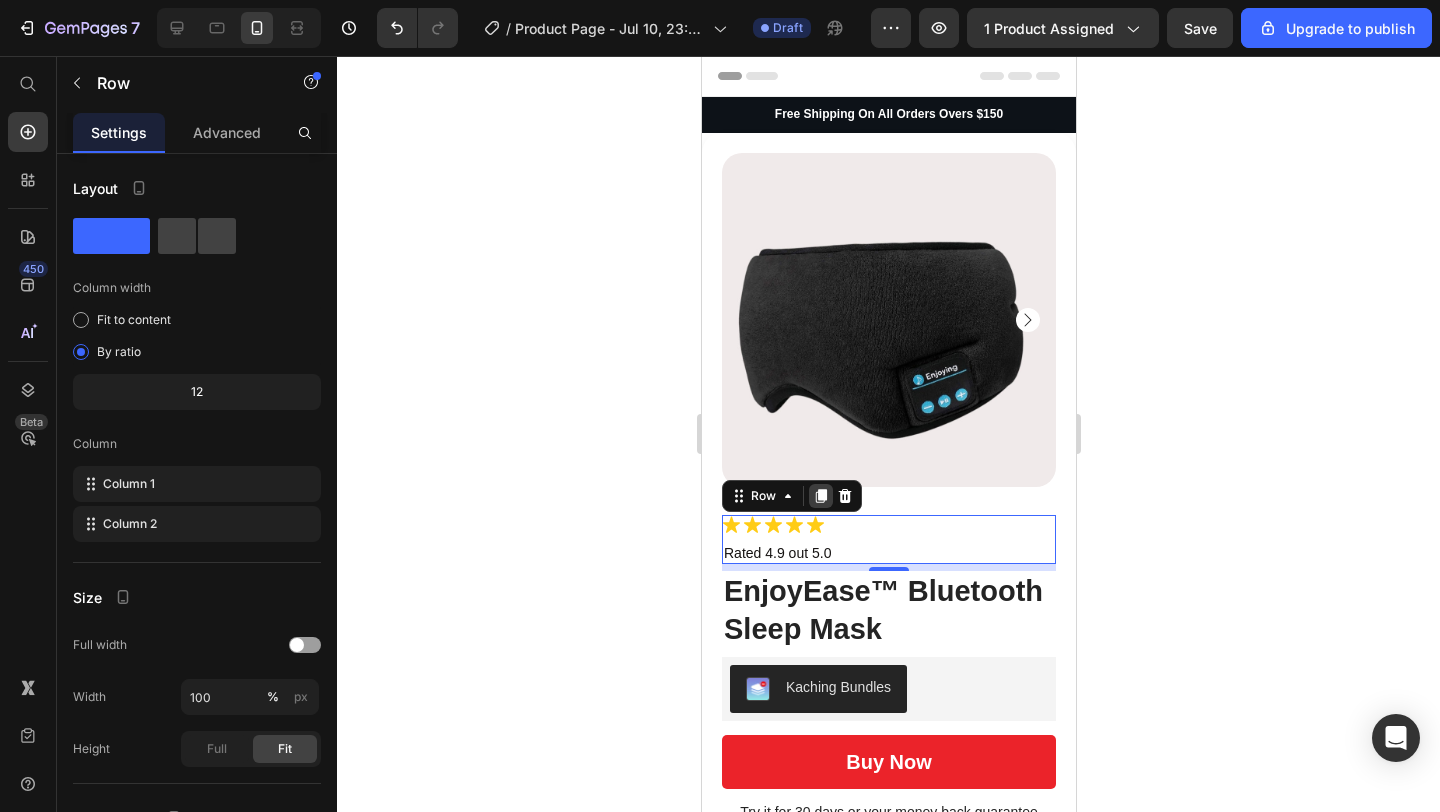 click 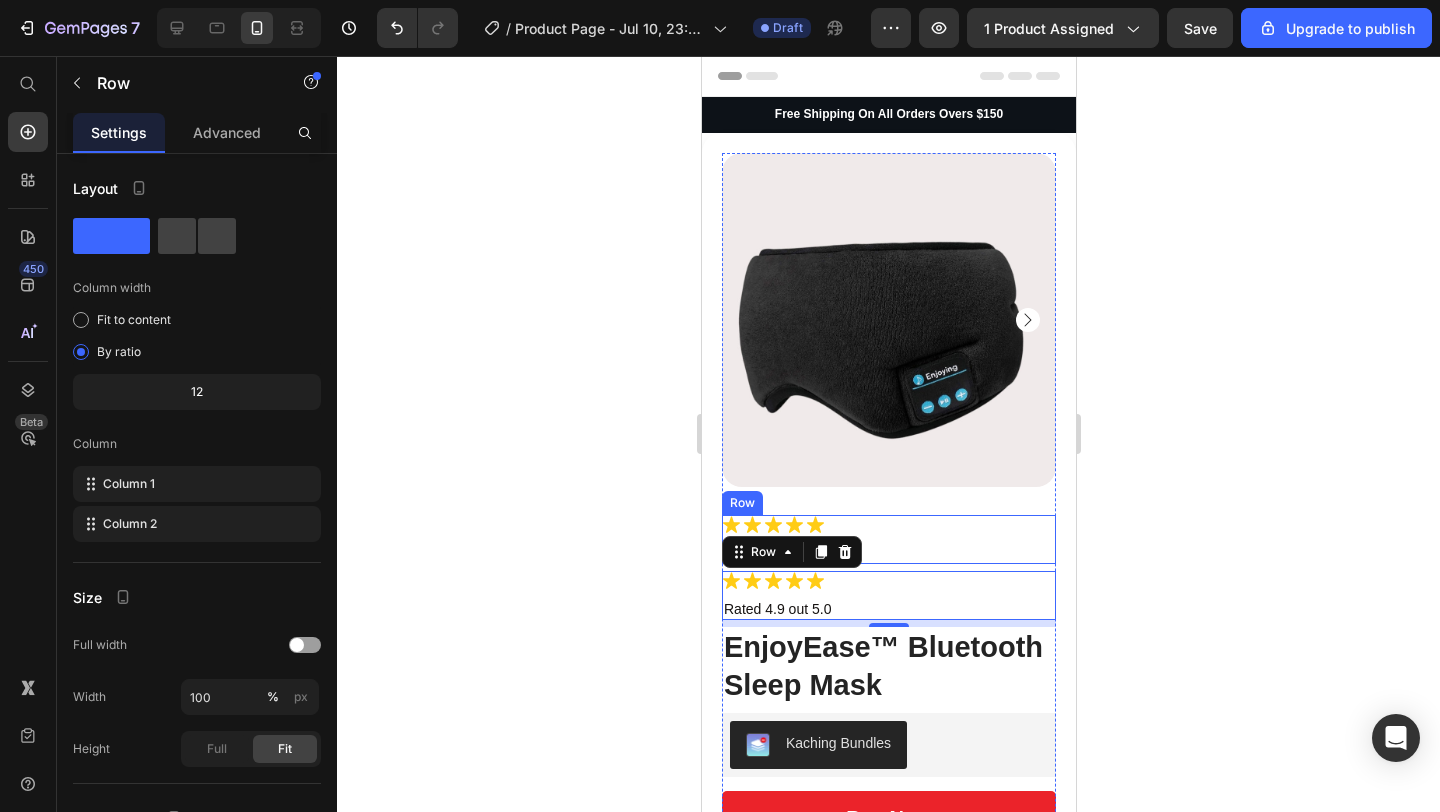click on "Icon
Icon
Icon
Icon
Icon Icon List" at bounding box center [888, 528] 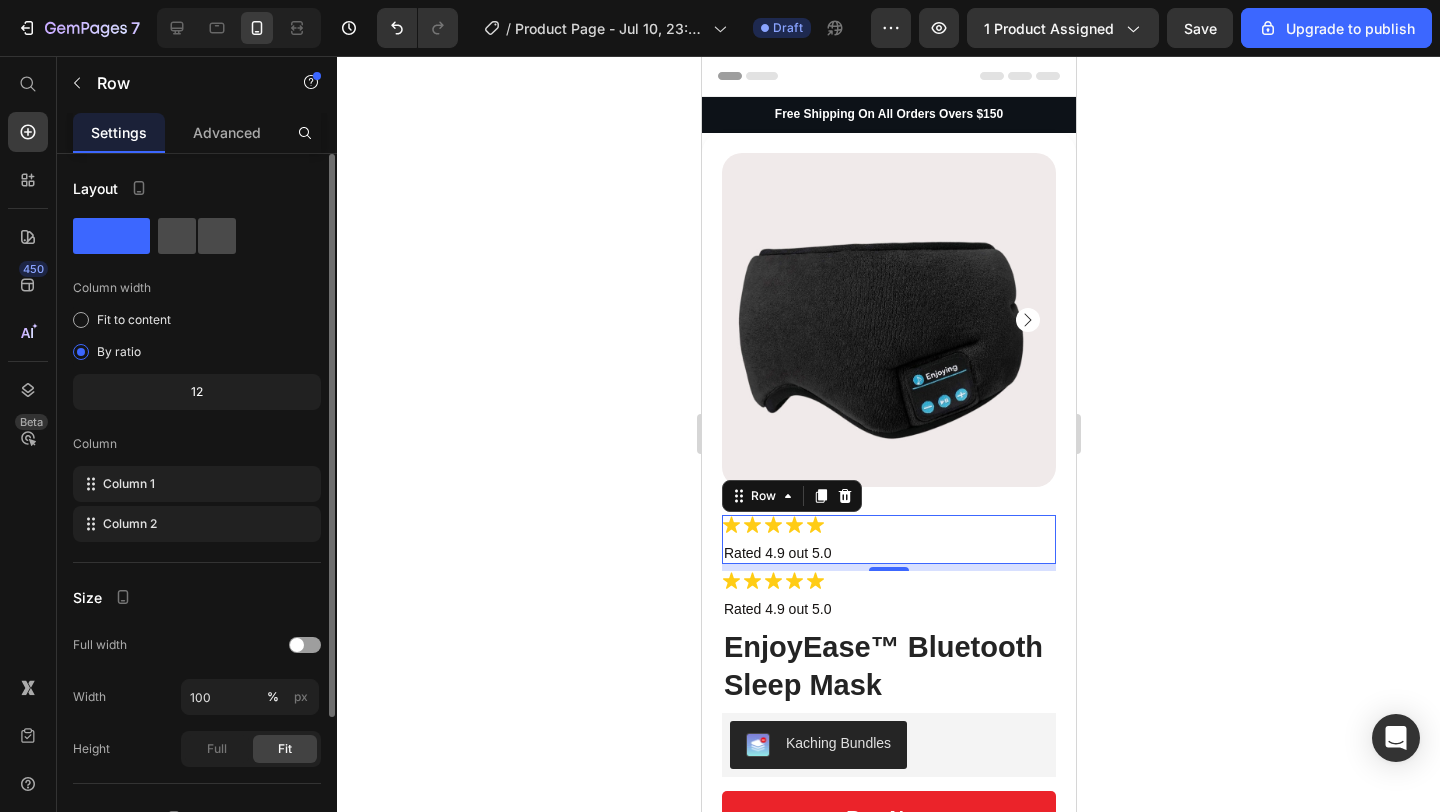 click 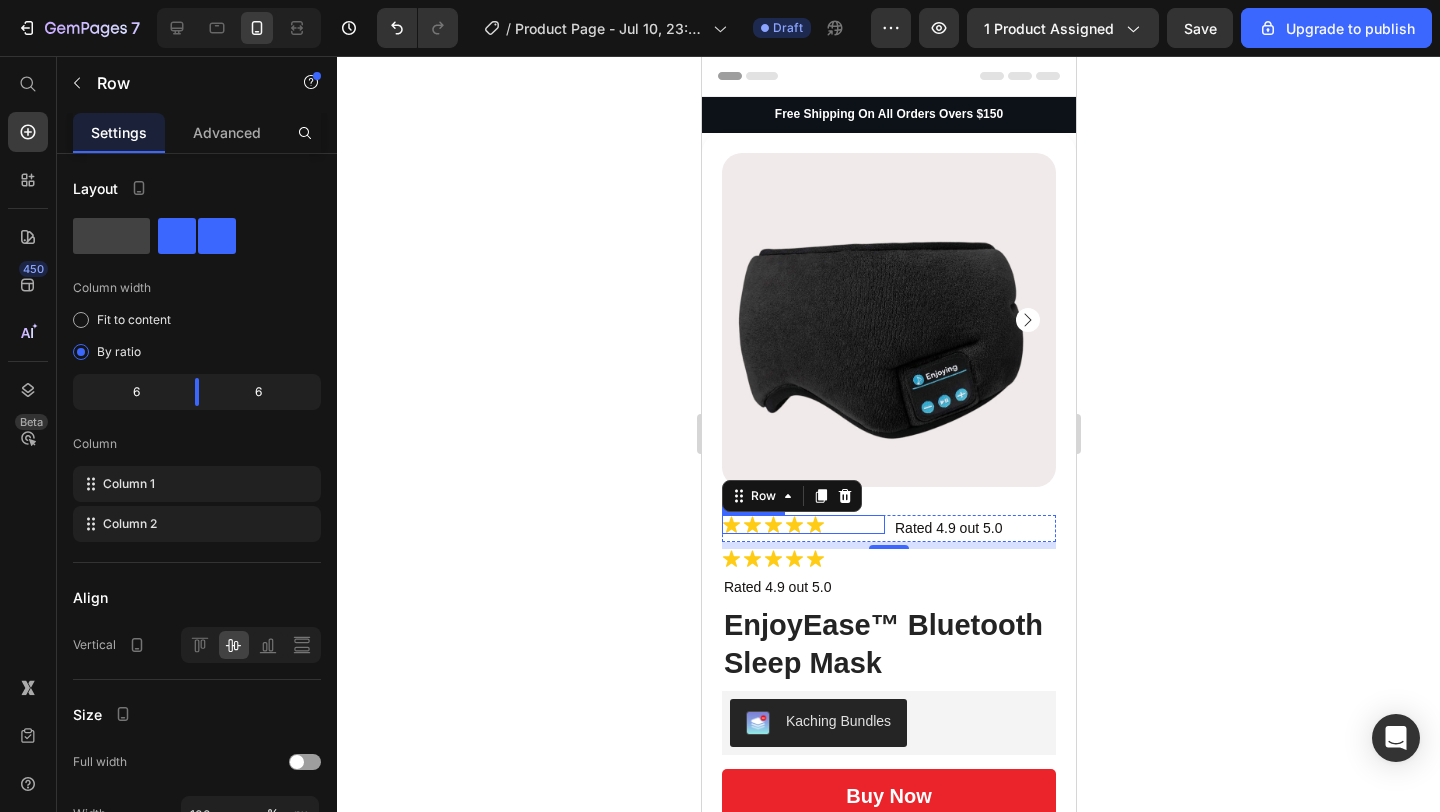 click on "Icon
Icon
Icon
Icon
Icon" at bounding box center (802, 524) 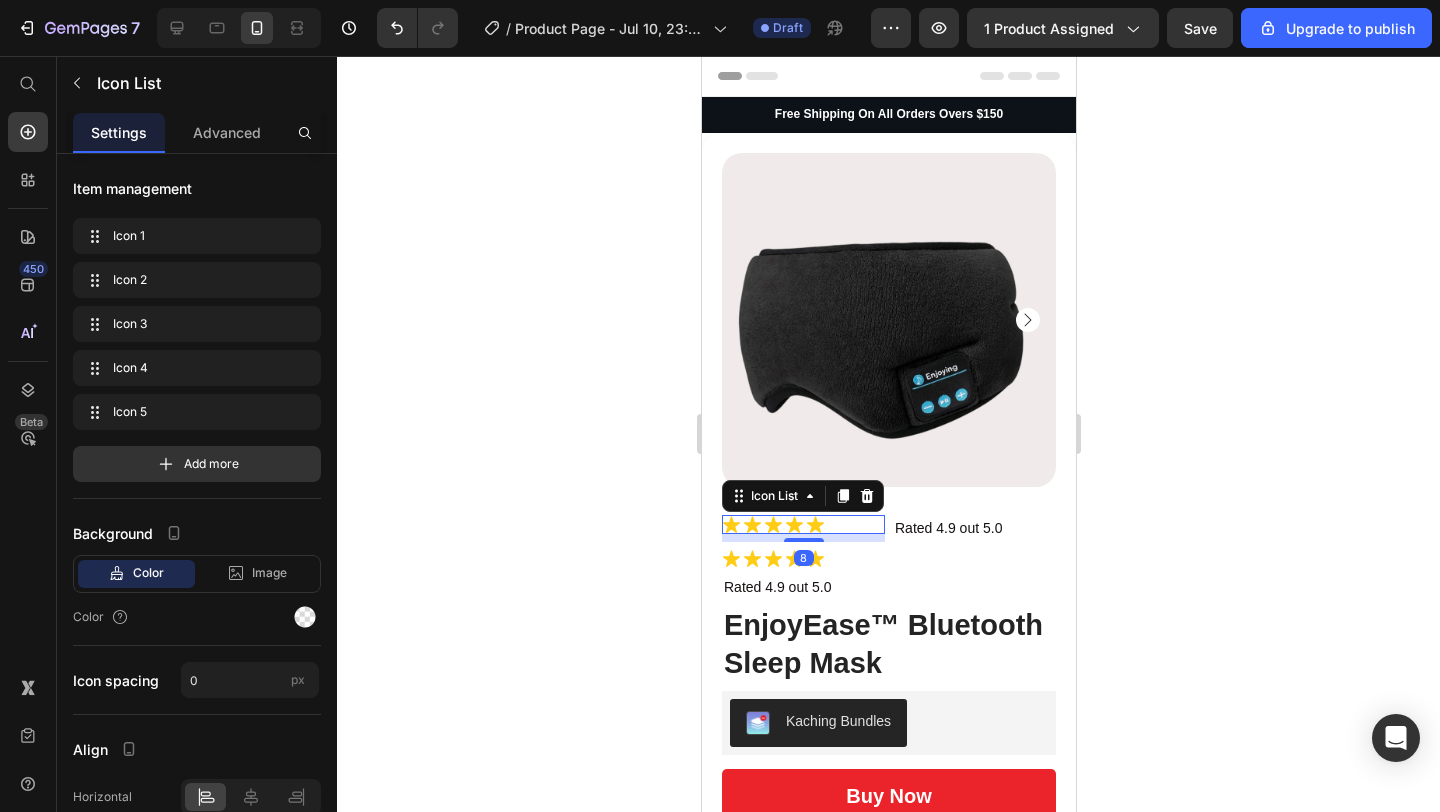 click on "Icon
Icon
Icon
Icon
Icon" at bounding box center (802, 524) 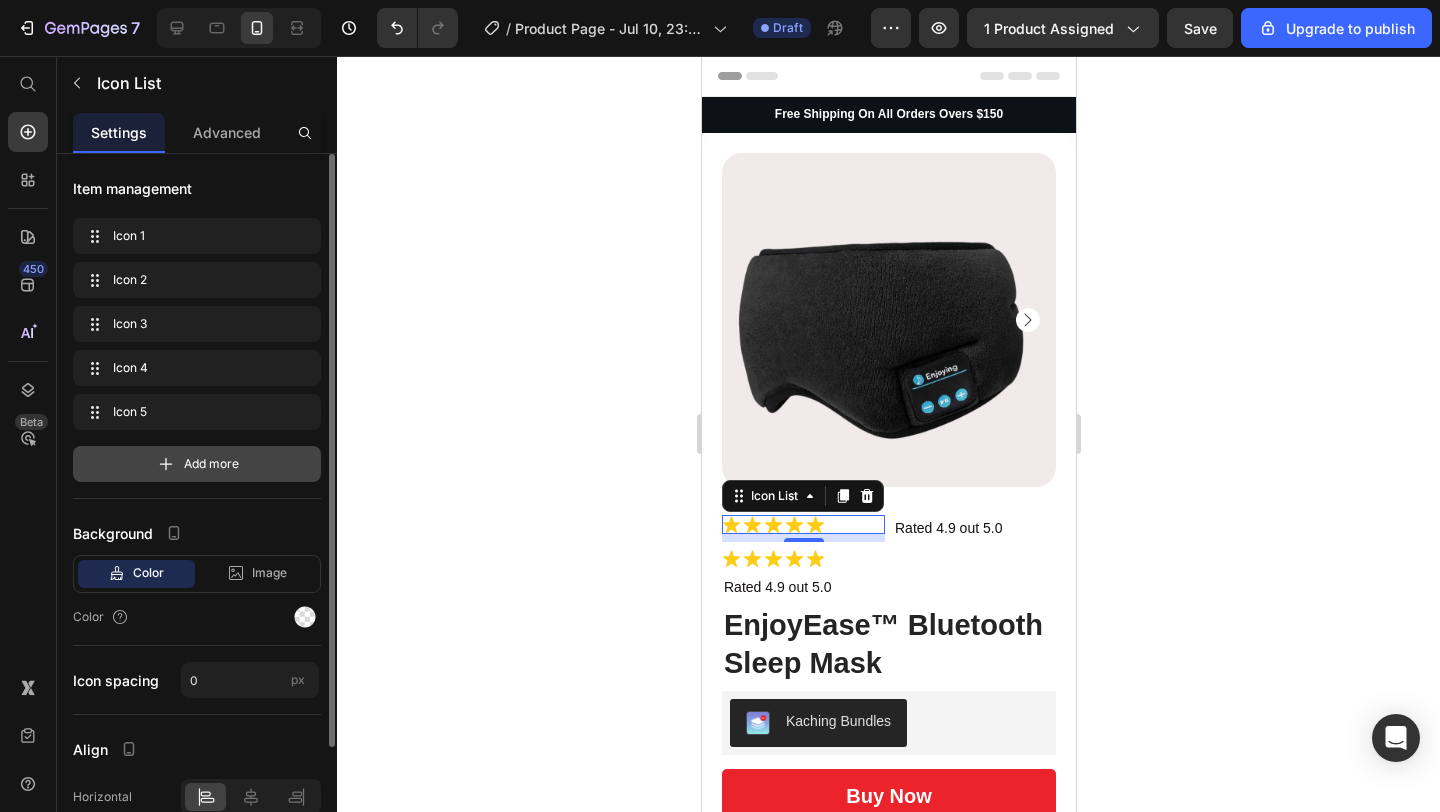 click on "Add more" at bounding box center [211, 464] 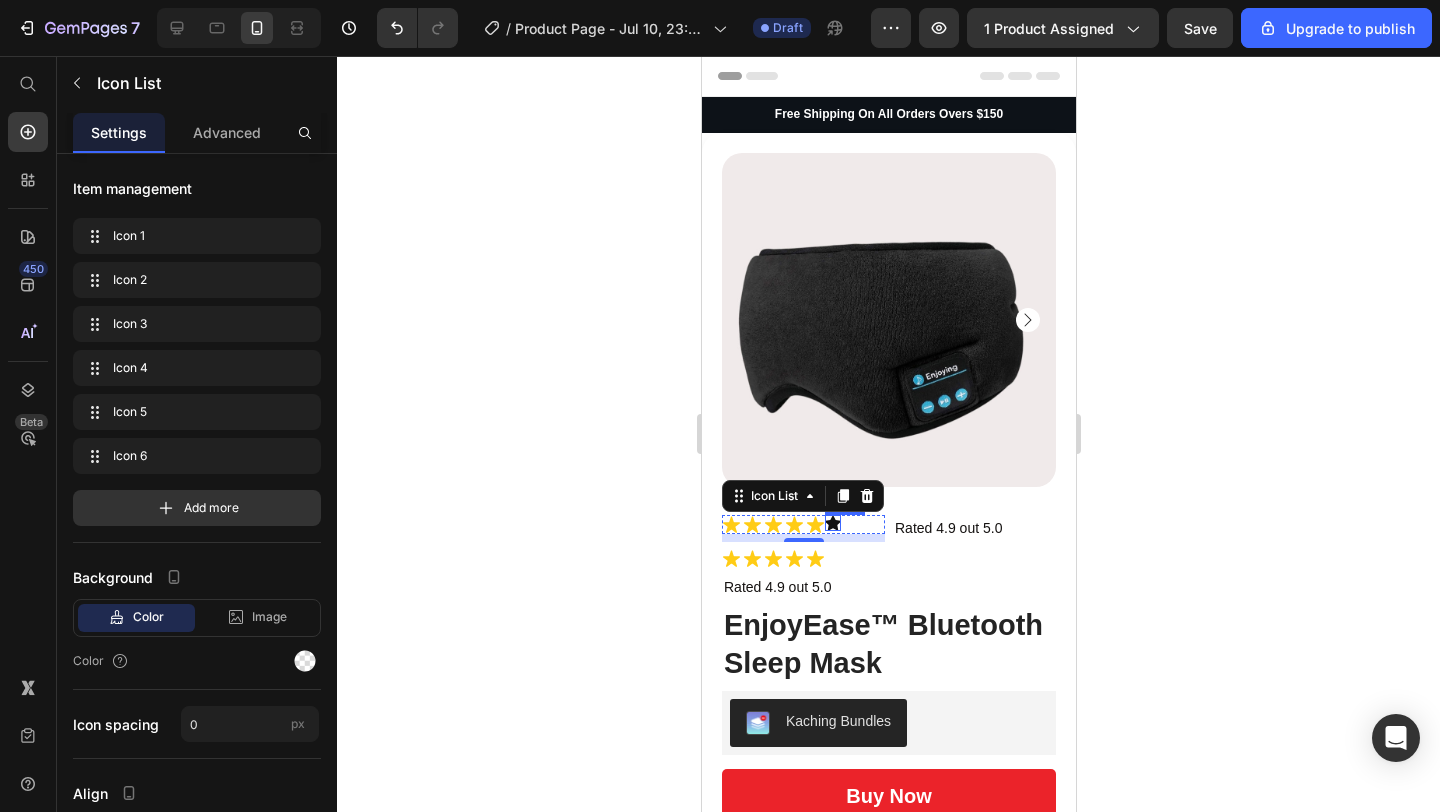 click 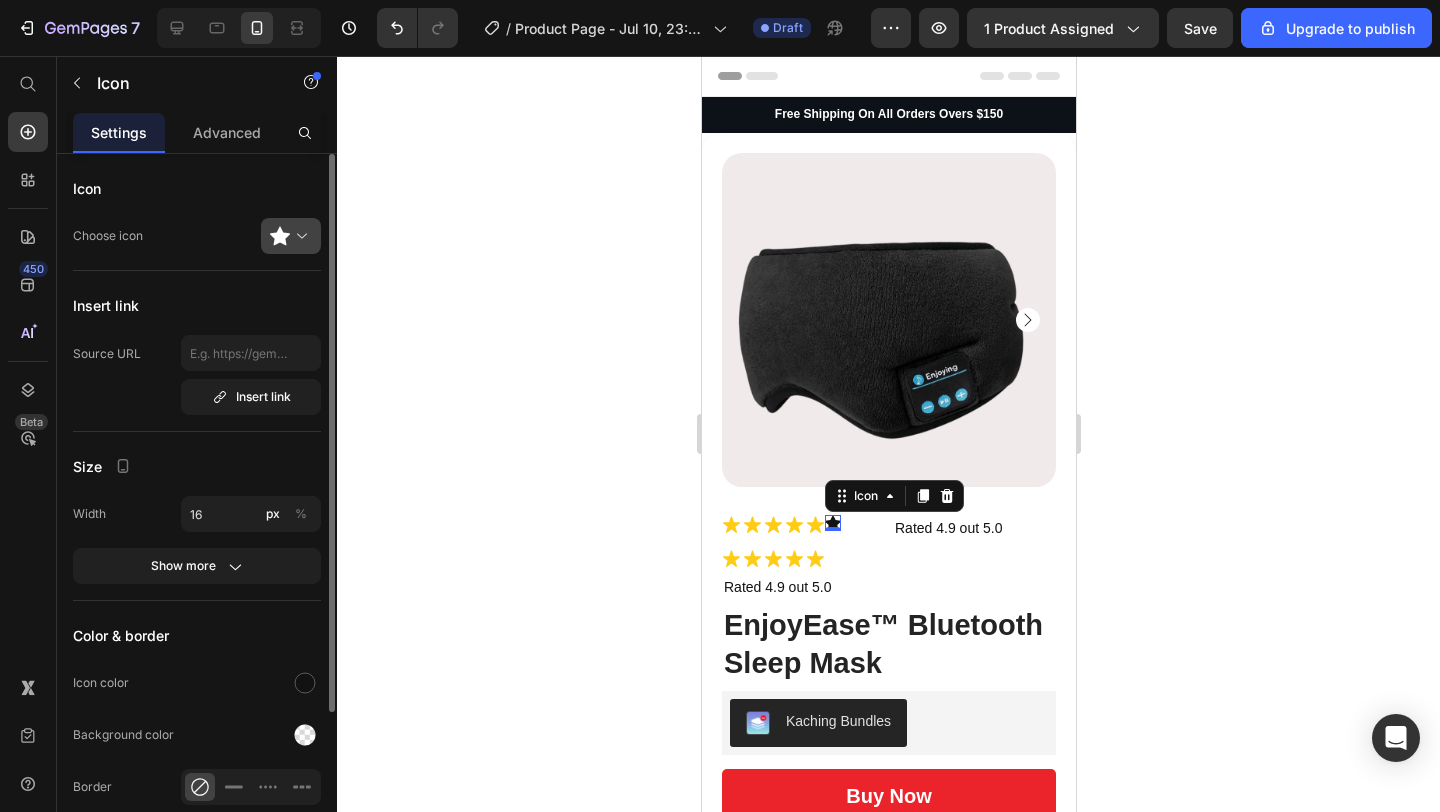 click at bounding box center [299, 236] 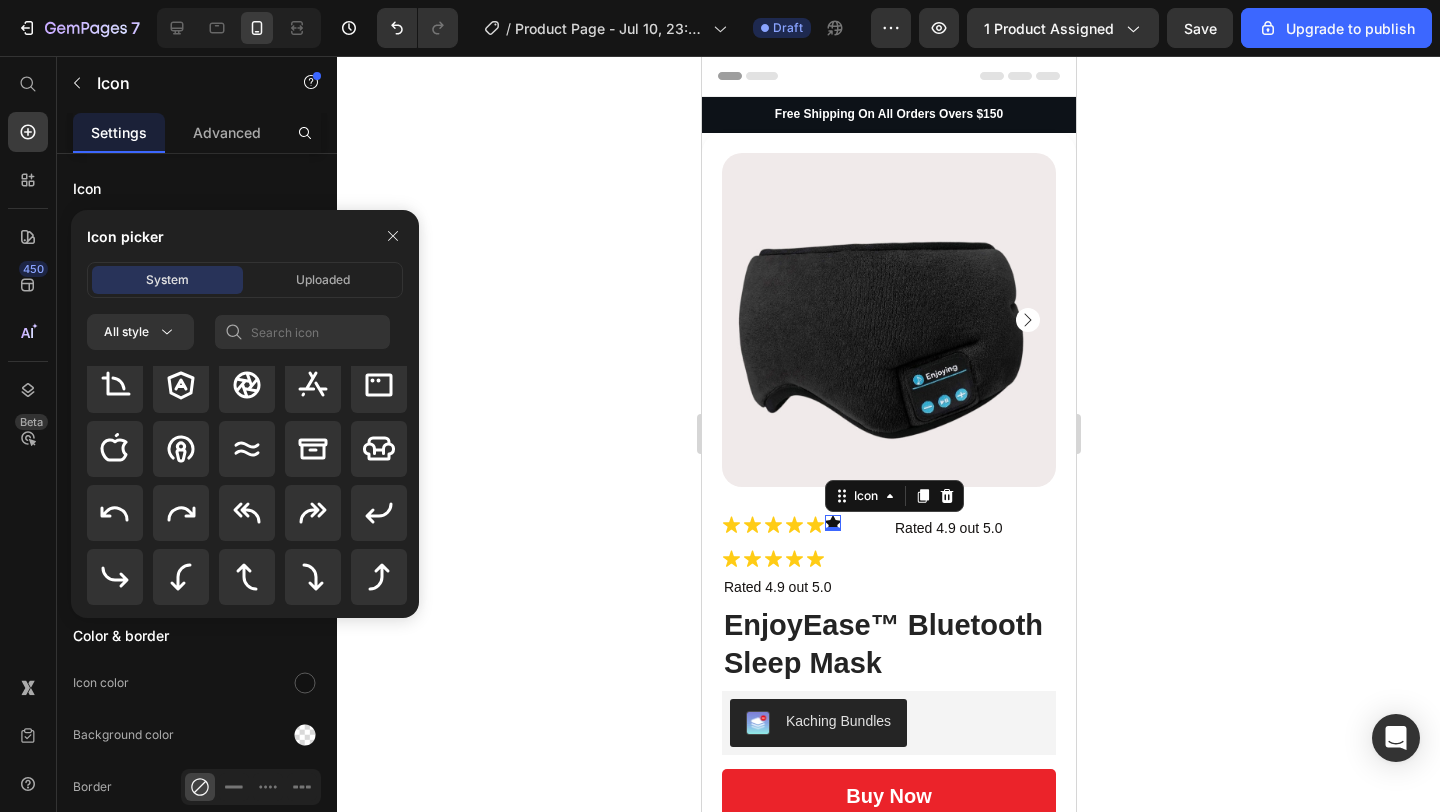 scroll, scrollTop: 0, scrollLeft: 0, axis: both 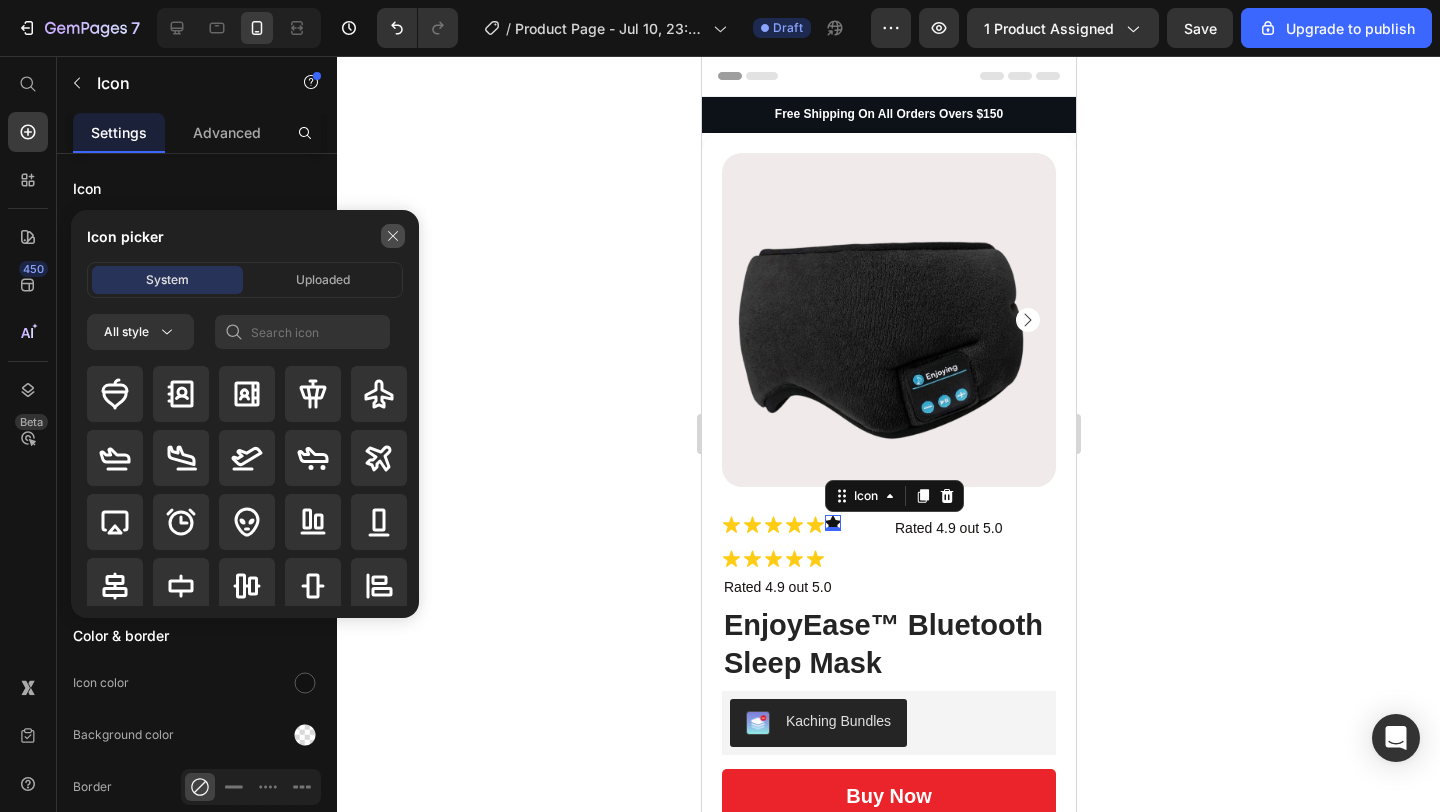 click 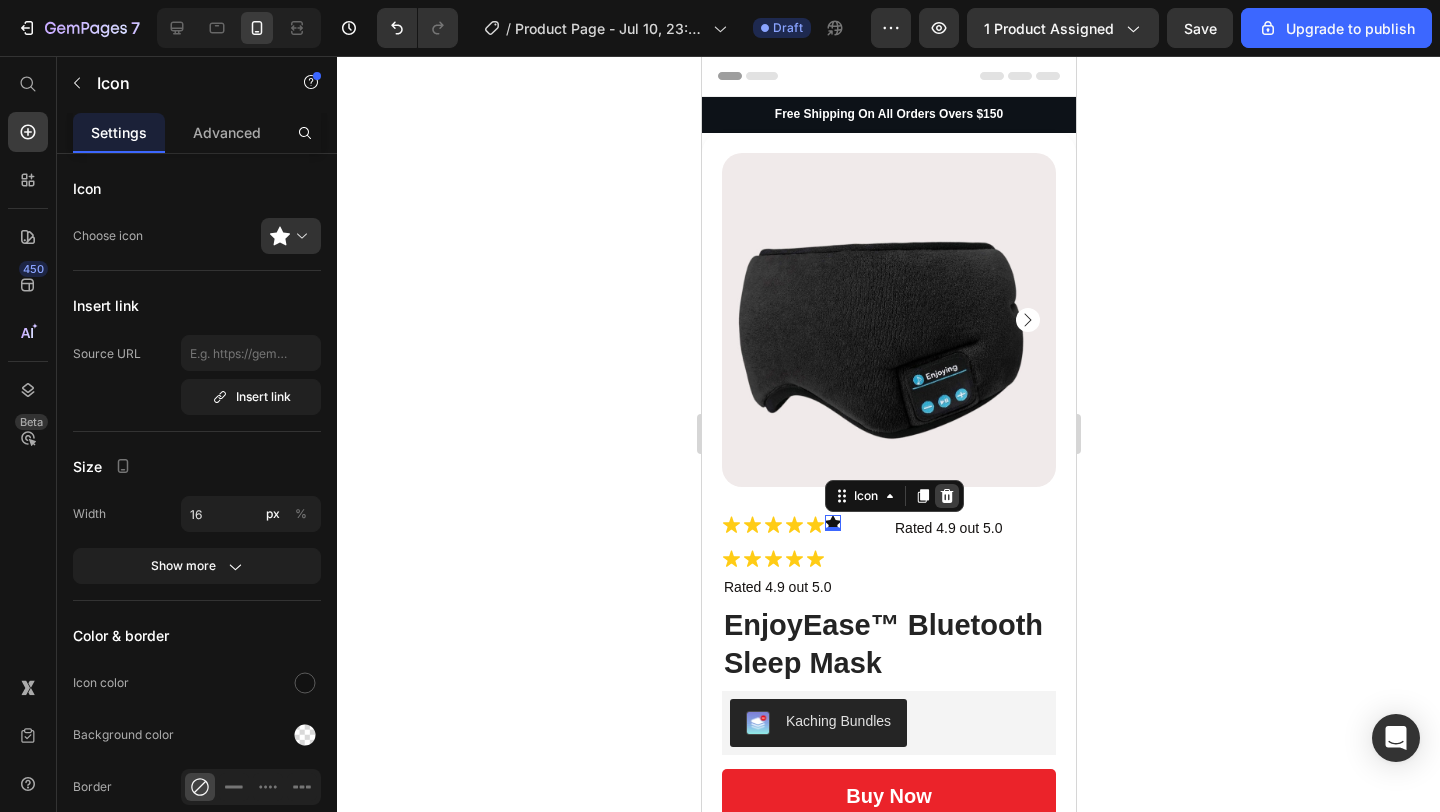 click 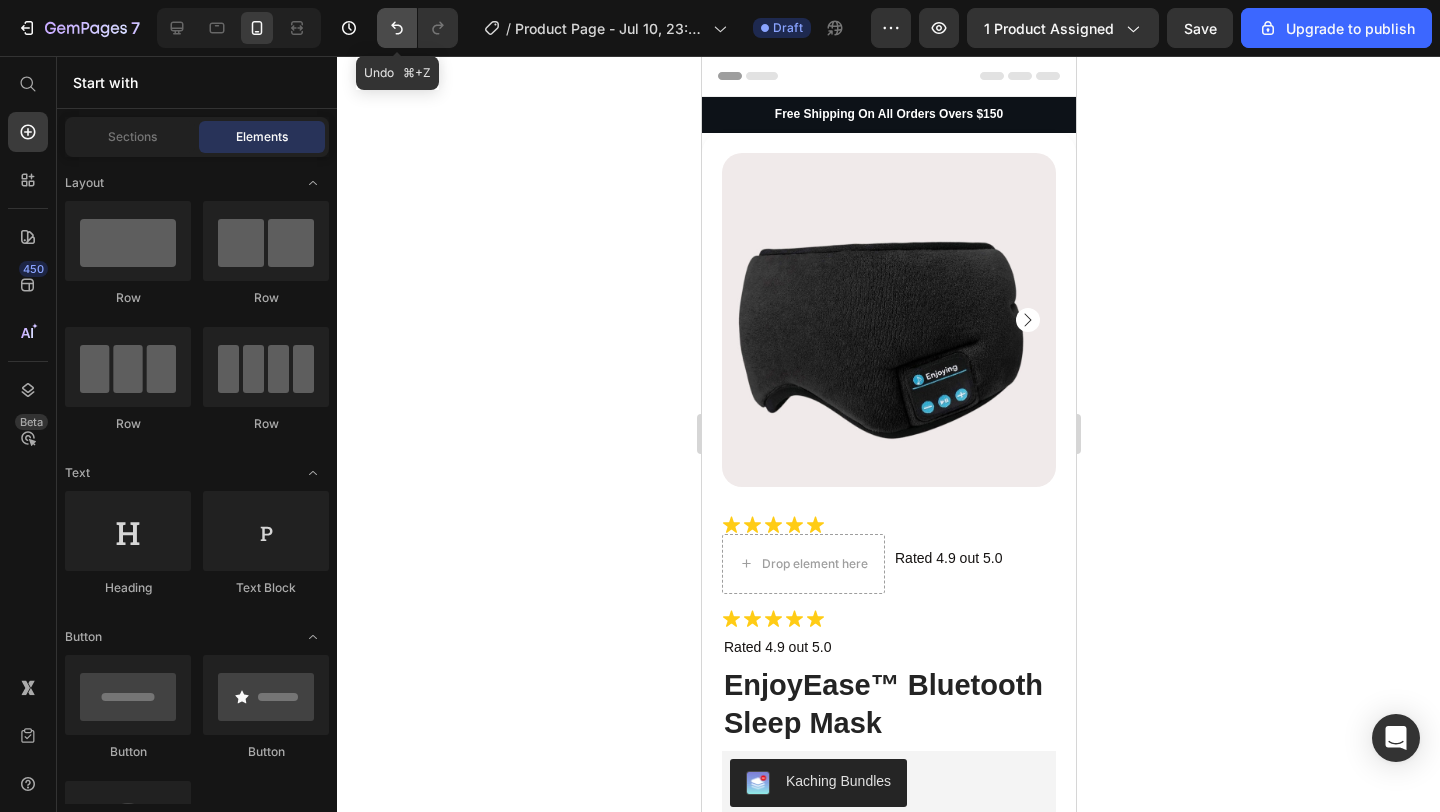 click 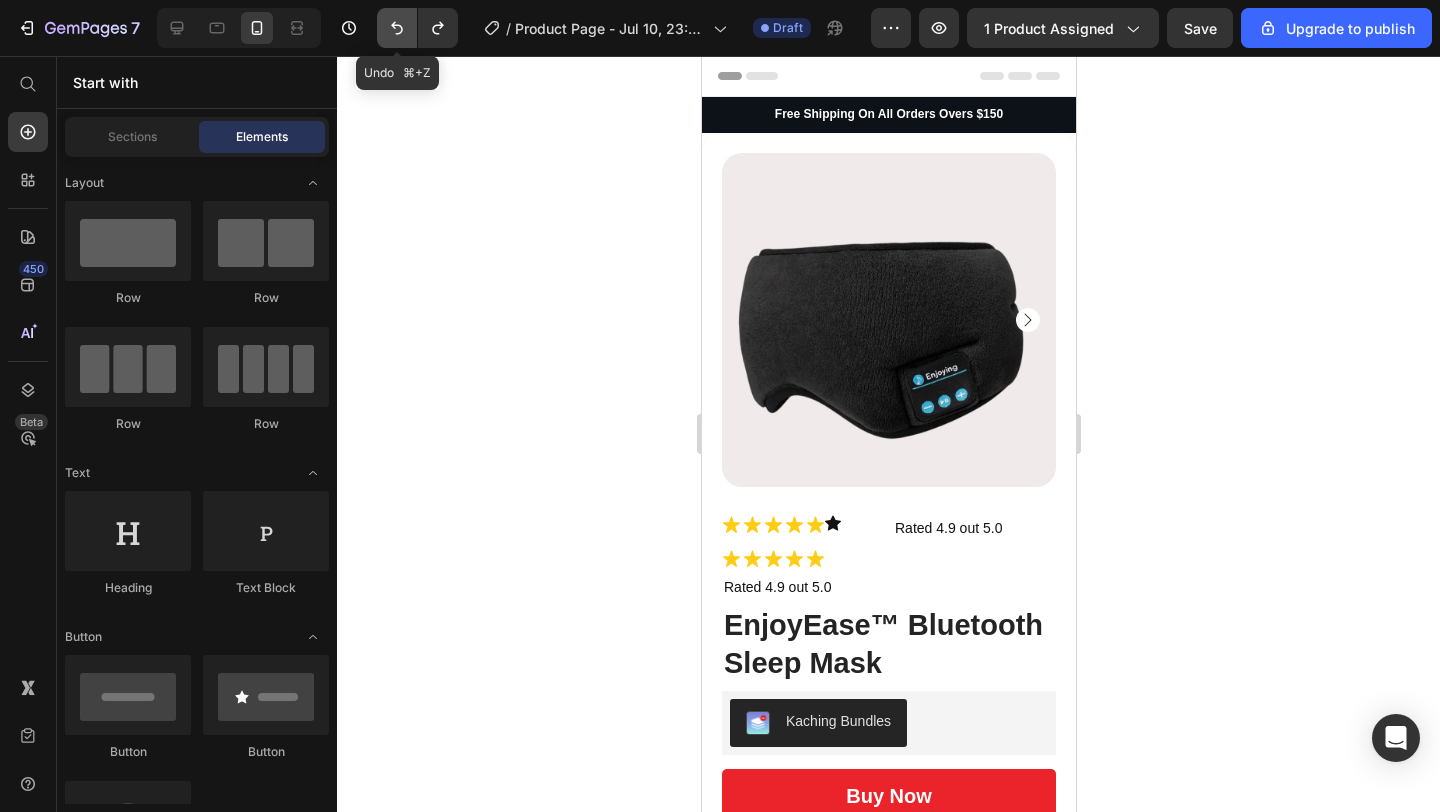 click 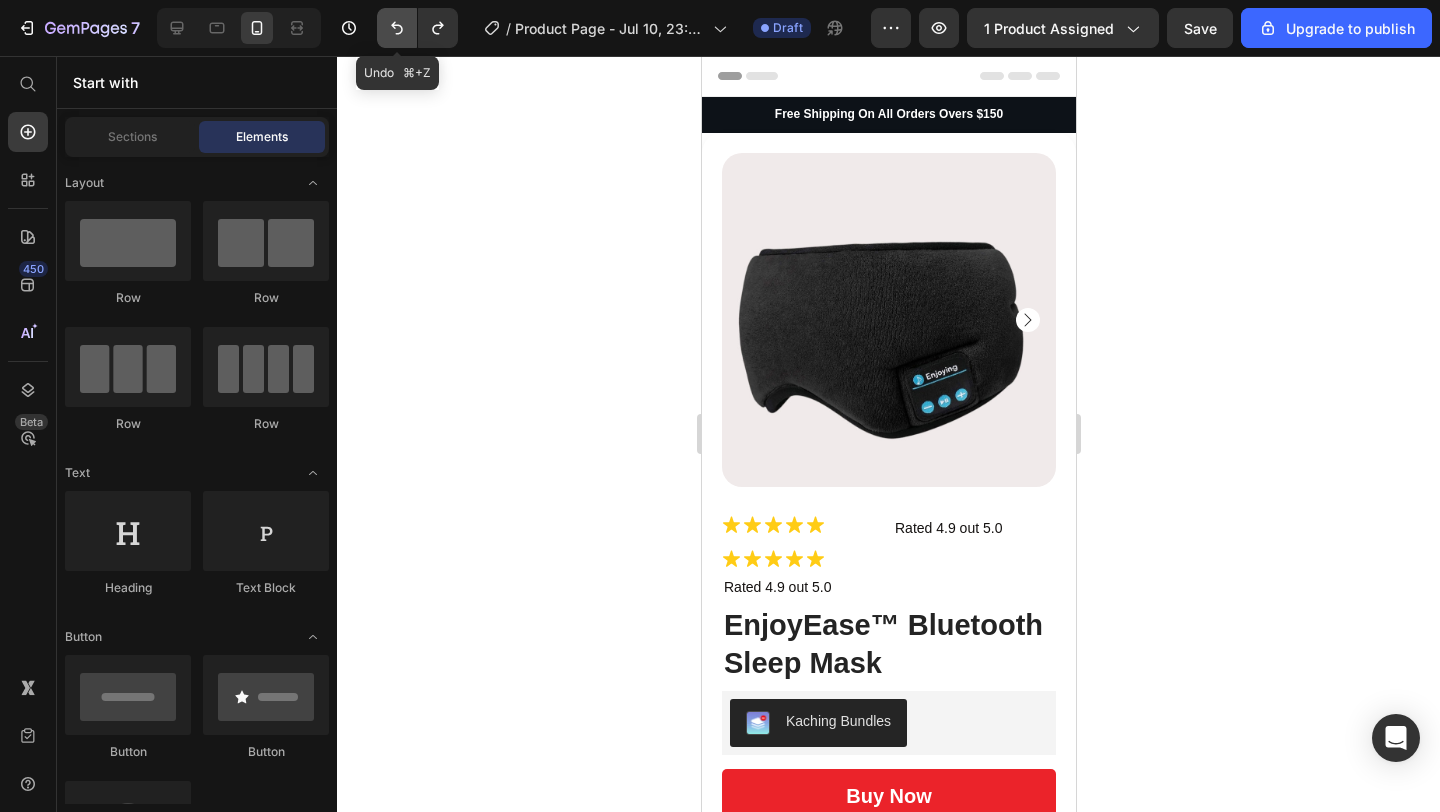 click 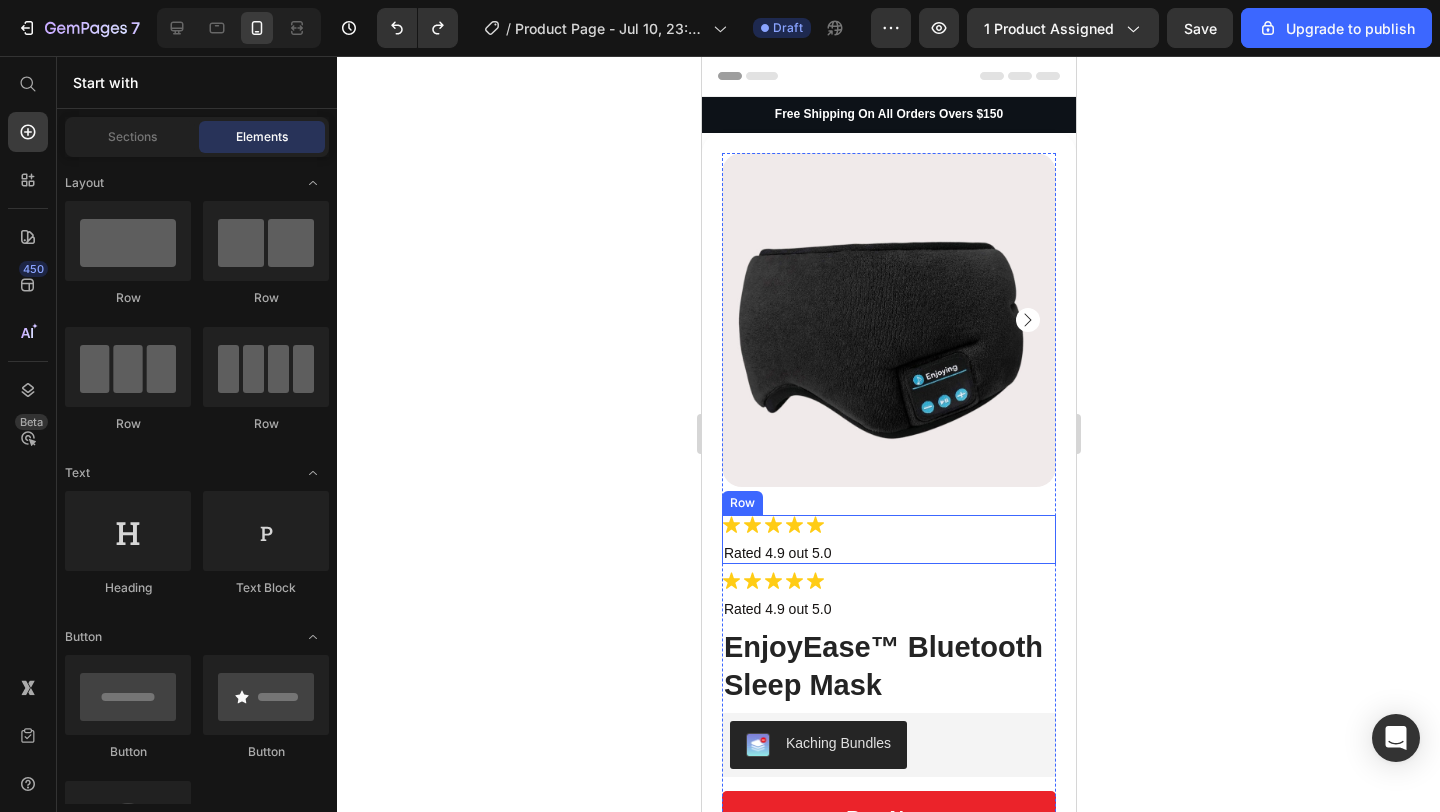 click on "Rated 4.9 out 5.0" at bounding box center (888, 553) 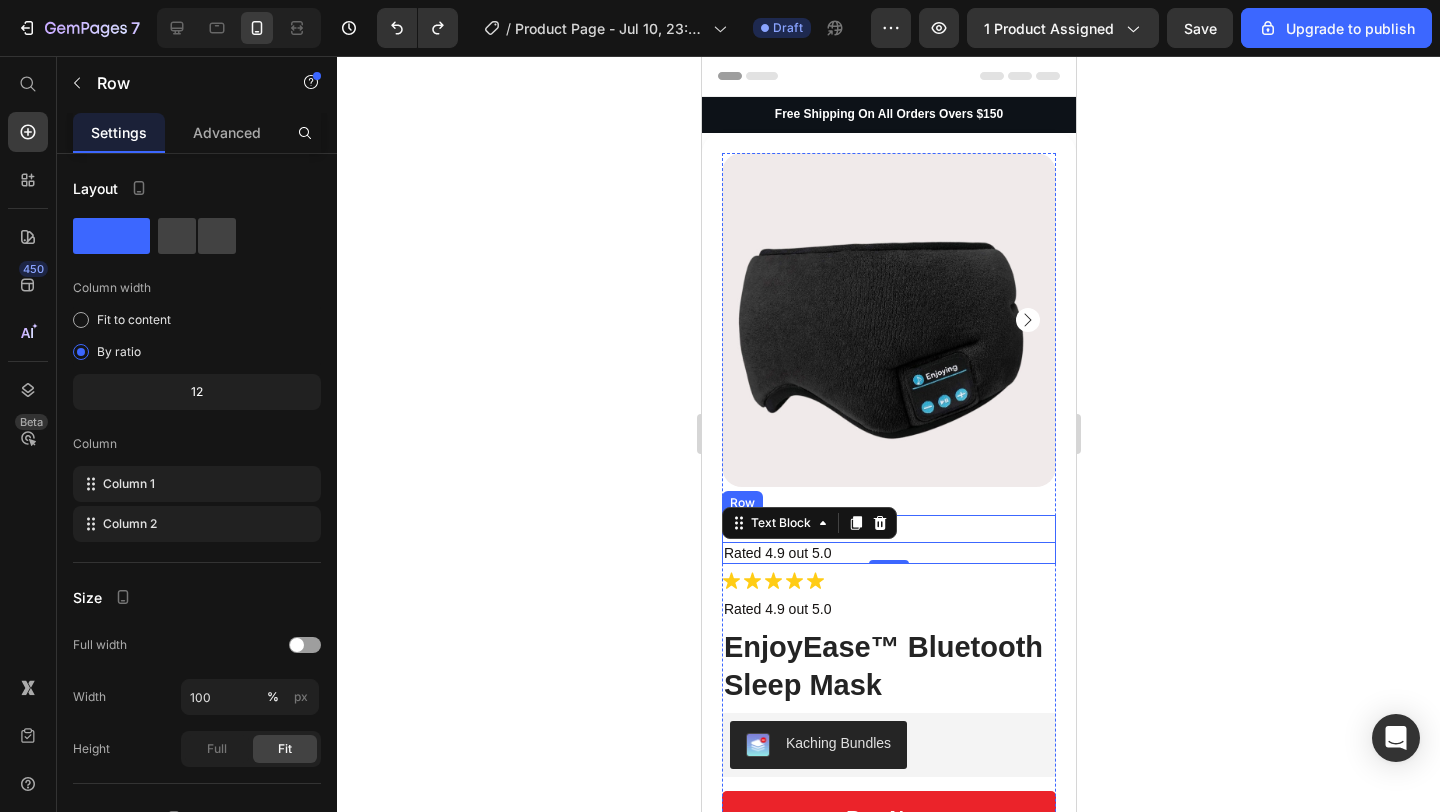 click on "Icon
Icon
Icon
Icon
Icon Icon List" at bounding box center [888, 528] 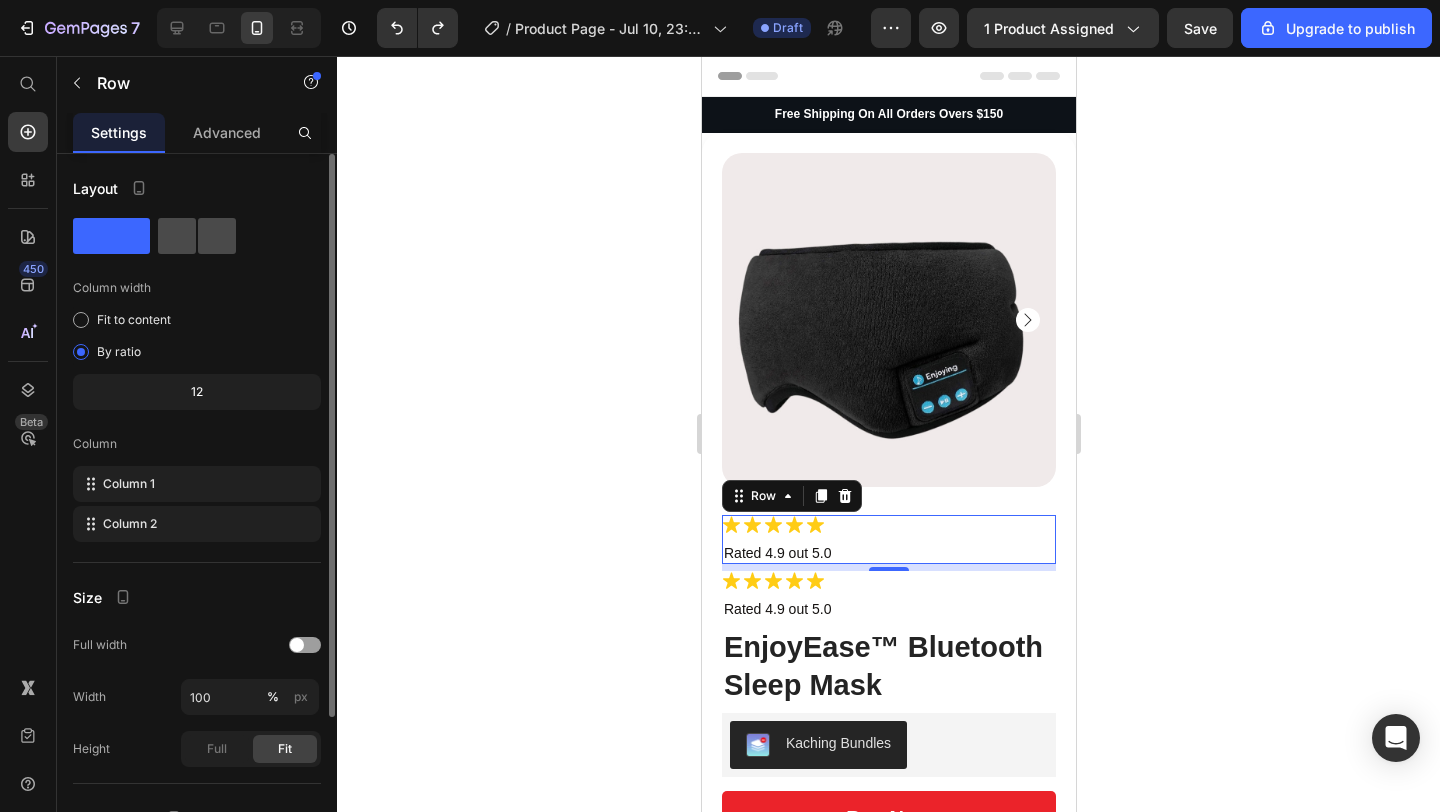 click 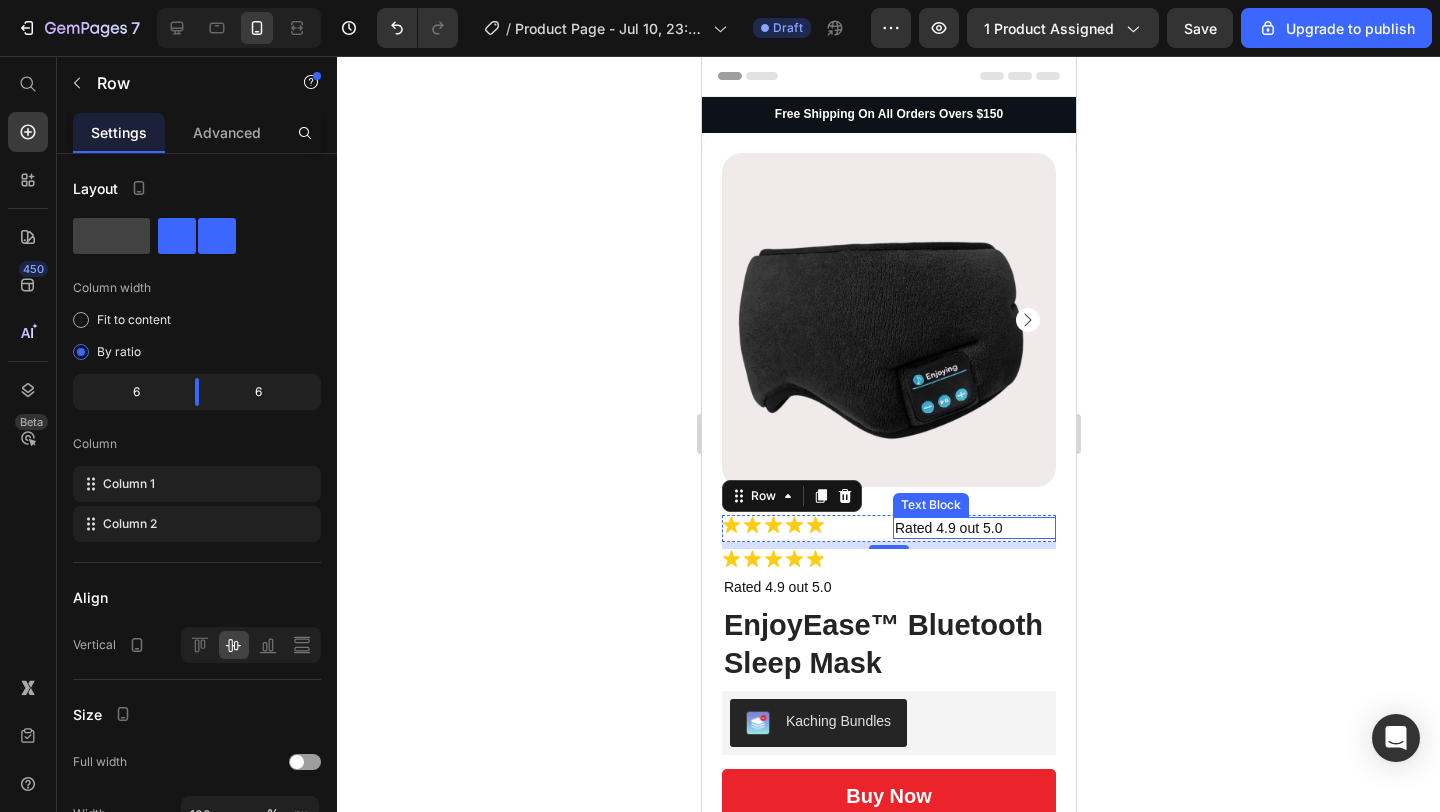 click on "Rated 4.9 out 5.0" at bounding box center [973, 528] 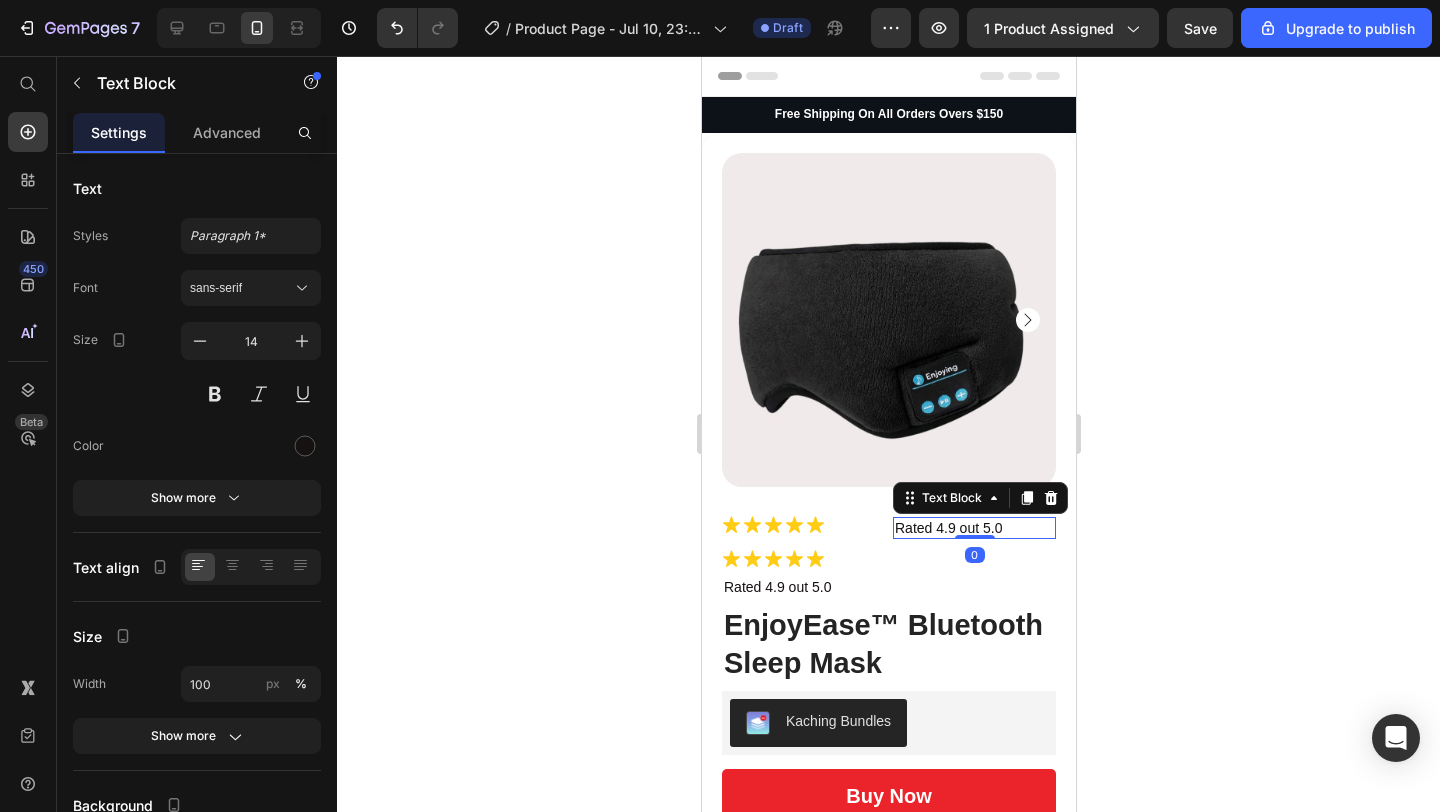 click on "Rated 4.9 out 5.0" at bounding box center (973, 528) 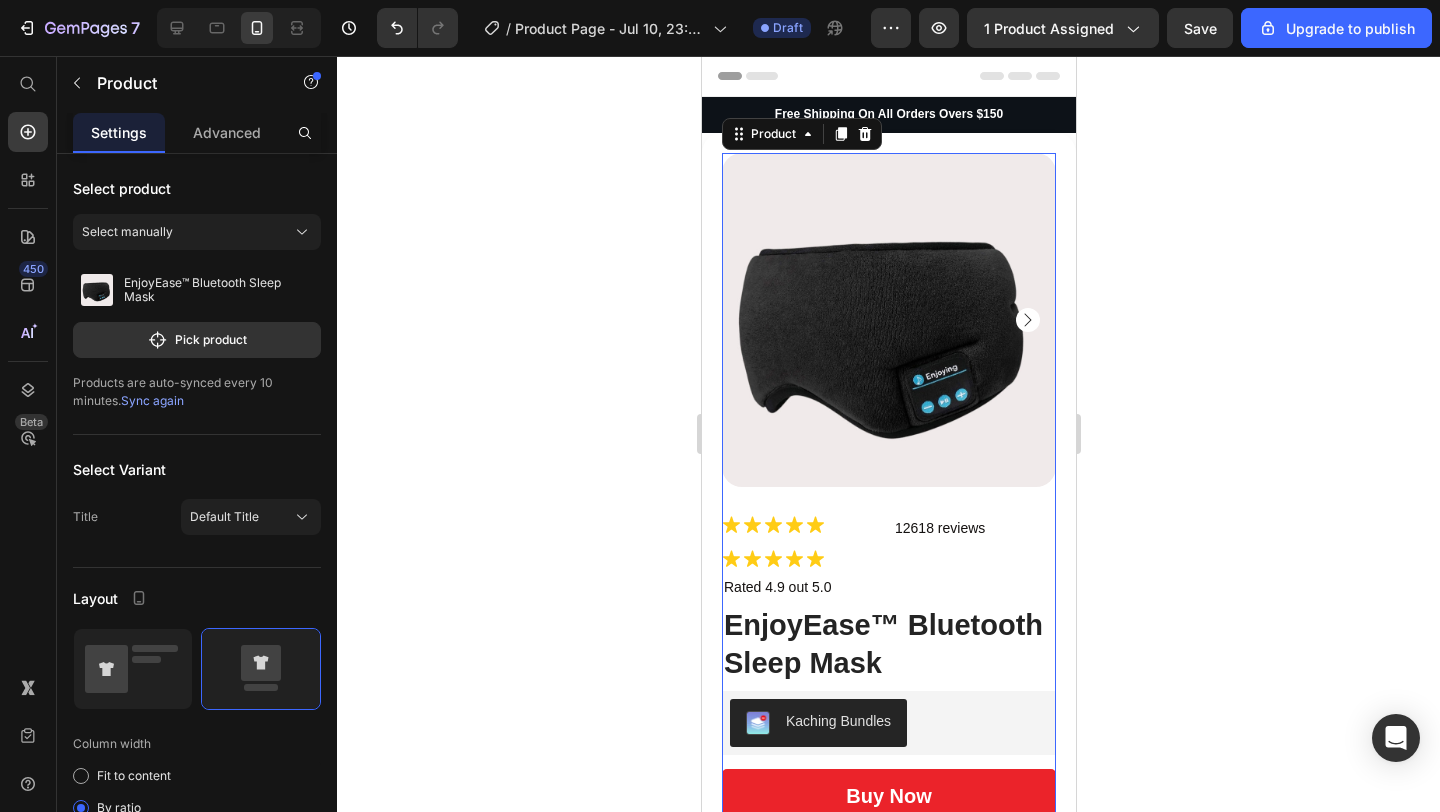click on "Icon
Icon
Icon
Icon
Icon Icon List 12618 reviews Text Block Row
Icon
Icon
Icon
Icon
Icon Icon List Rated 4.9 out 5.0 Text Block Row EnjoyEase™ Bluetooth Sleep Mask Product Title Kaching Bundles Kaching Bundles buy now Add to Cart Try it for 30 days or your money back guarantee Text Block Description Product Care Returns SpeedX Remote Racer with articulated suspension and 4-wheel drive is suitable for heavy terrain such as stones, gravel, roots, or a dusty road. The toy car is equipped with a differential and rubber wheels to ensure even better terrain navigation. The model speed is 8 km/h. The toy car is controlled by a joystick gun with a 50-meter range. Text Block Features top speed of 30 hm/h, 4ghz radio system, Fully proportional throttle and steering, Splashproof ESC/Receiver unit, Splashproof 1kg rated servo, RC390 Brushed Motor w/Heatsink, Front & Rear Geared. Text Block Text Block   For more information please visit the Help Centre. Text Block Tab" at bounding box center [888, 813] 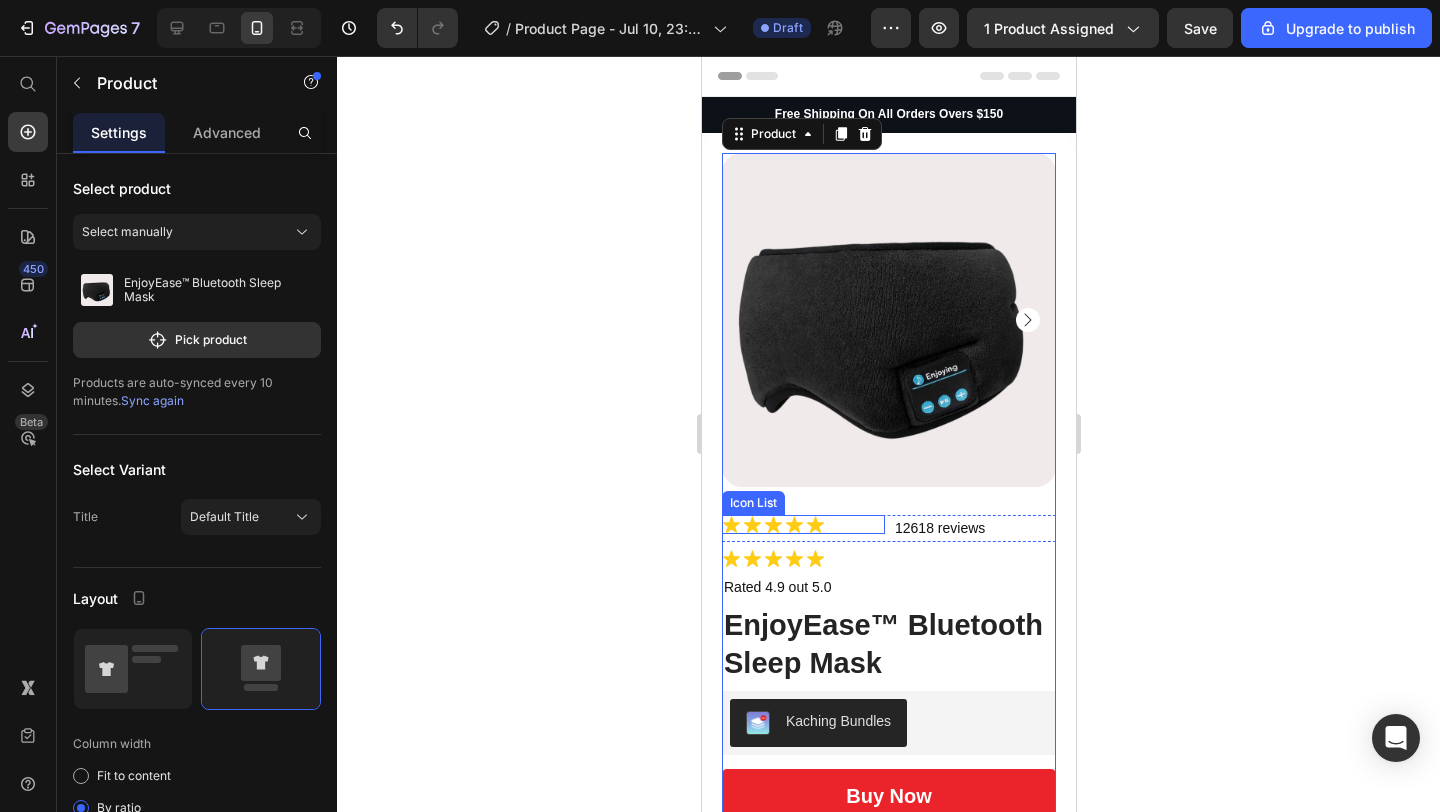 click on "Icon
Icon
Icon
Icon
Icon" at bounding box center [802, 524] 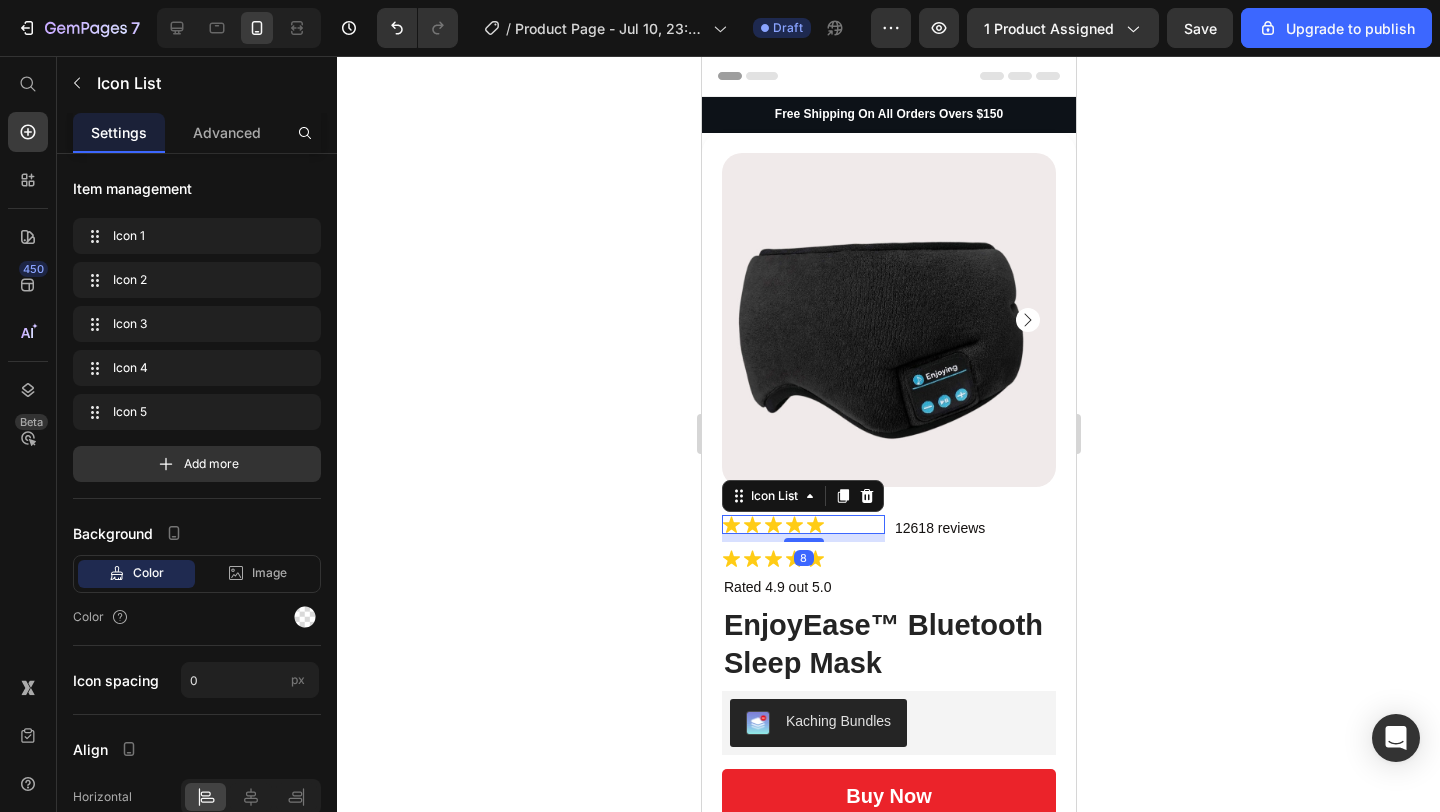 click on "8" at bounding box center (802, 538) 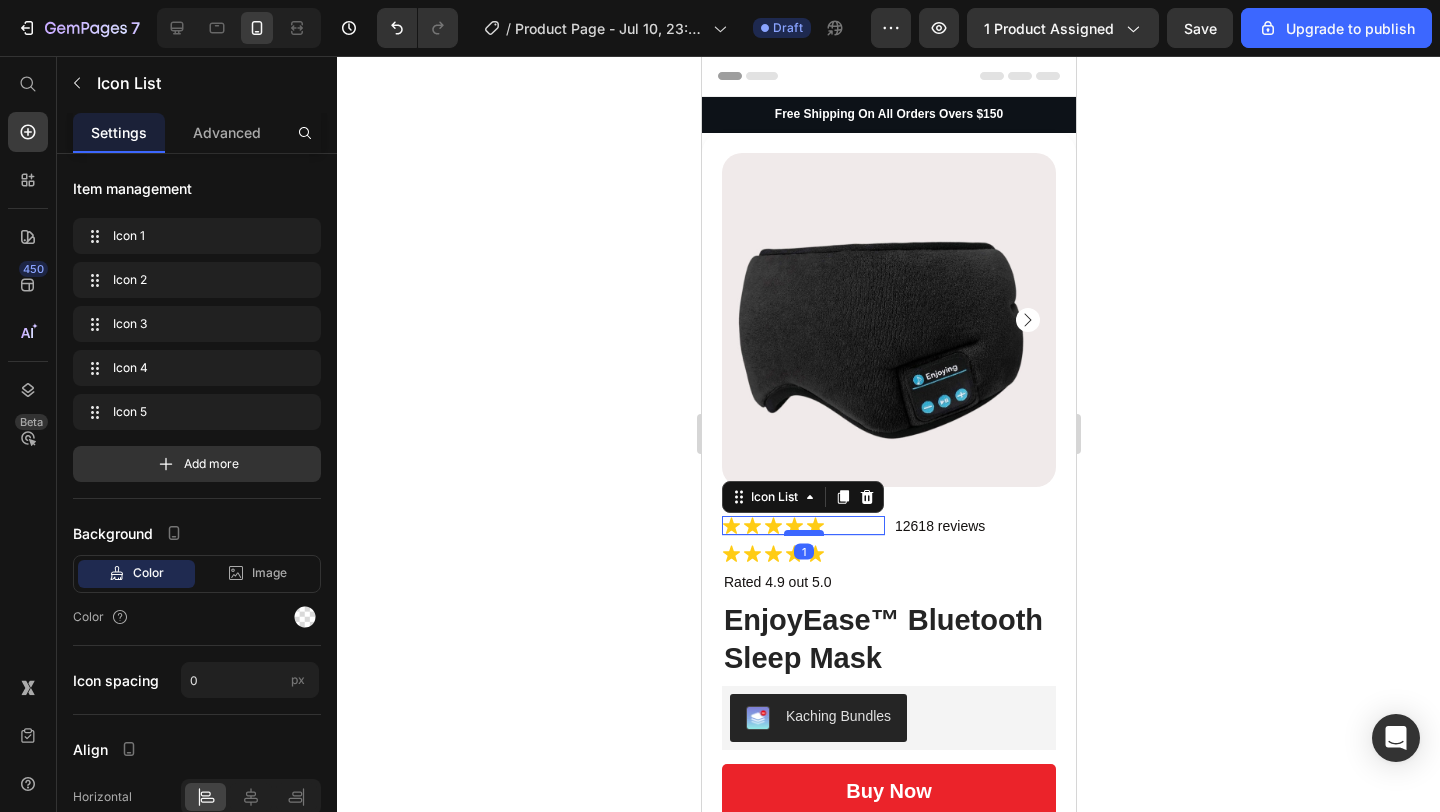 click at bounding box center (803, 533) 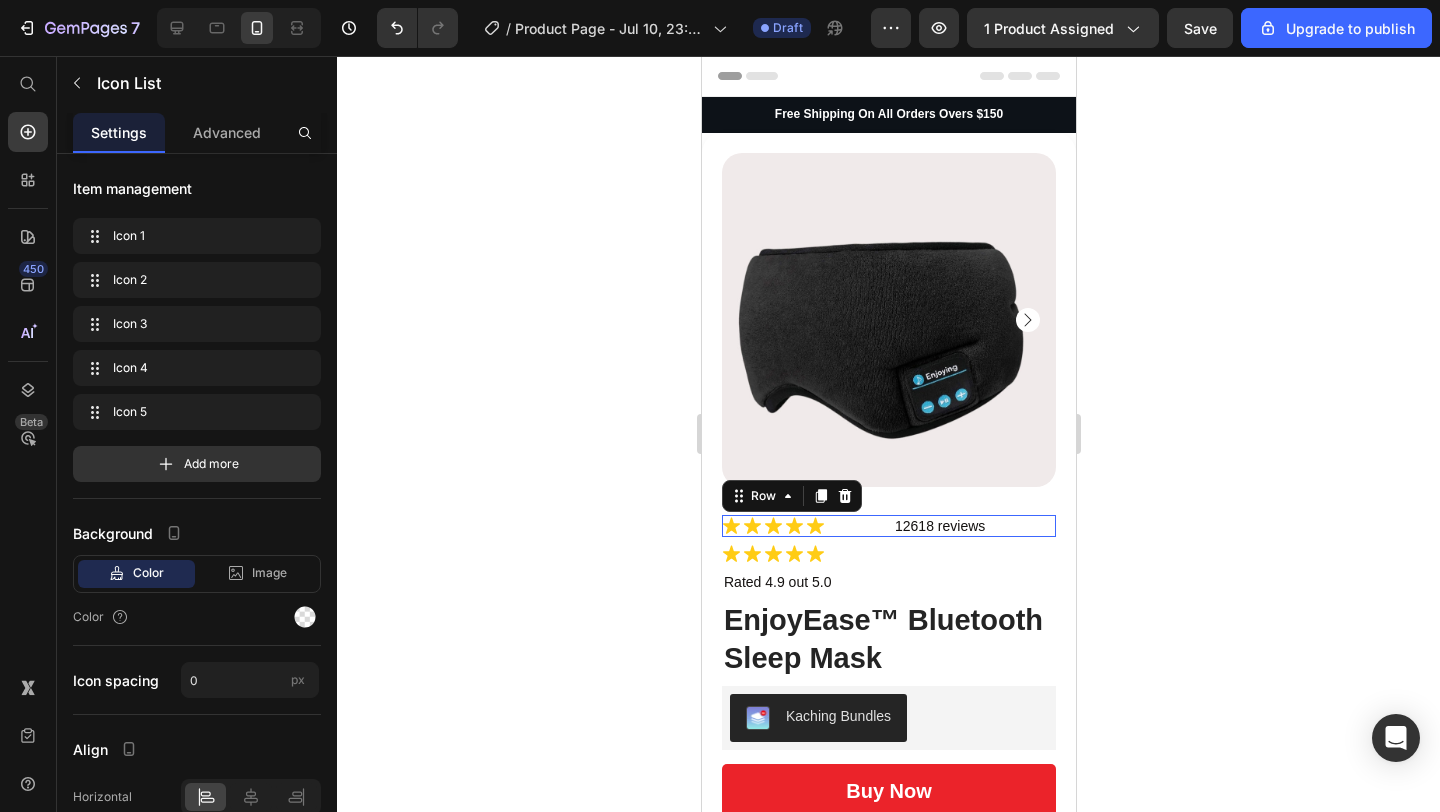 click on "Icon
Icon
Icon
Icon
Icon Icon List 12618 reviews Text Block Row   0" at bounding box center [888, 526] 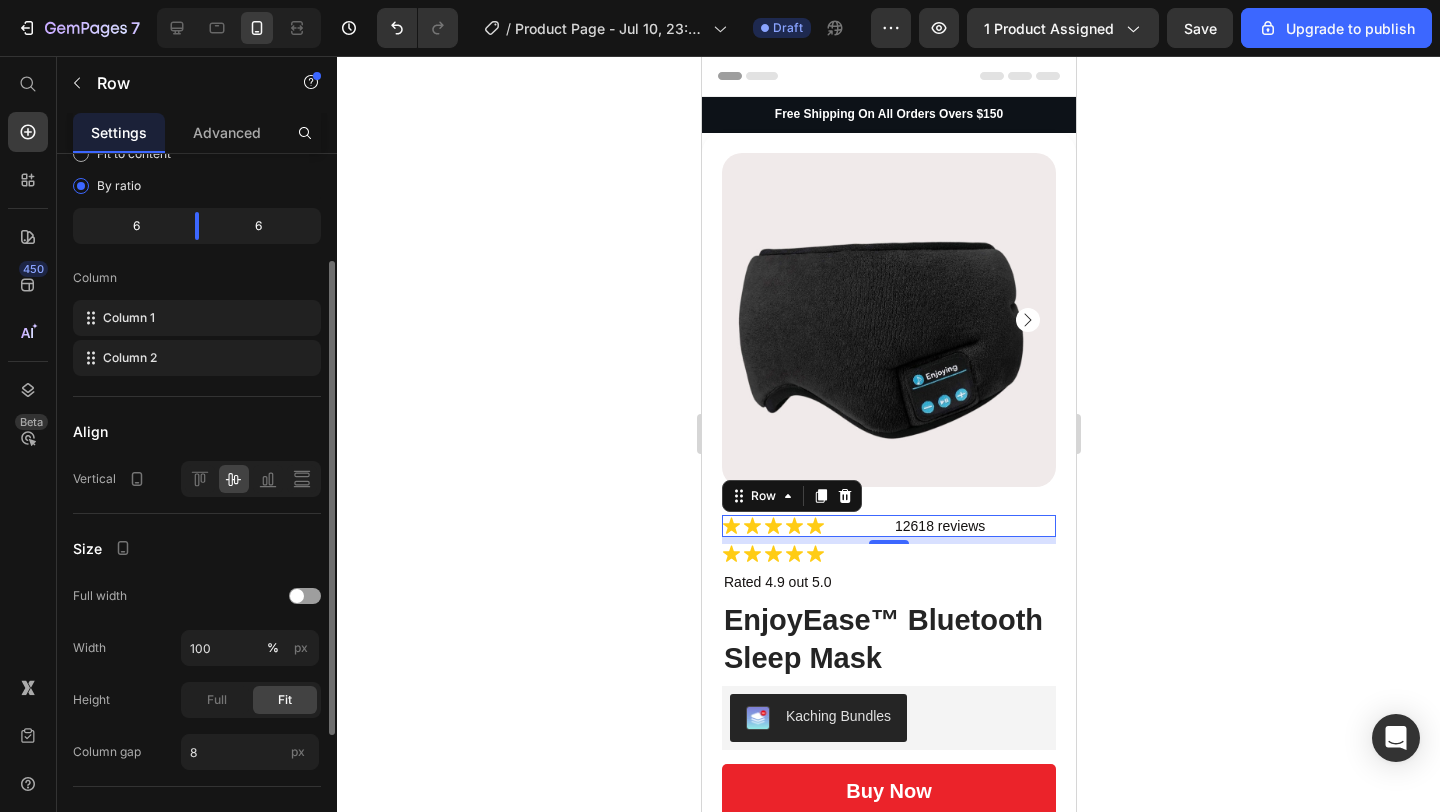 scroll, scrollTop: 170, scrollLeft: 0, axis: vertical 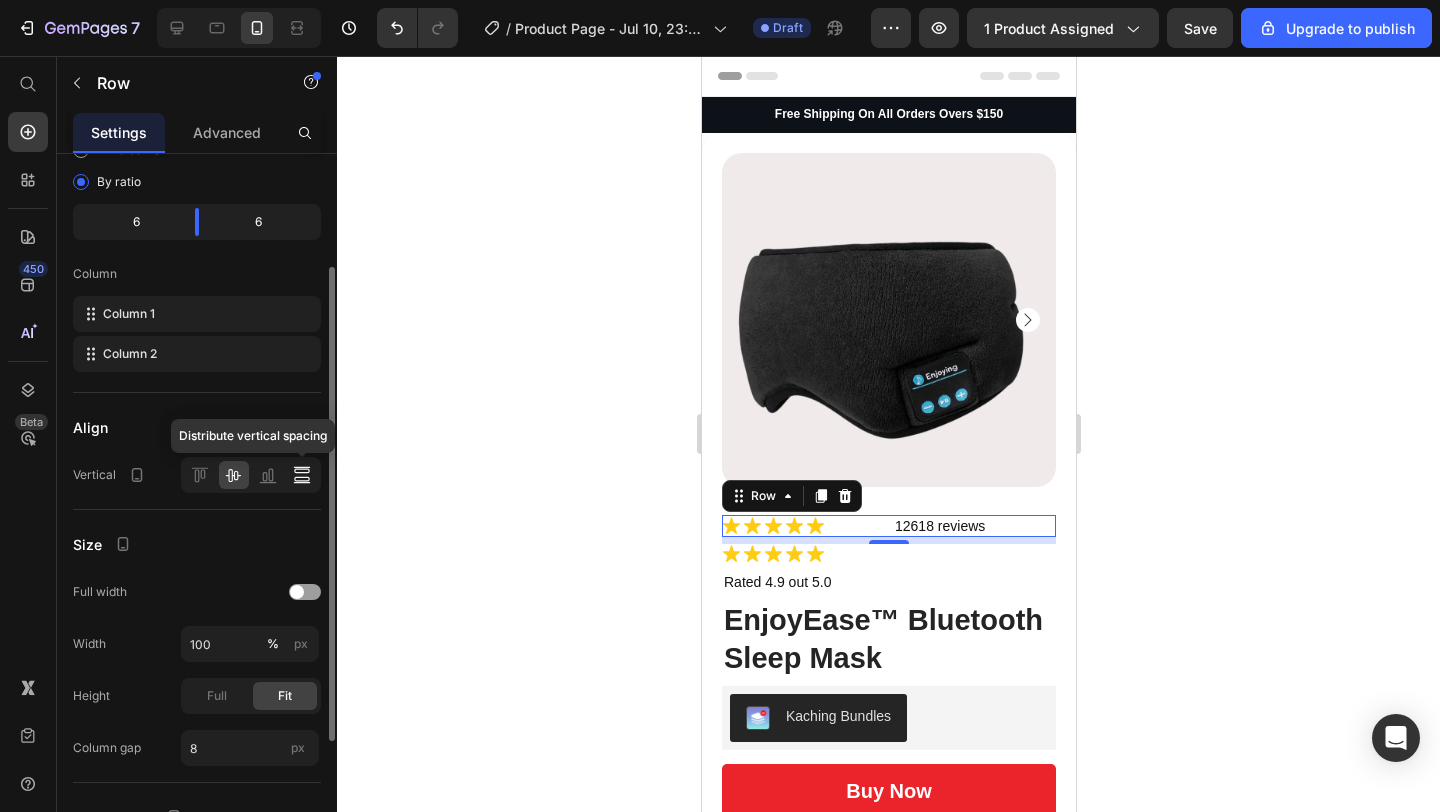 click 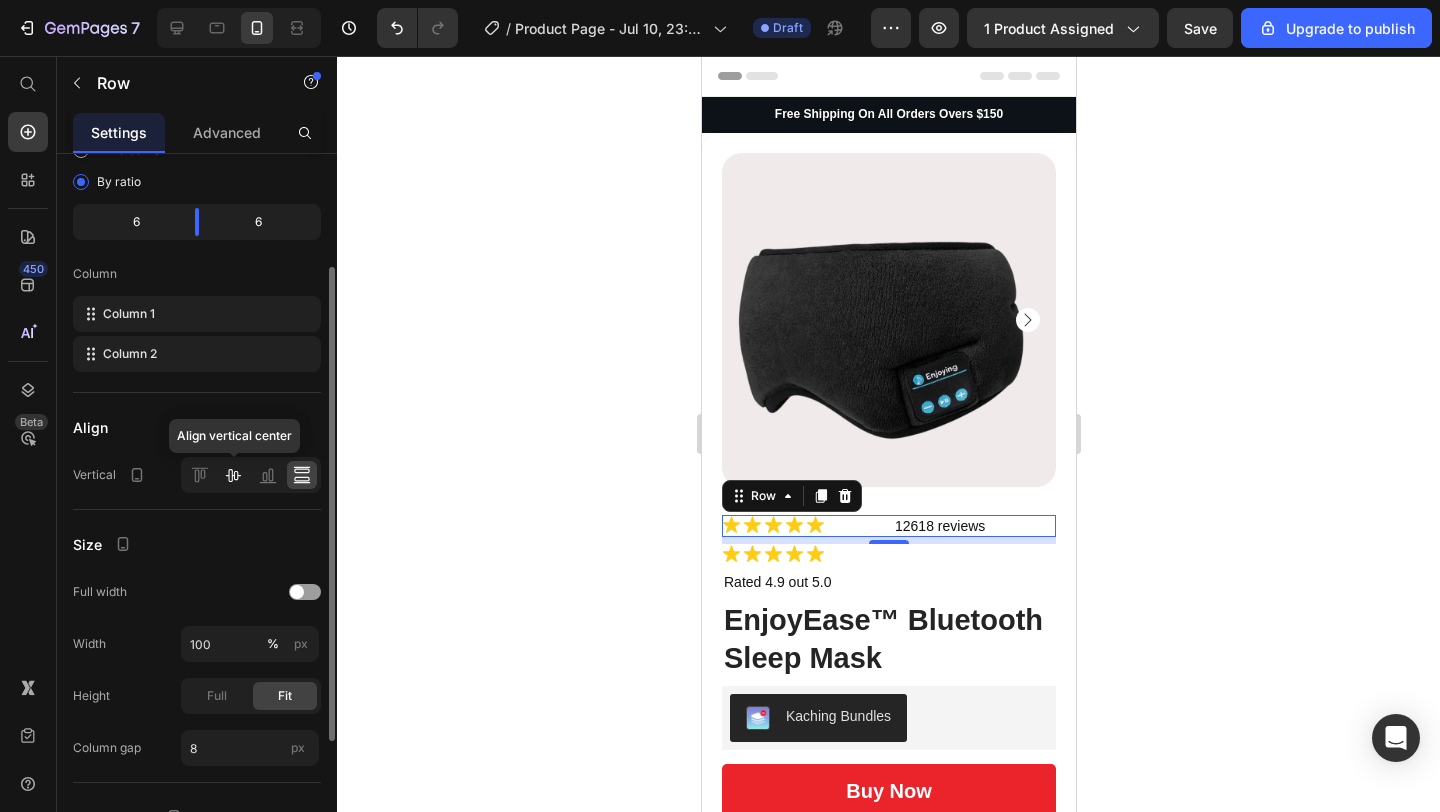 click 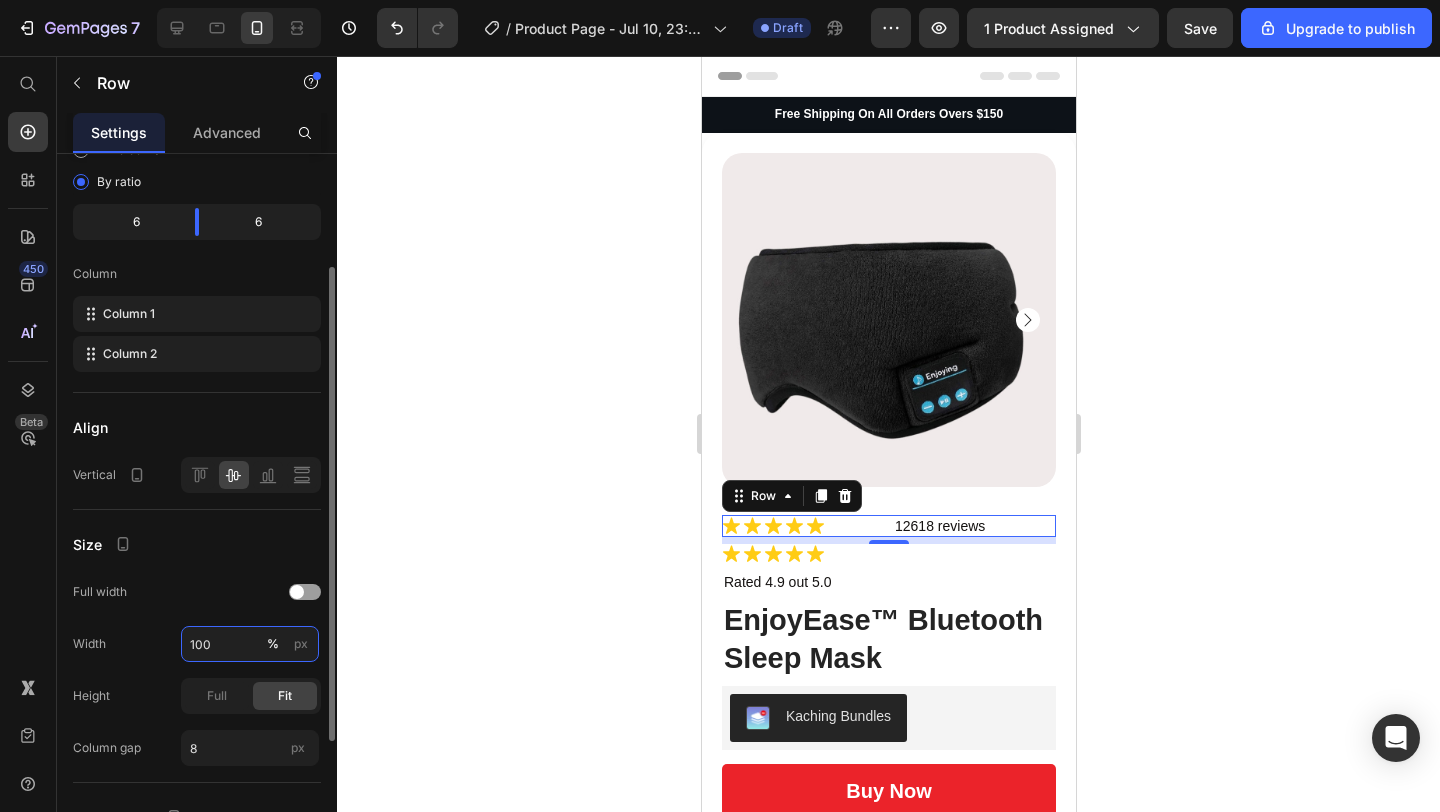 click on "100" at bounding box center (250, 644) 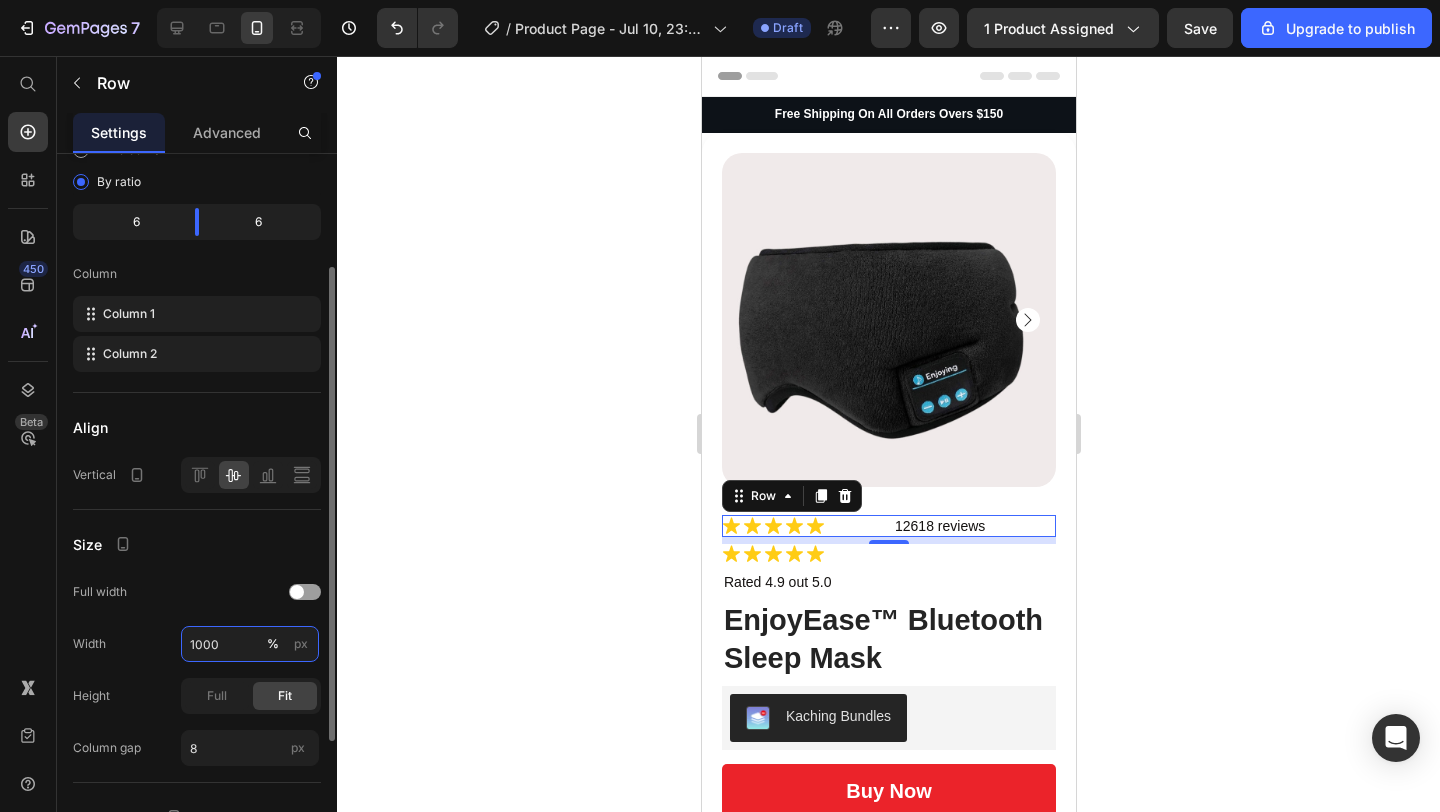type on "100" 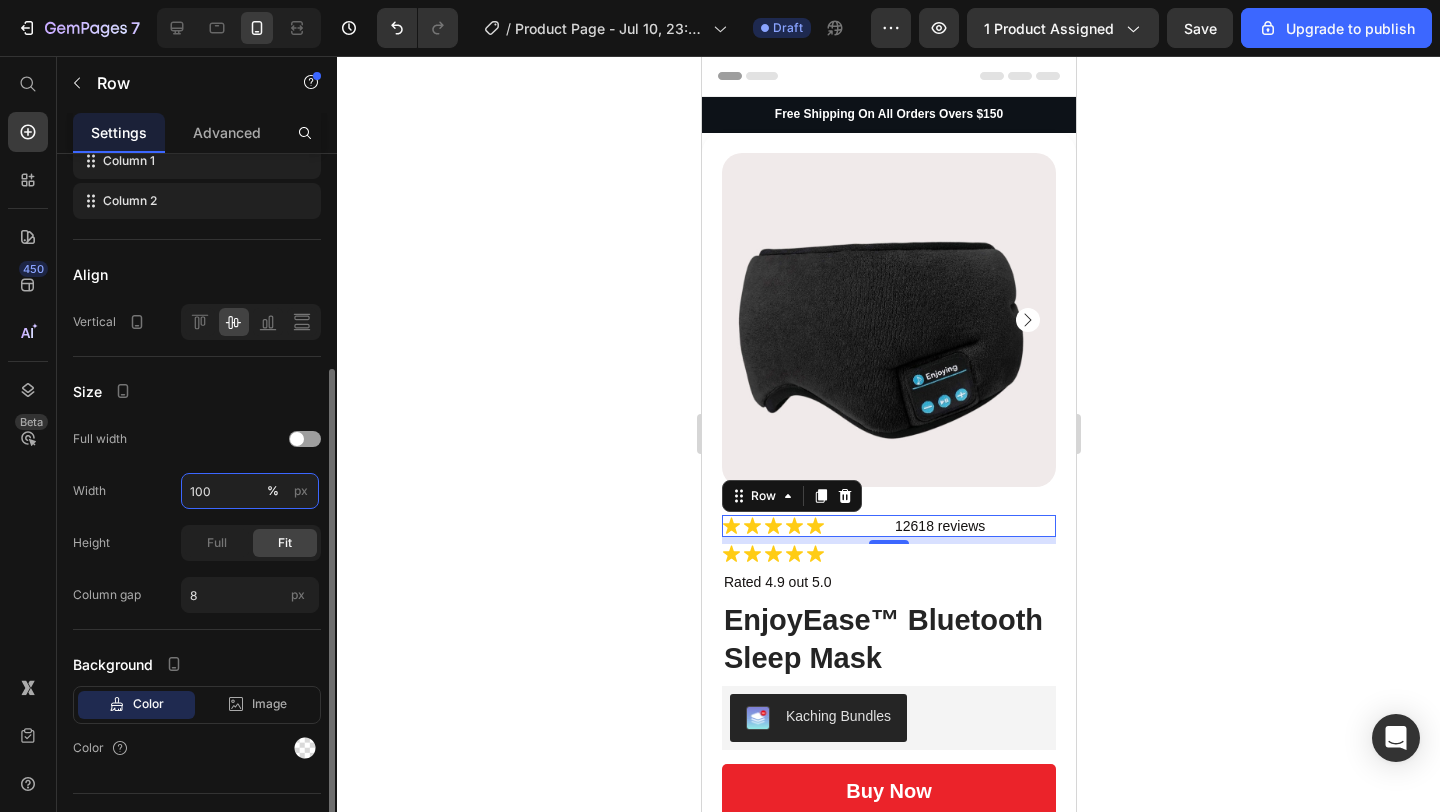scroll, scrollTop: 333, scrollLeft: 0, axis: vertical 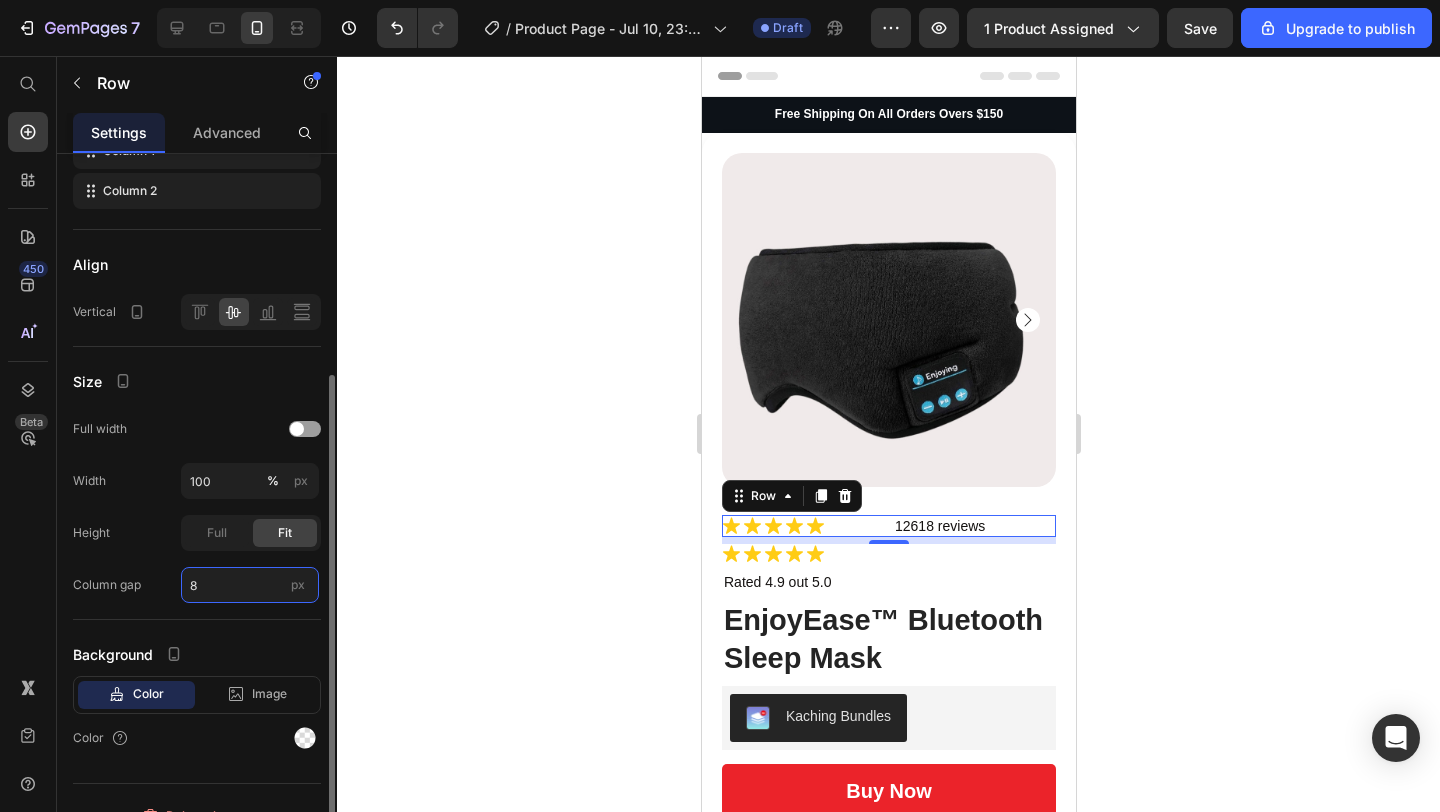 click on "8" at bounding box center (250, 585) 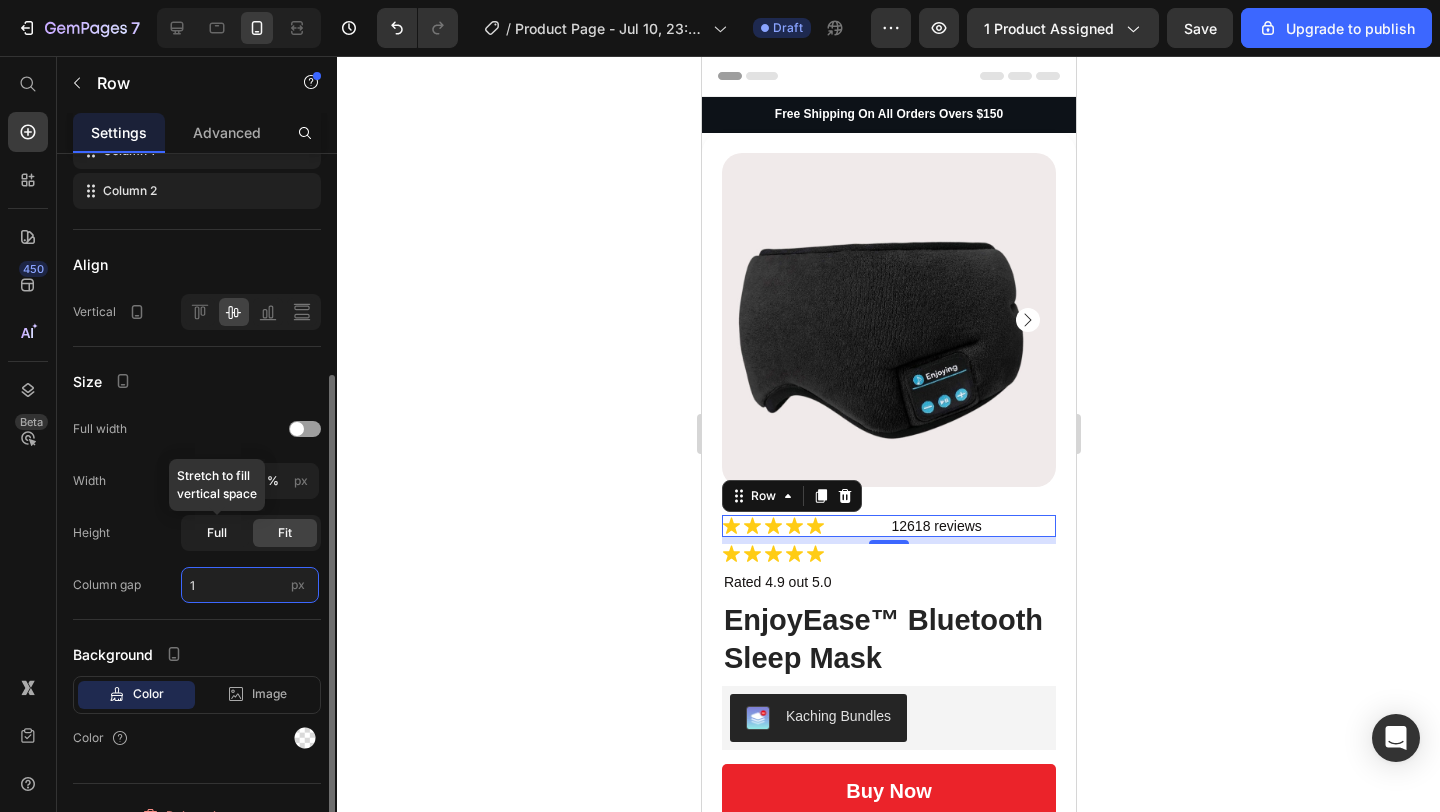 type on "1" 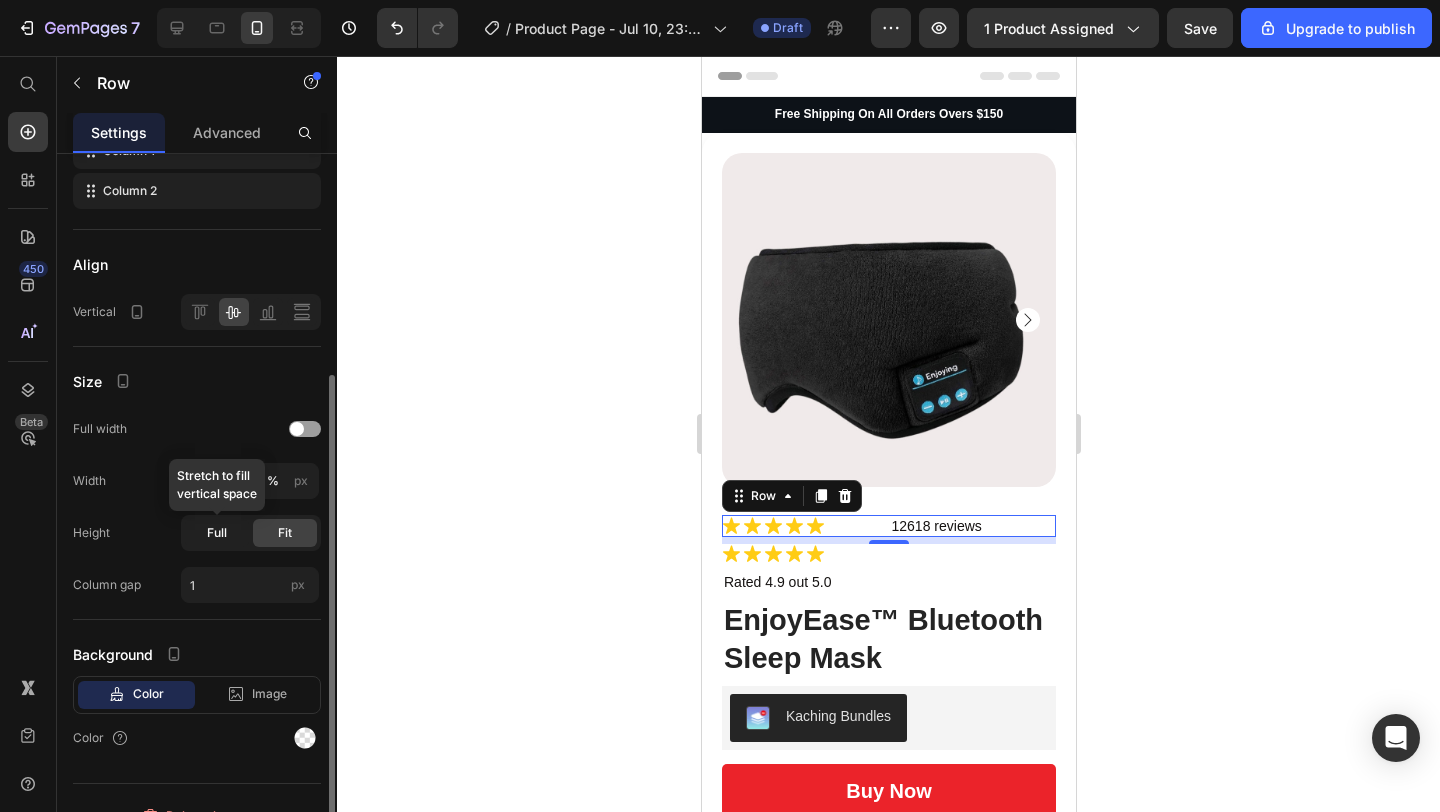 click on "Full" 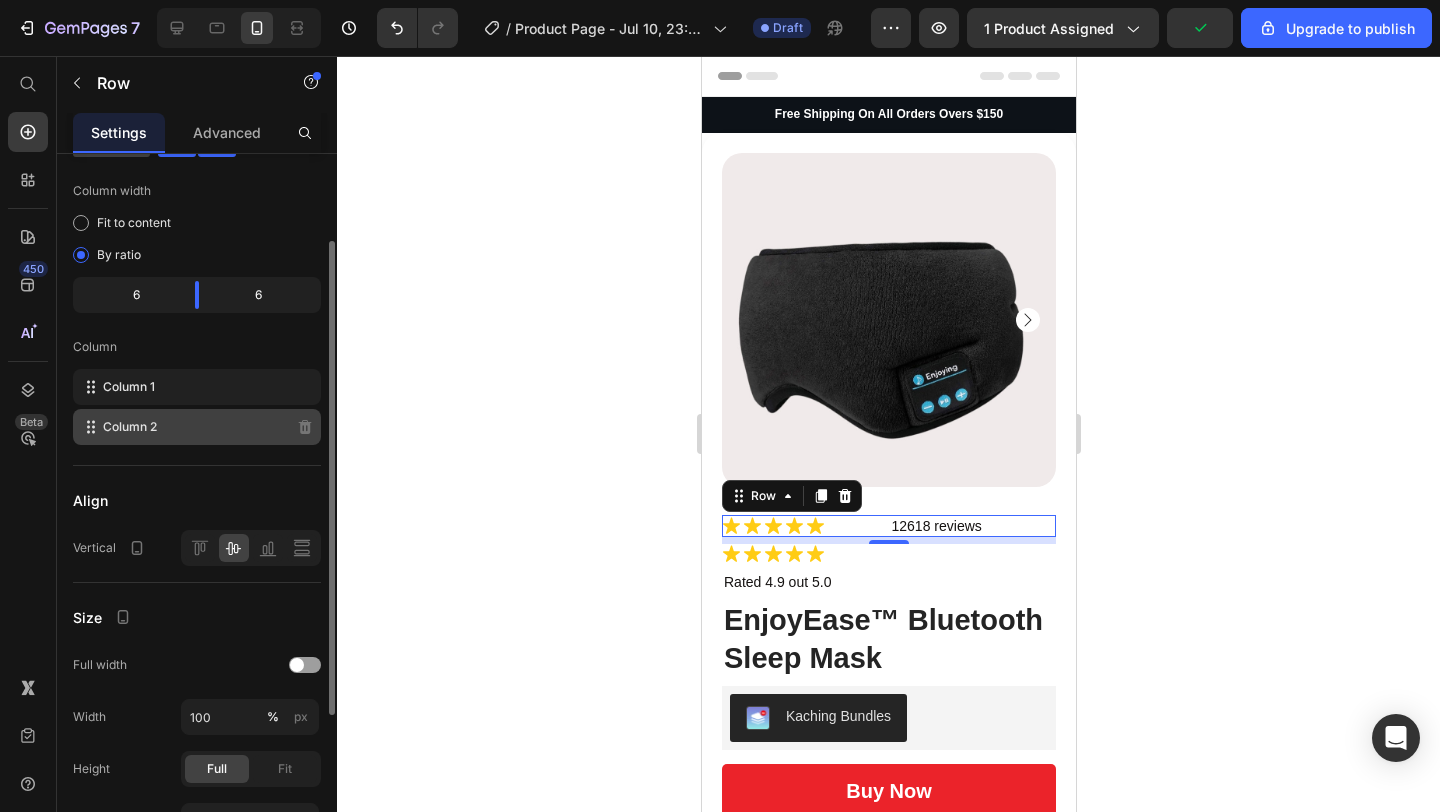 scroll, scrollTop: 96, scrollLeft: 0, axis: vertical 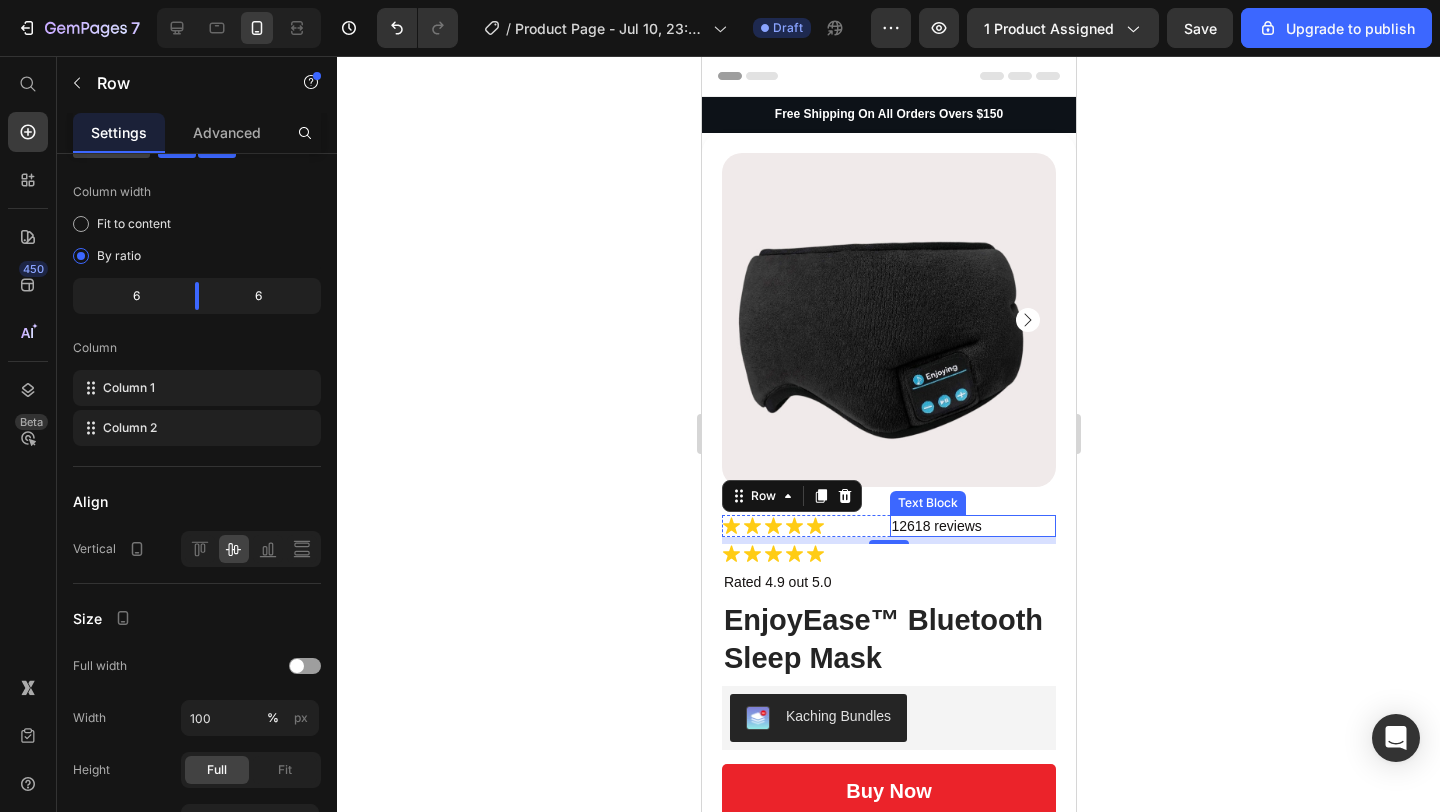 click on "12618 reviews" at bounding box center [972, 526] 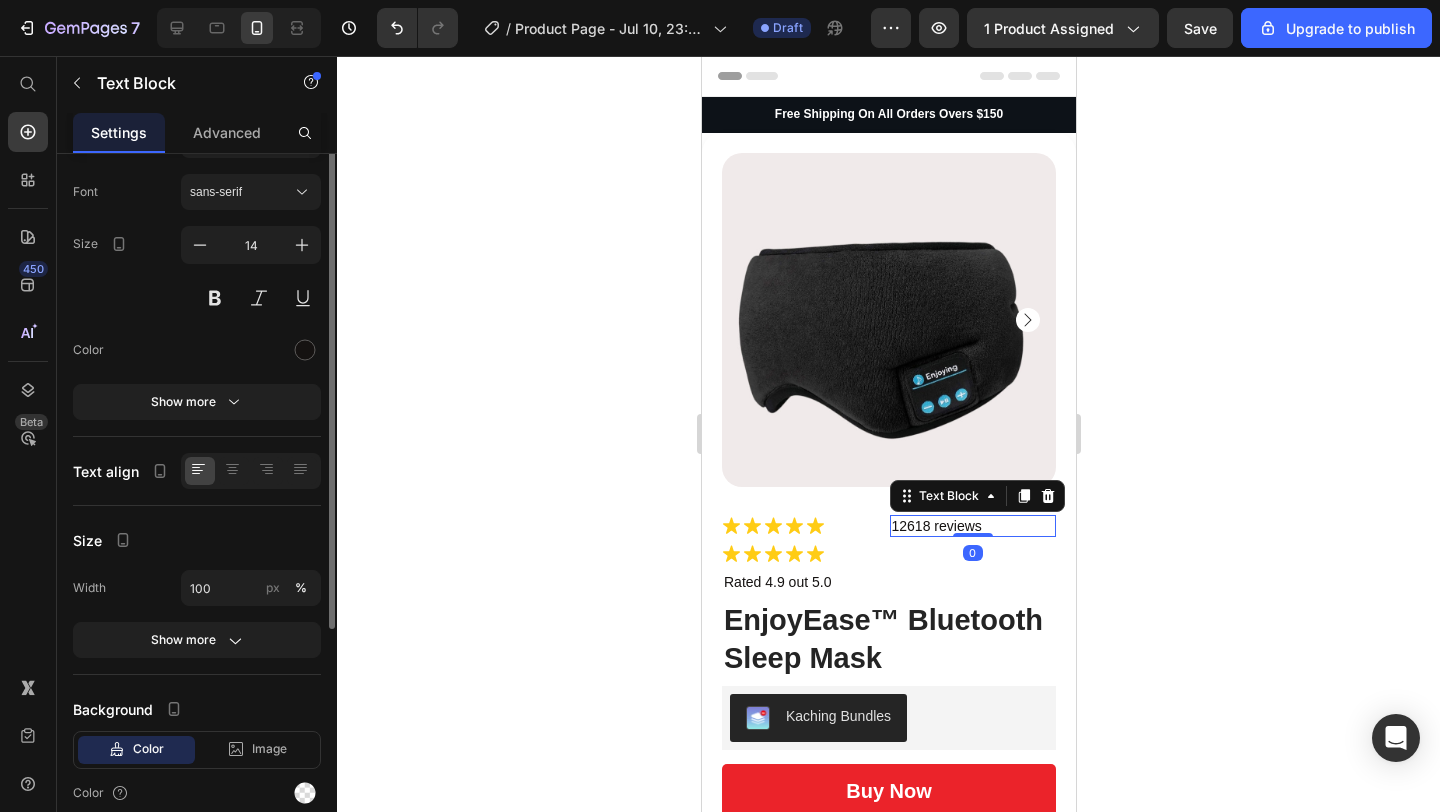 scroll, scrollTop: 0, scrollLeft: 0, axis: both 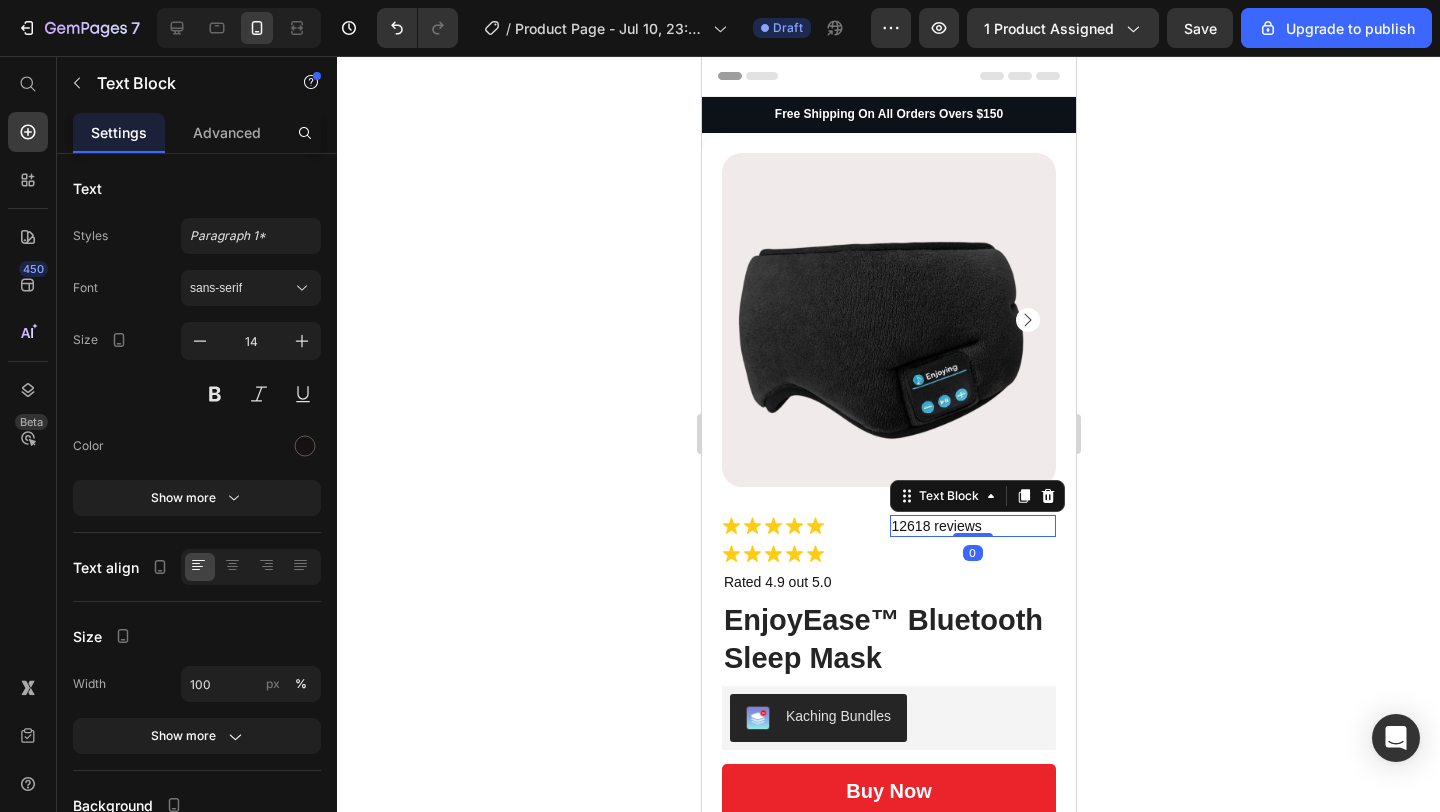 click on "12618 reviews" at bounding box center (972, 526) 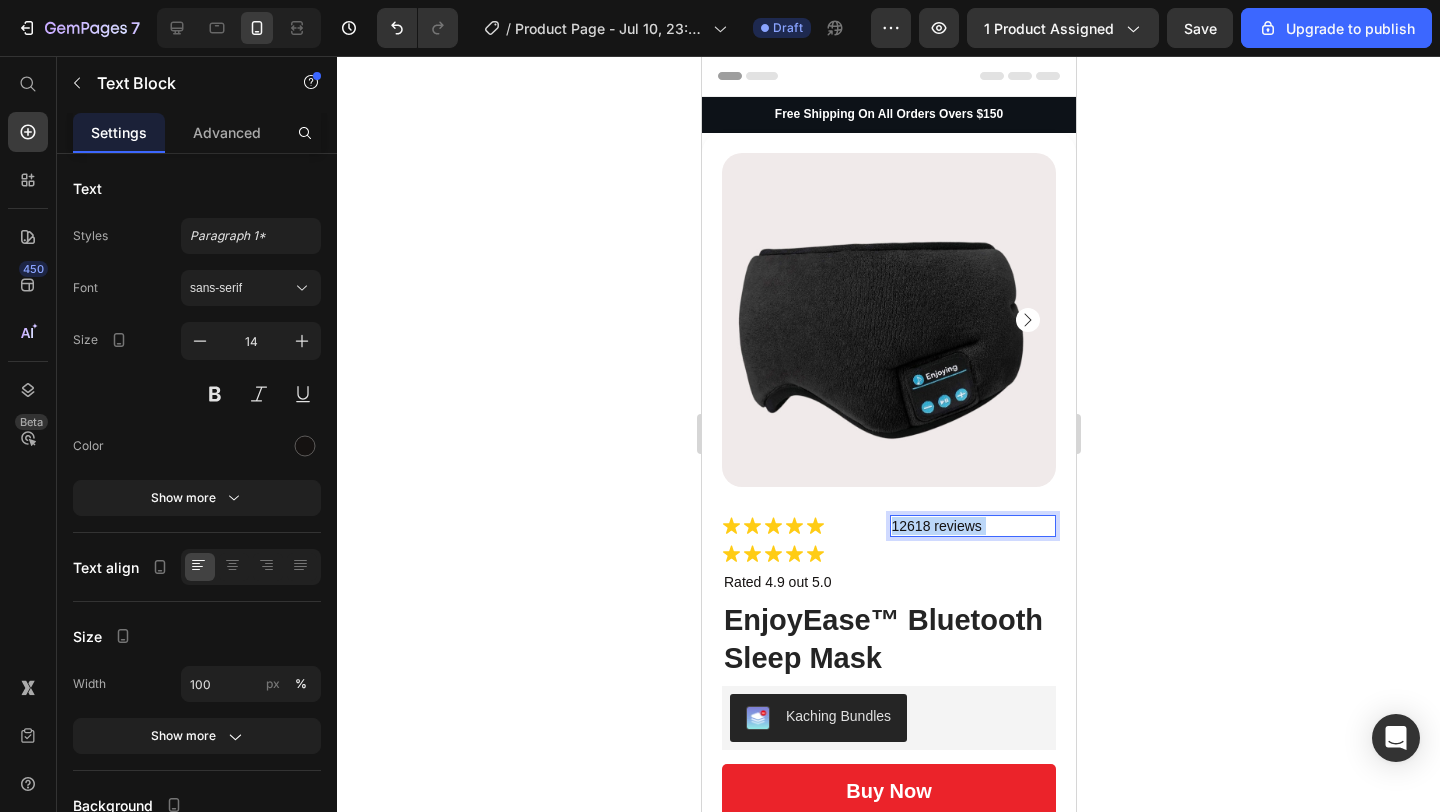 drag, startPoint x: 979, startPoint y: 526, endPoint x: 896, endPoint y: 521, distance: 83.15047 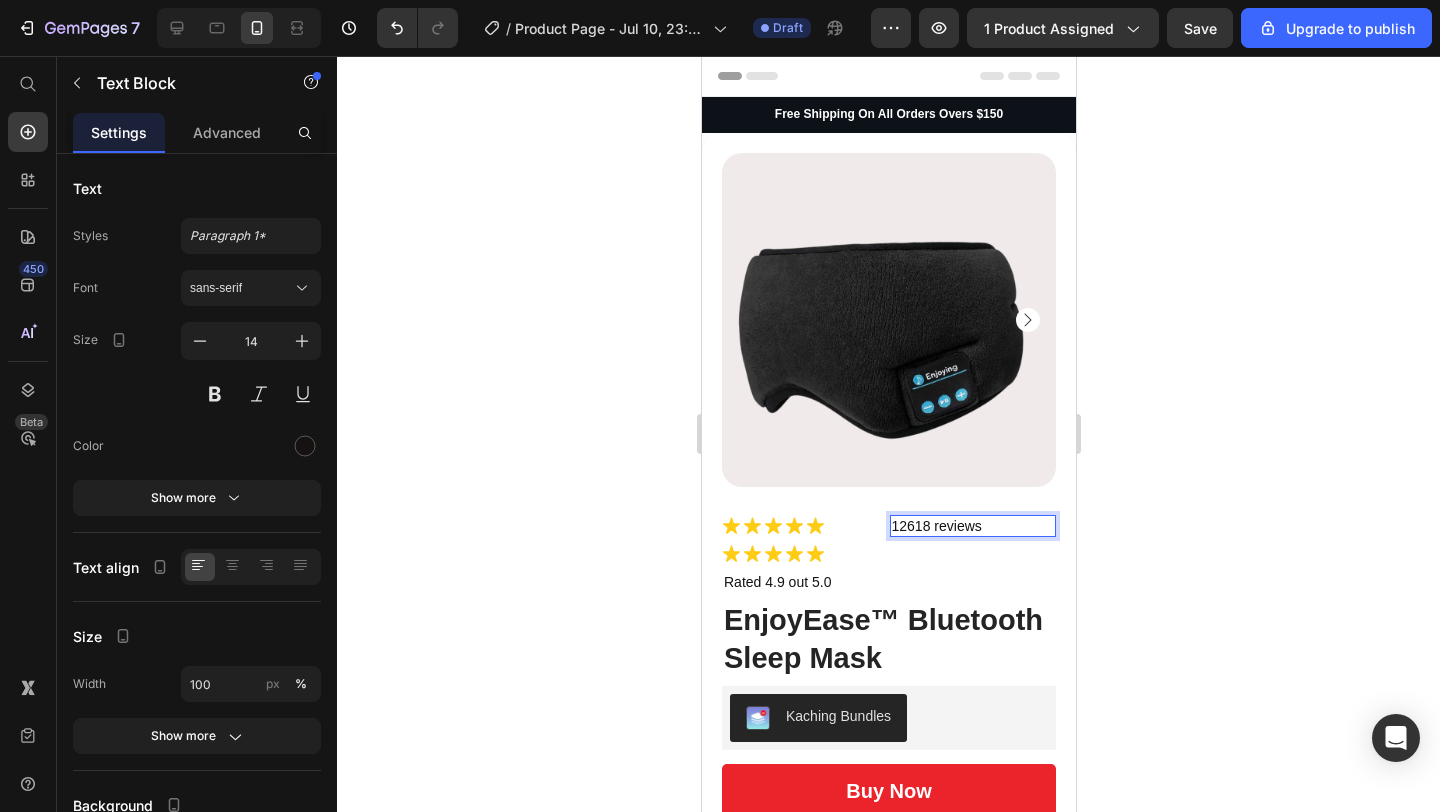 click on "12618 reviews" at bounding box center (972, 526) 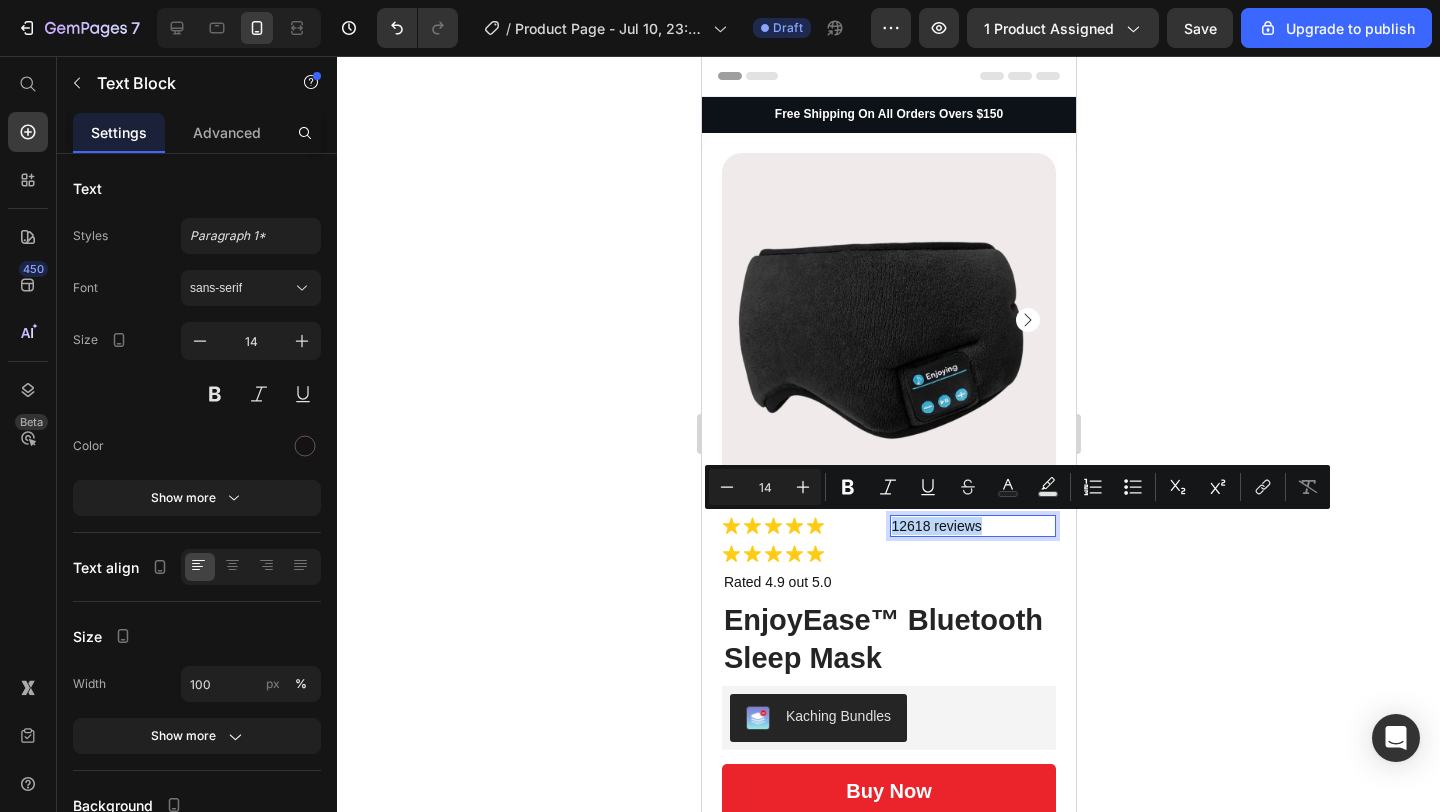 drag, startPoint x: 983, startPoint y: 528, endPoint x: 892, endPoint y: 530, distance: 91.02197 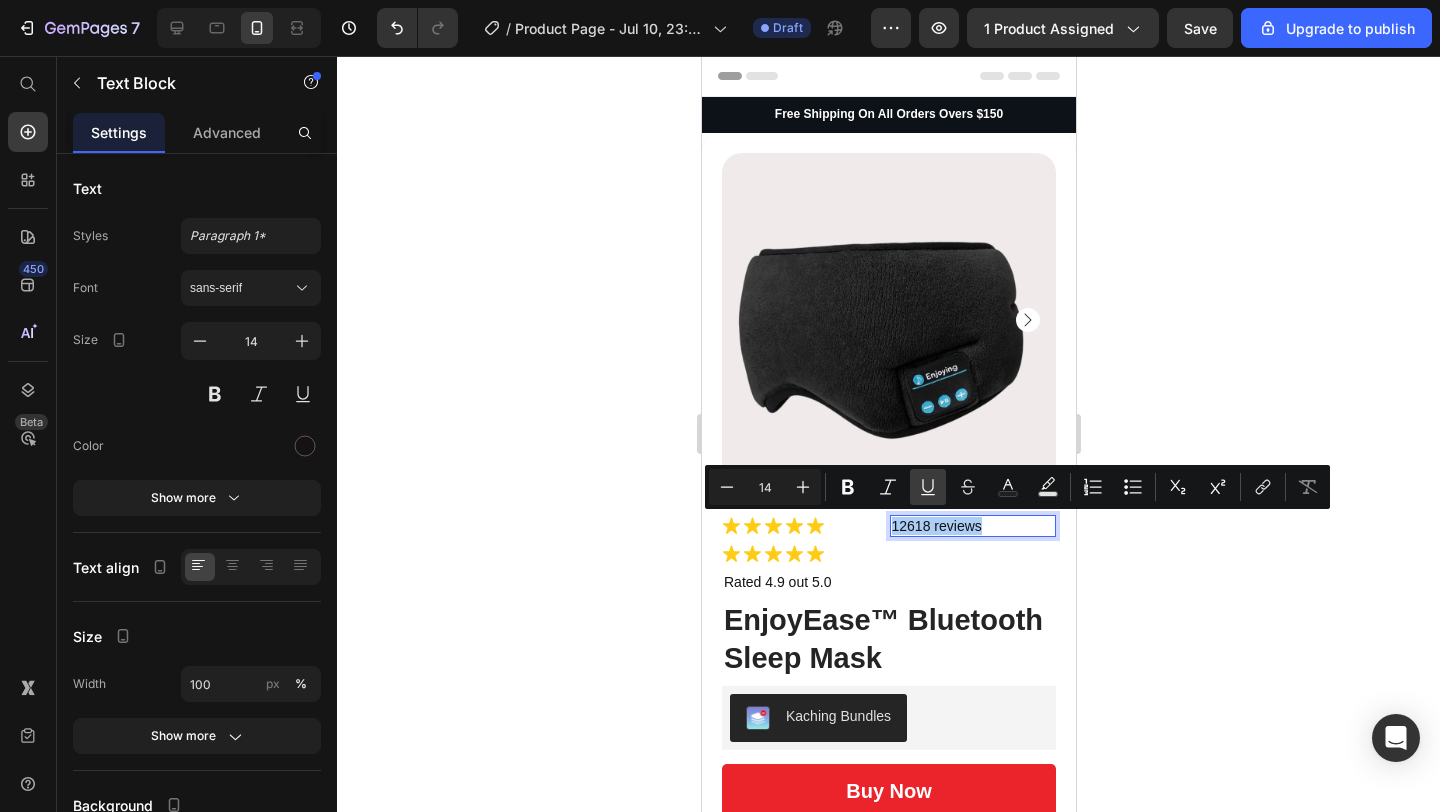 click 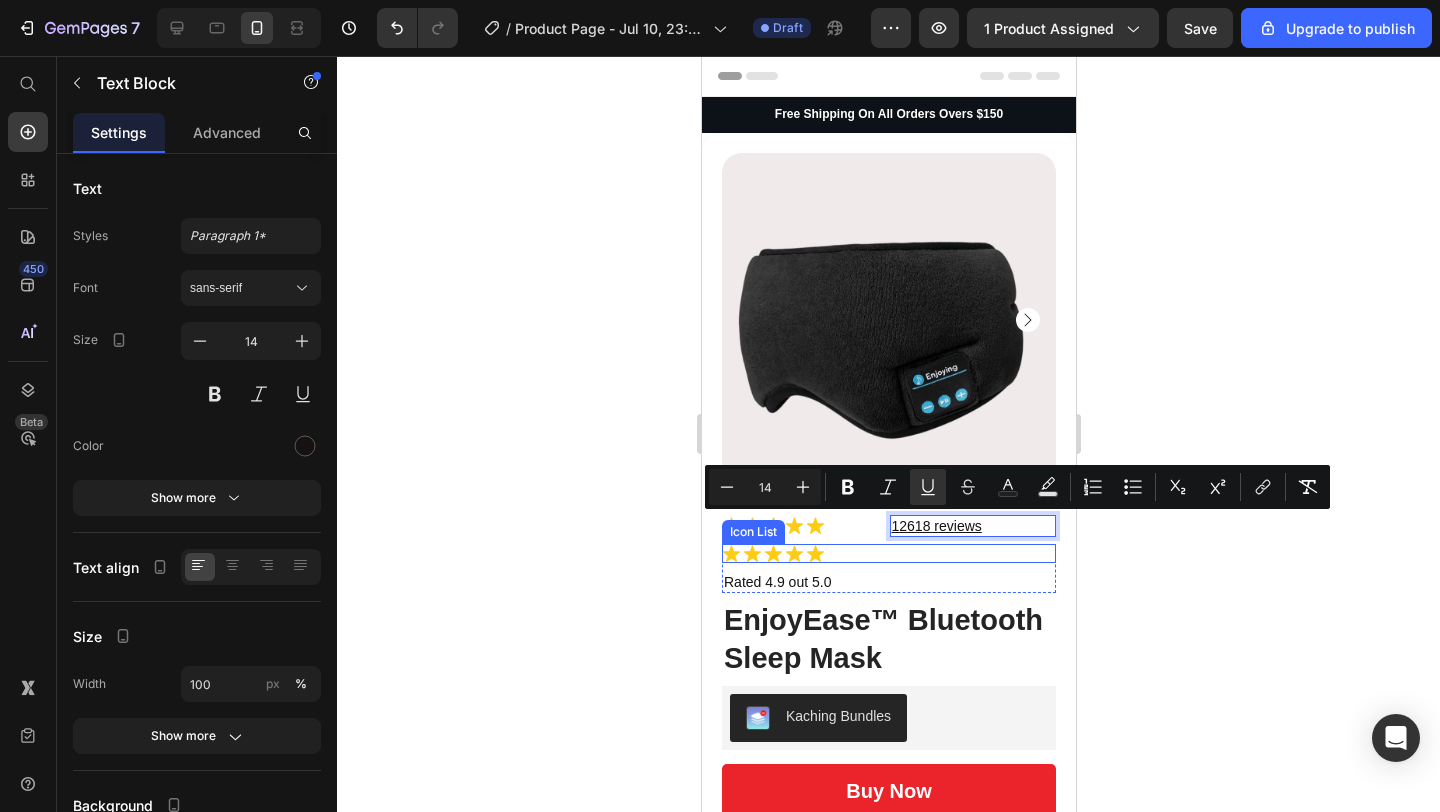 click on "Icon
Icon
Icon
Icon
Icon" at bounding box center (888, 553) 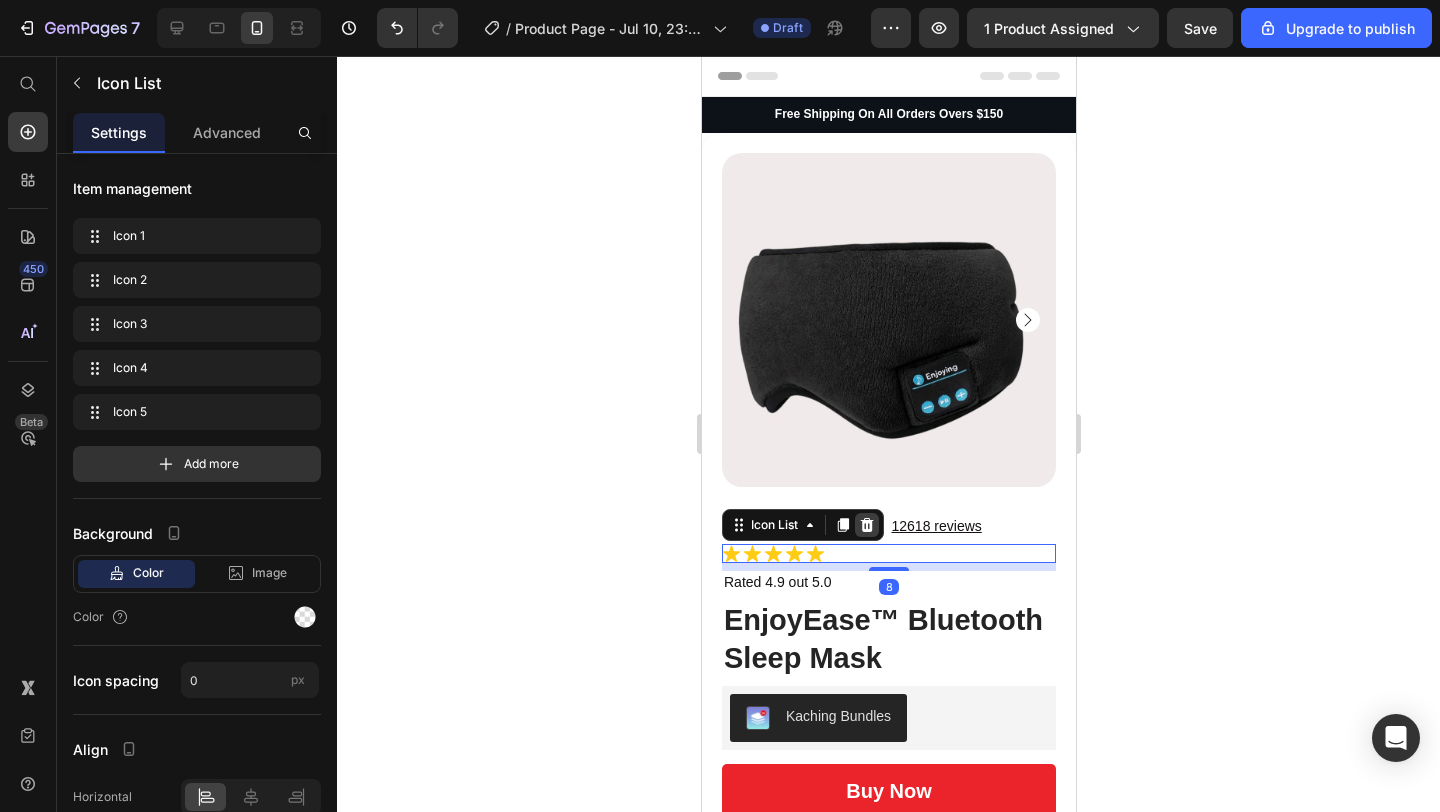 click 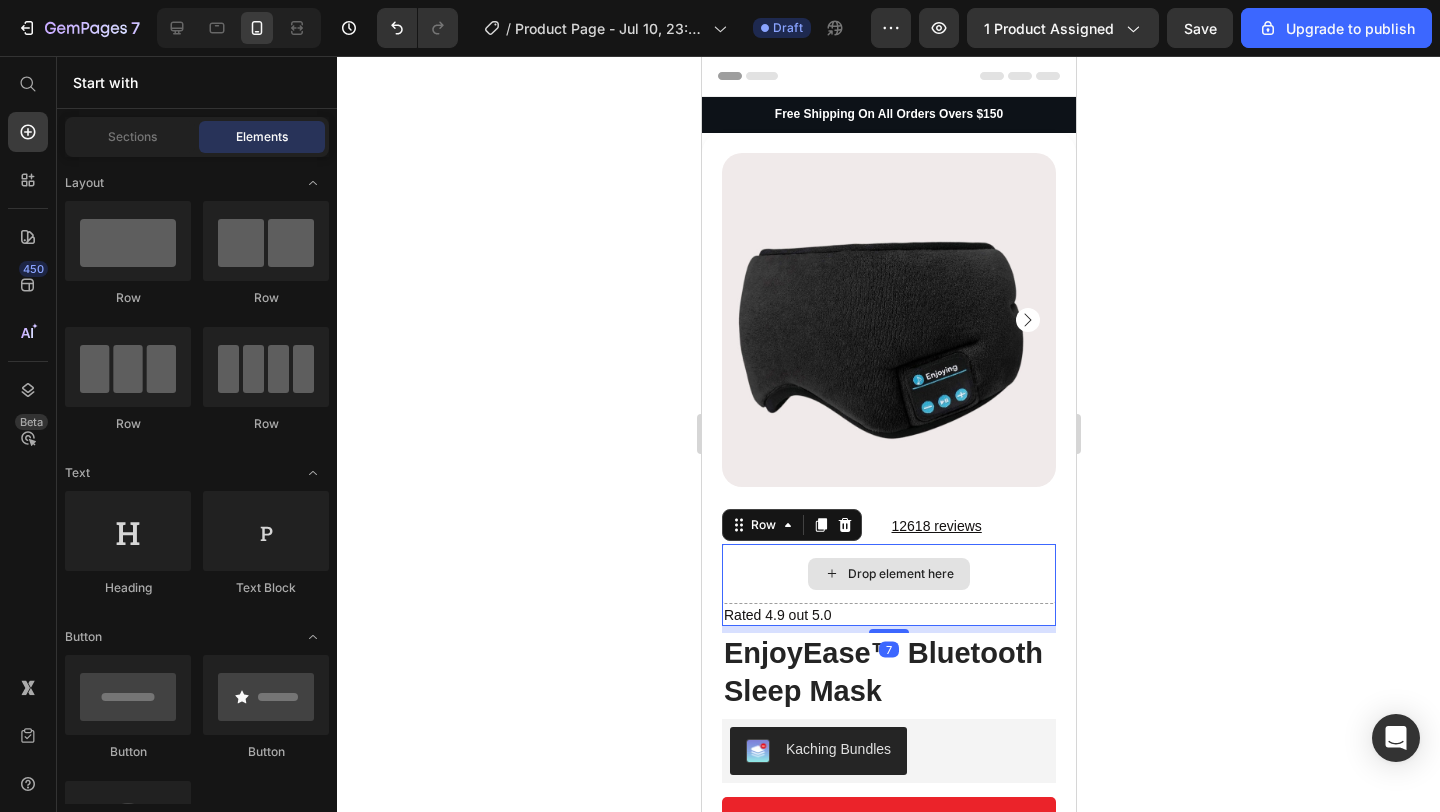 click on "Drop element here" at bounding box center (888, 574) 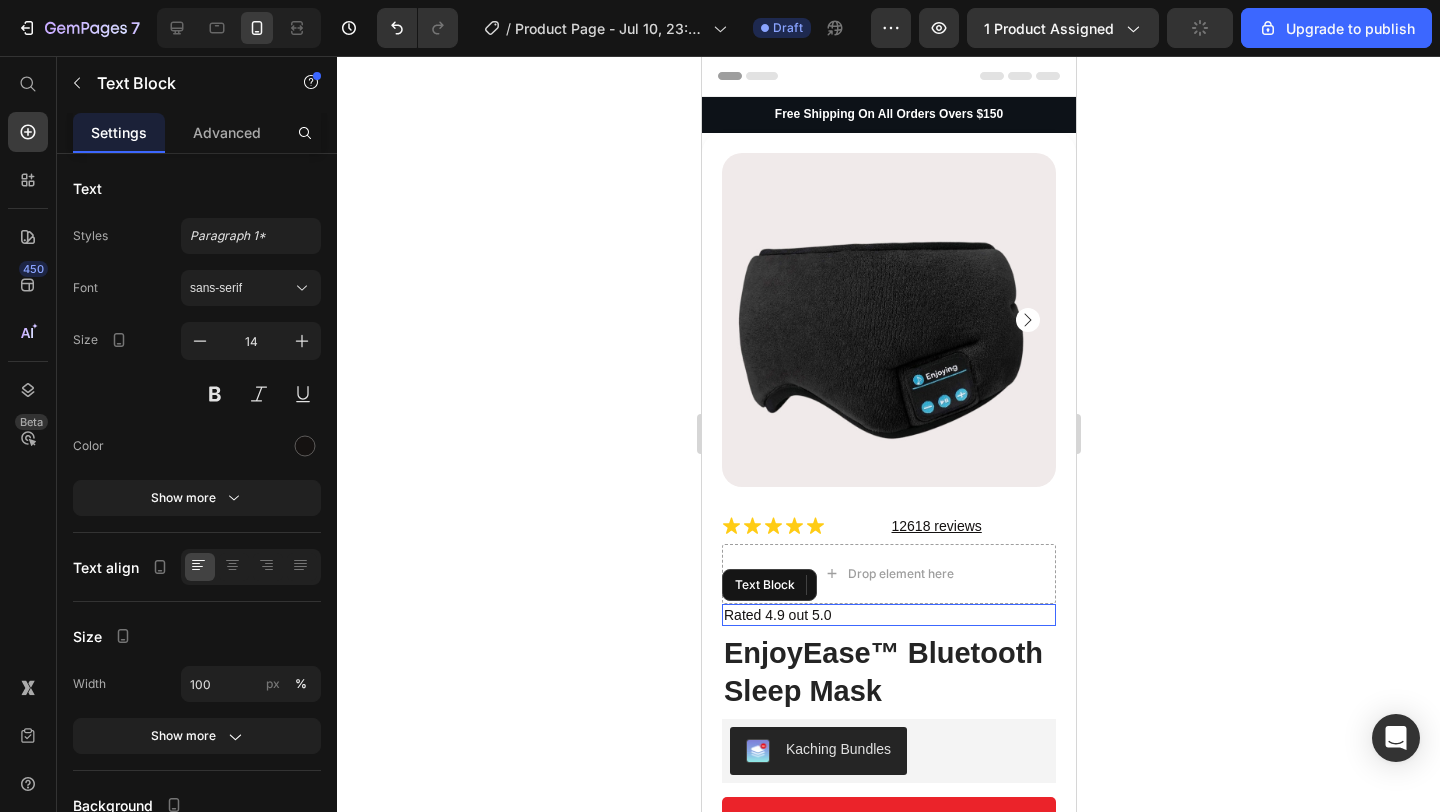 click on "Rated 4.9 out 5.0" at bounding box center (888, 615) 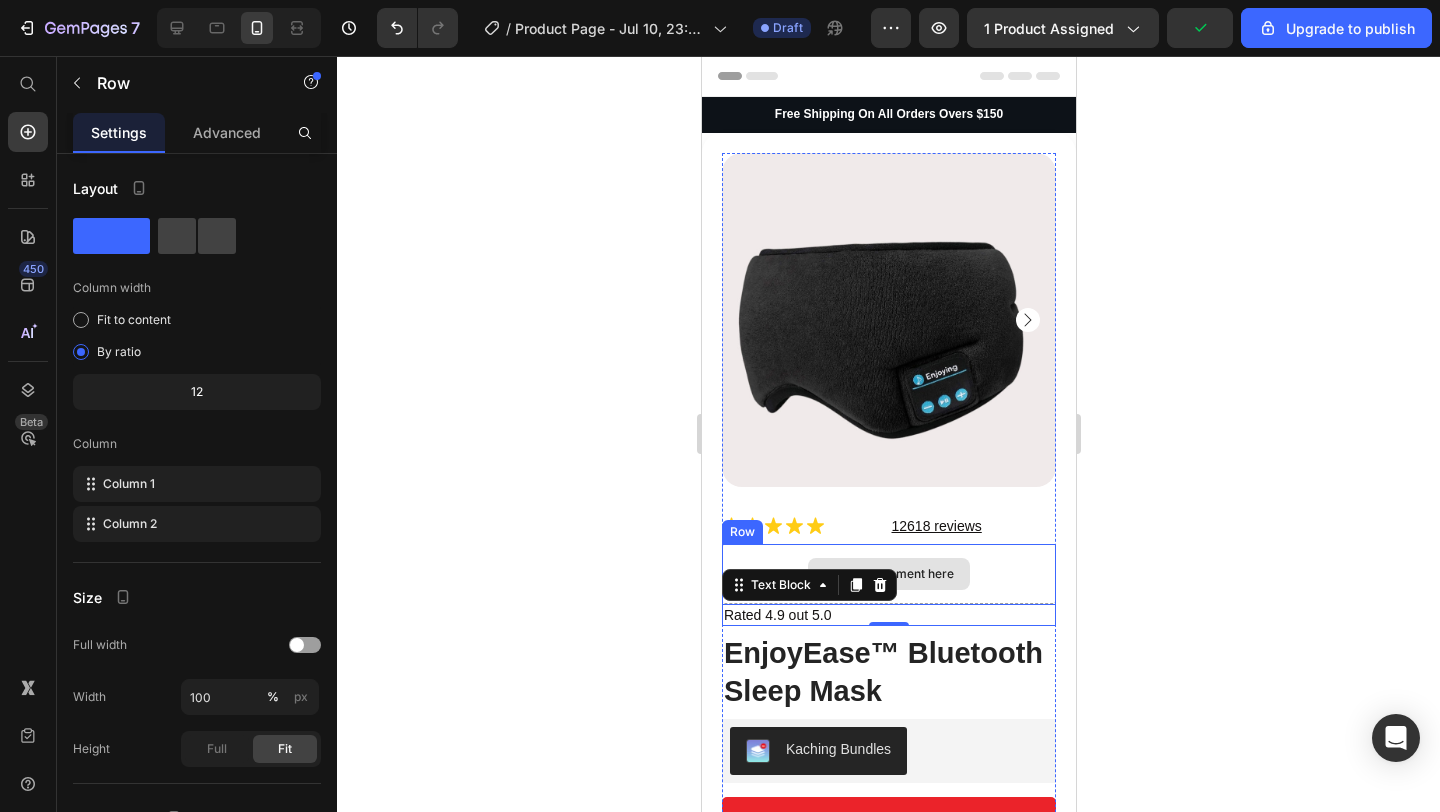 click on "Drop element here" at bounding box center [888, 574] 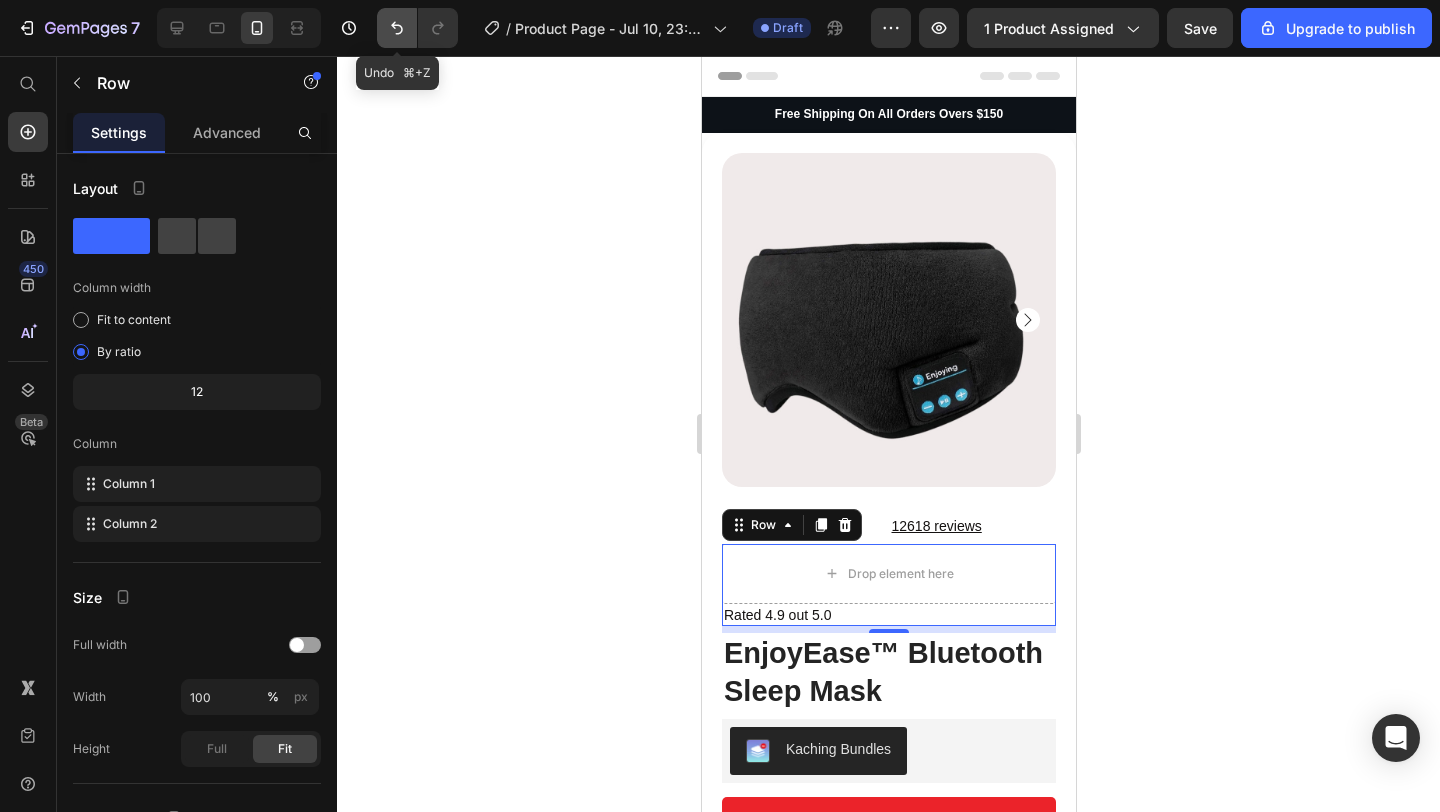 click 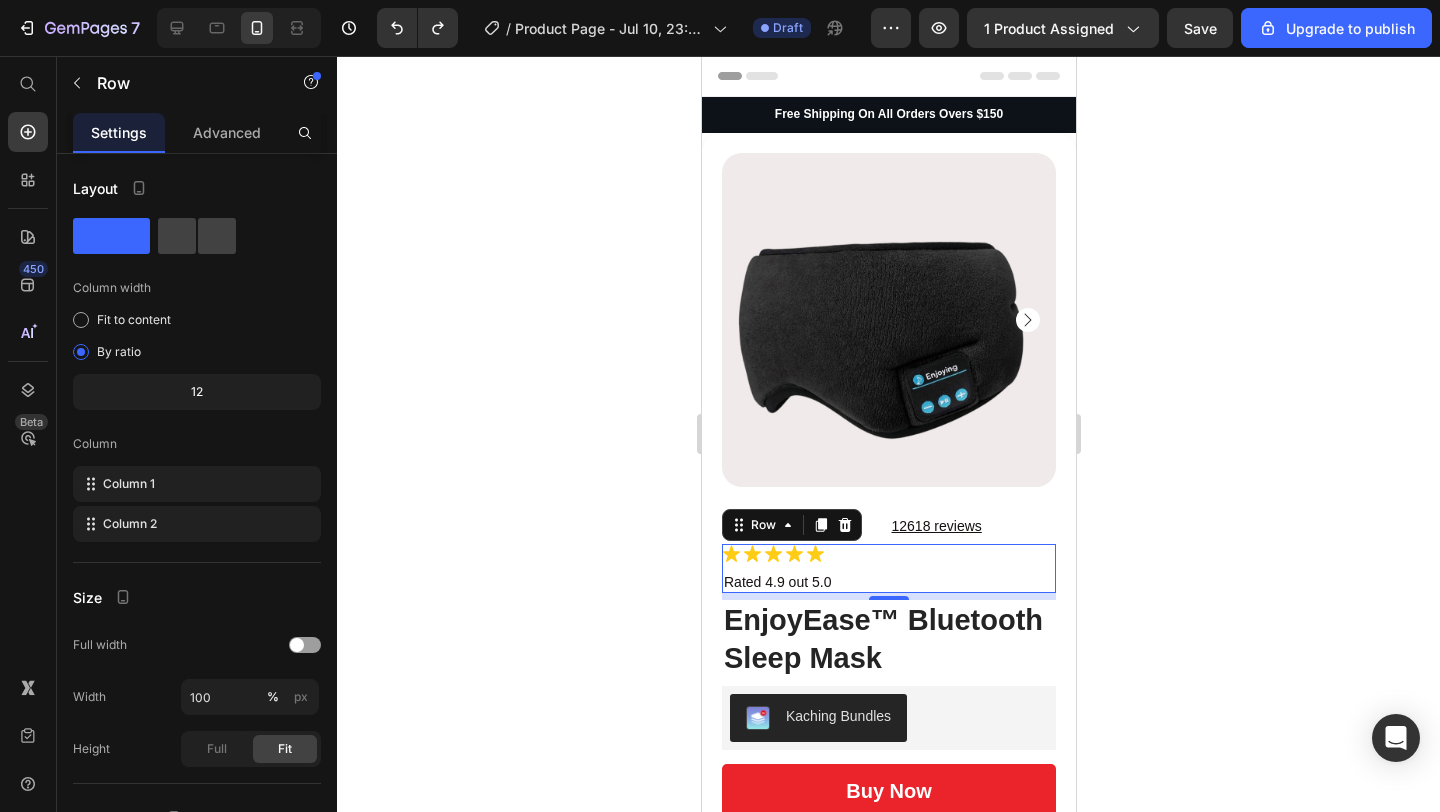 click on "Icon
Icon
Icon
Icon
Icon Icon List" at bounding box center [888, 557] 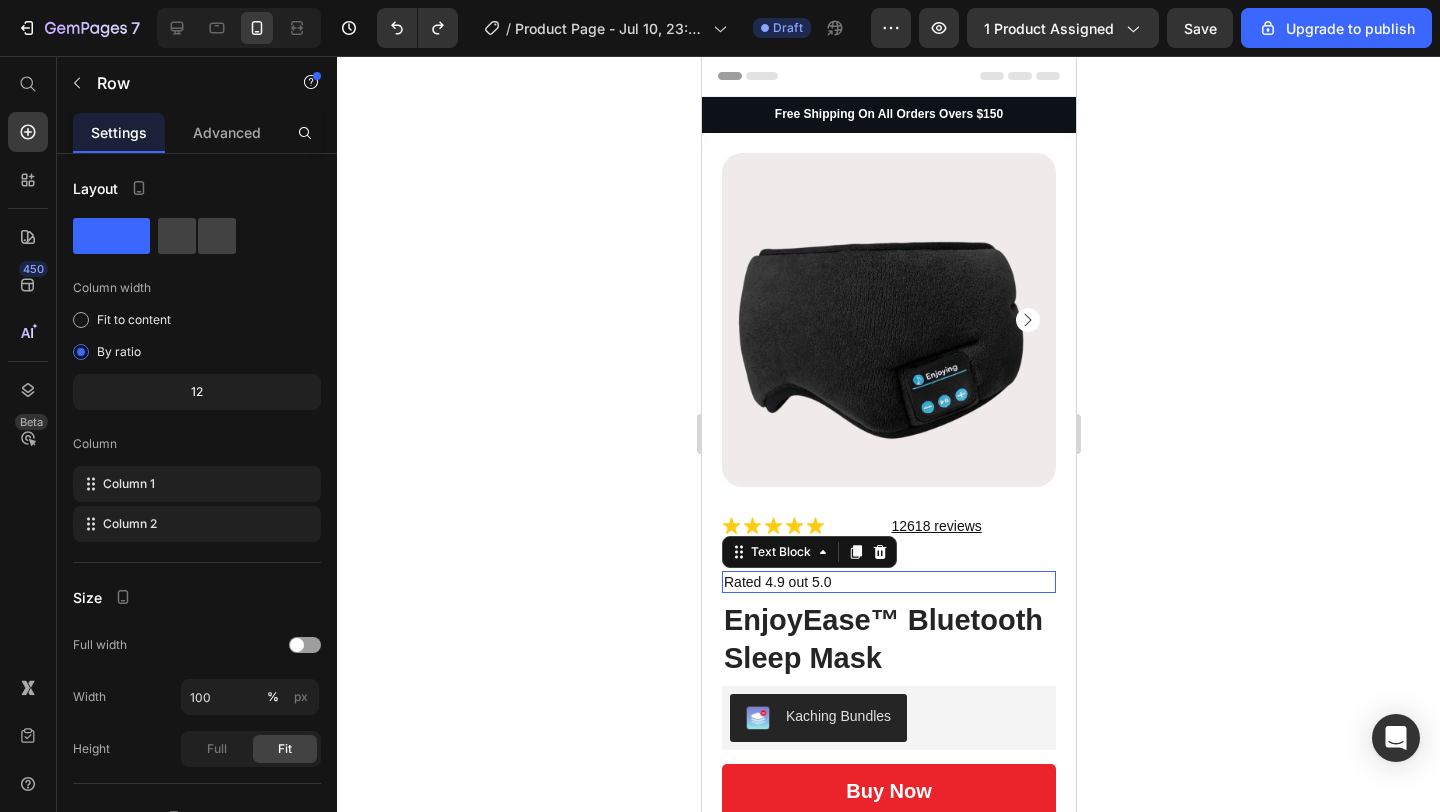 click on "Rated 4.9 out 5.0" at bounding box center [888, 582] 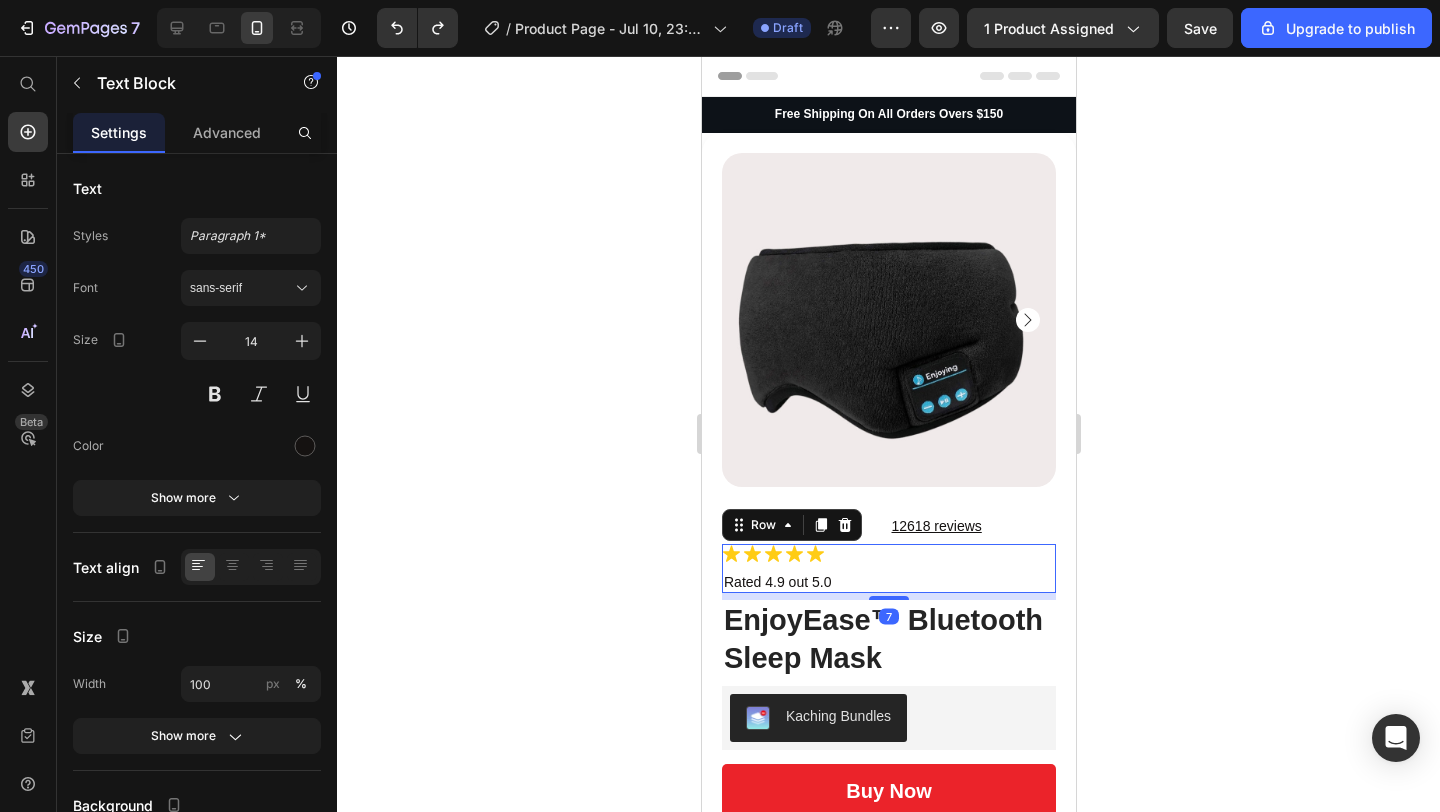 click on "Icon
Icon
Icon
Icon
Icon Icon List" at bounding box center [888, 557] 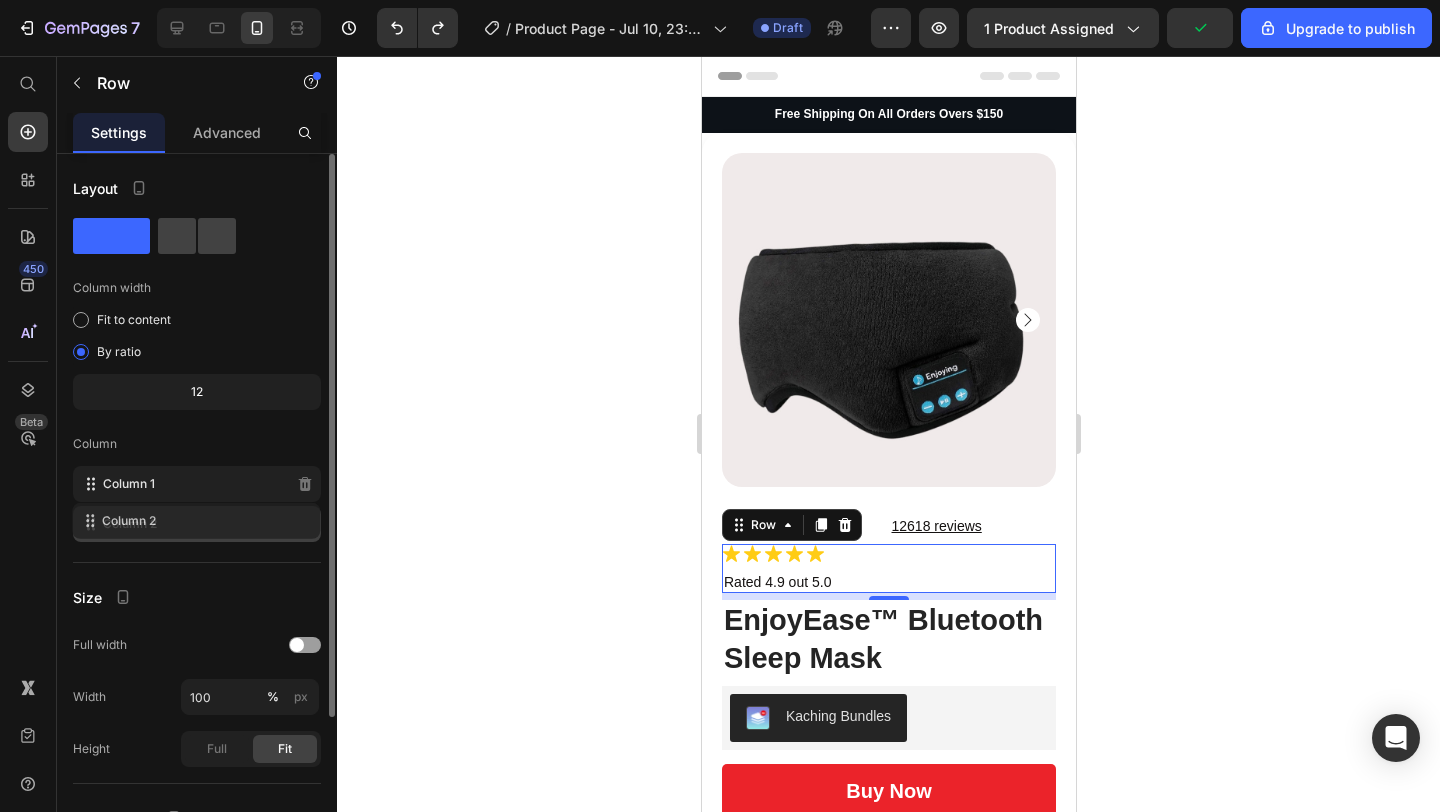 type 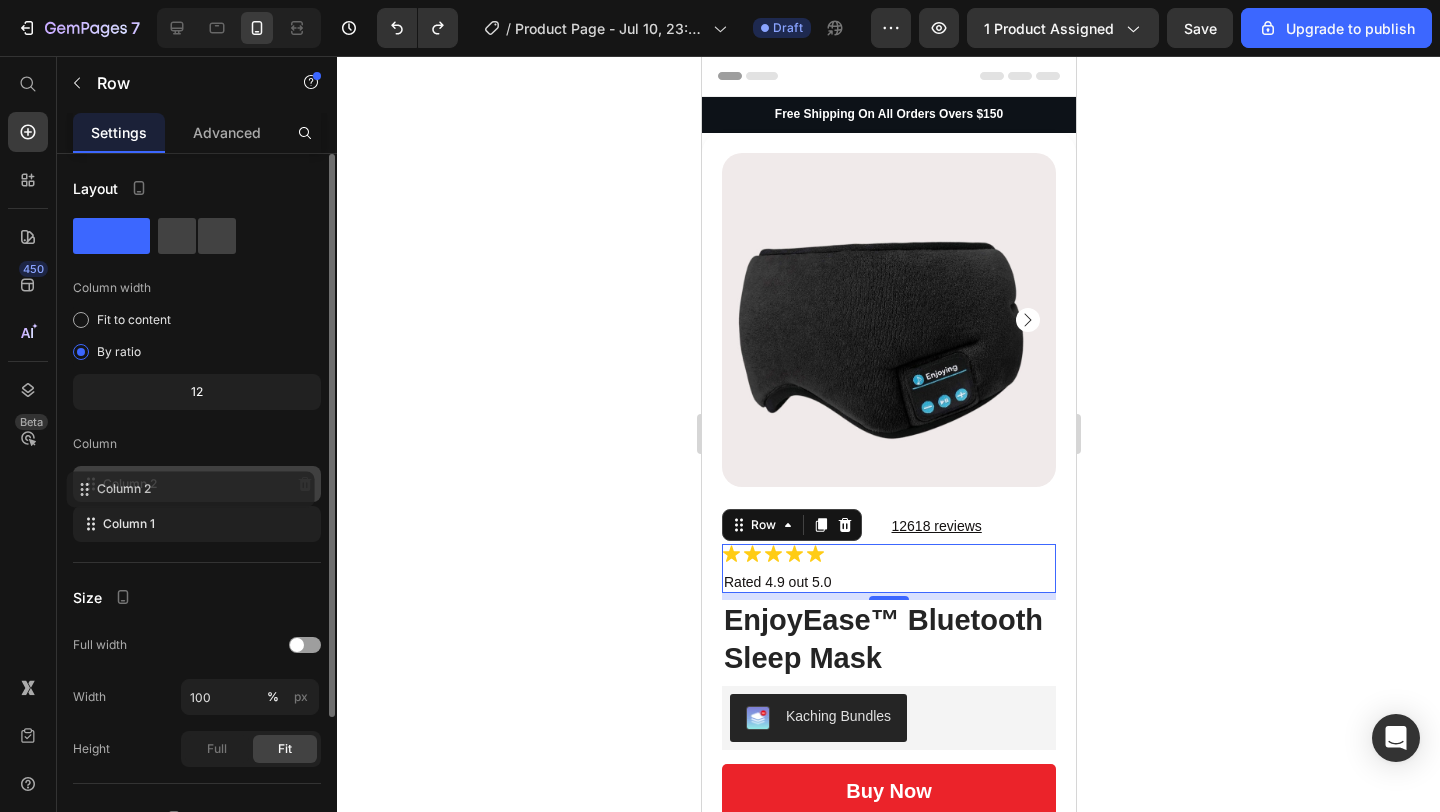 drag, startPoint x: 190, startPoint y: 523, endPoint x: 184, endPoint y: 484, distance: 39.45884 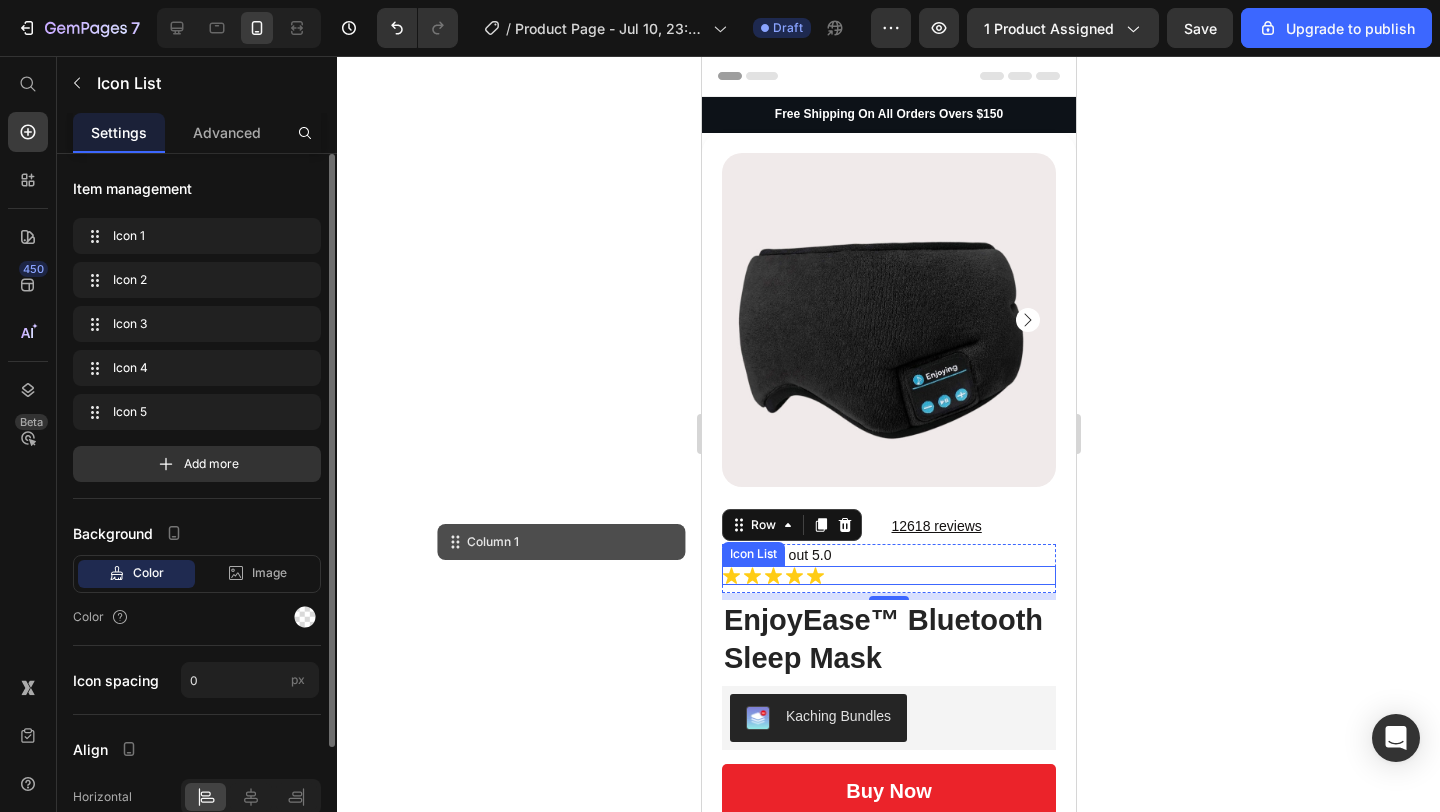 click on "Icon
Icon
Icon
Icon
Icon" at bounding box center (888, 575) 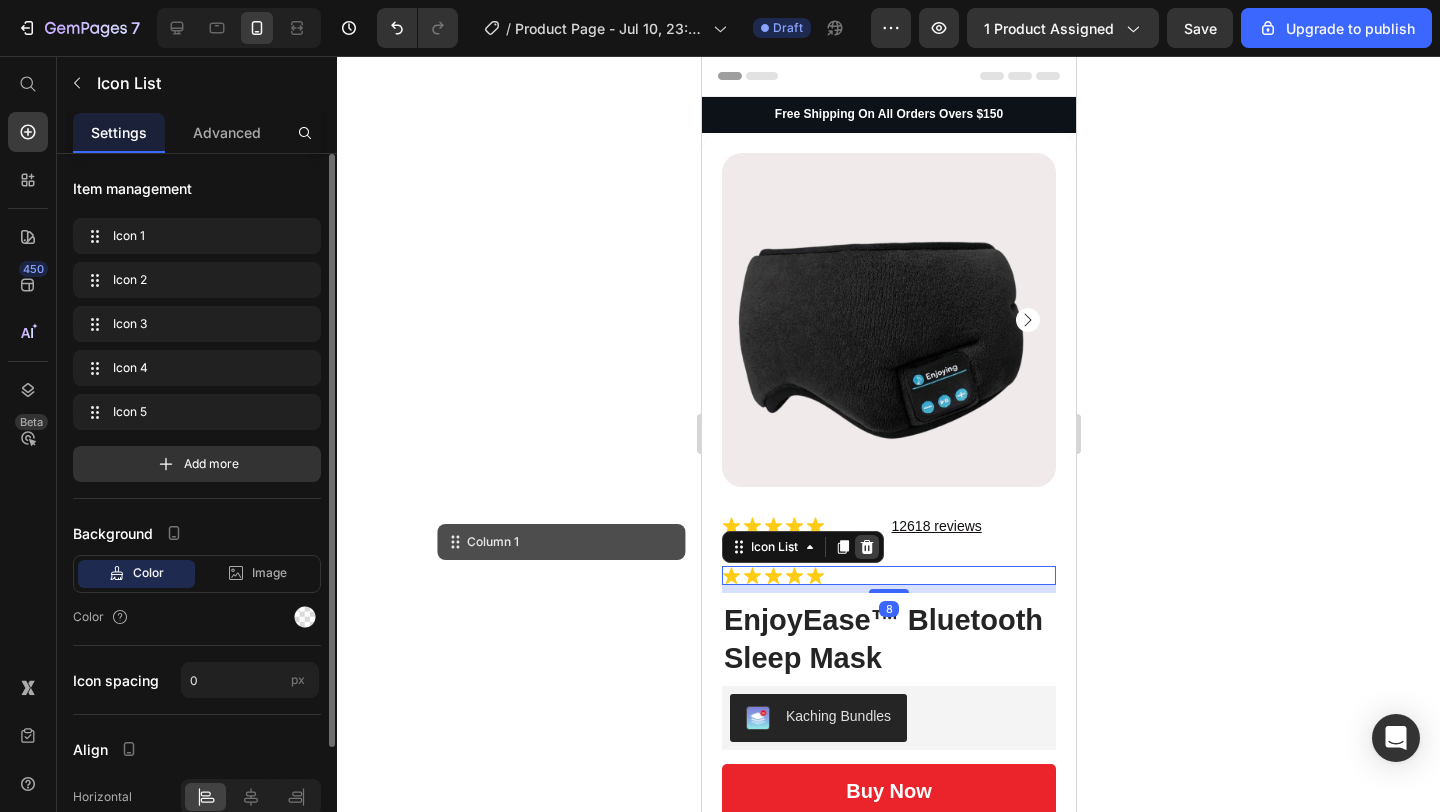 click 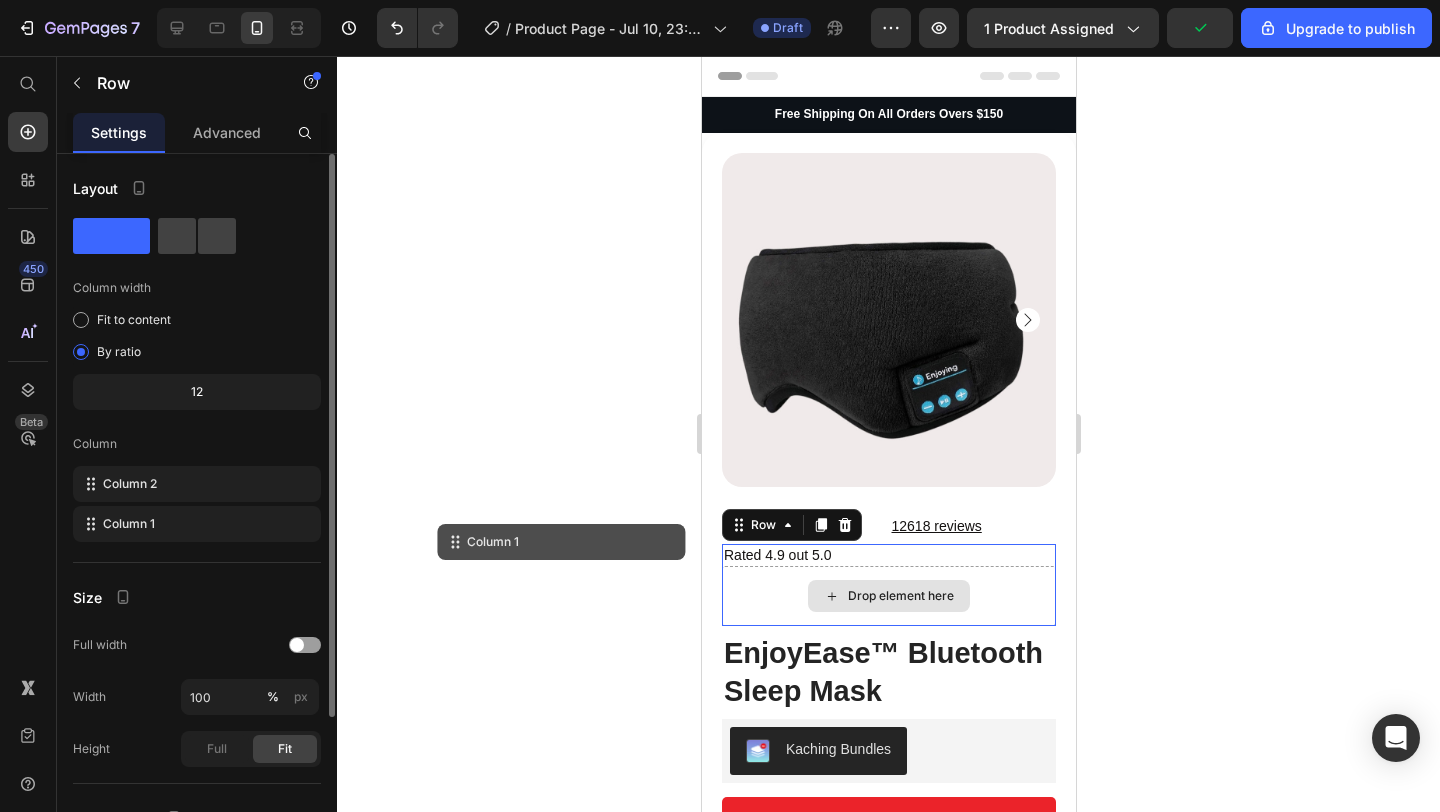 click on "Drop element here" at bounding box center (888, 596) 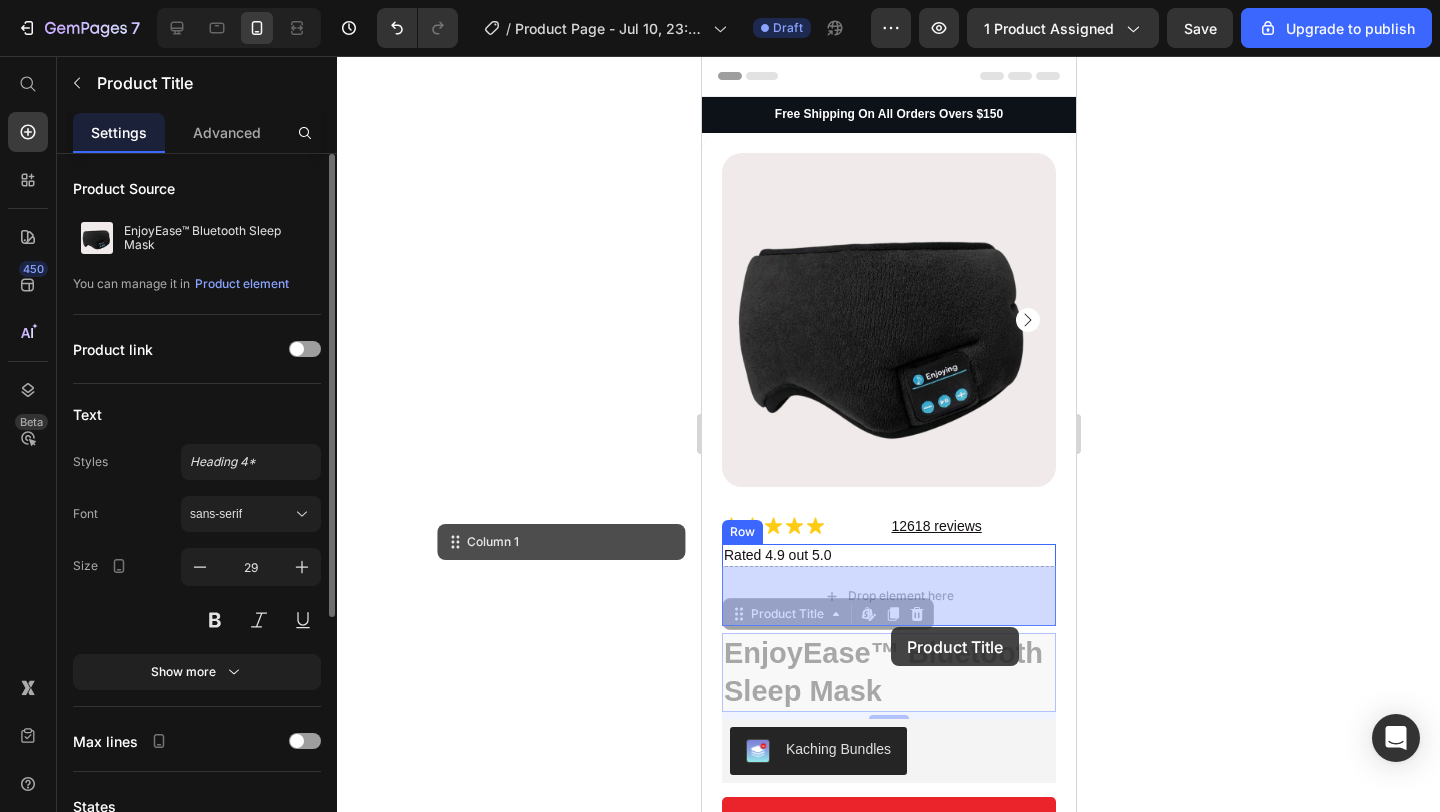 click on "Header Free Shipping On All Orders Overs $150 Text Block
Product Images
Icon
Icon
Icon
Icon
Icon Icon List 12618 reviews Text Block Row
Drop element here Rated 4.9 out 5.0 Text Block Row EnjoyEase™ Bluetooth Sleep Mask Product Title   Edit content in Shopify 7 EnjoyEase™ Bluetooth Sleep Mask Product Title   Edit content in Shopify 7 Kaching Bundles Kaching Bundles buy now Add to Cart Try it for 30 days or your money back guarantee Text Block Description Product Care Returns SpeedX Remote Racer with articulated suspension and 4-wheel drive is suitable for heavy terrain such as stones, gravel, roots, or a dusty road. The toy car is equipped with a differential and rubber wheels to ensure even better terrain navigation. The model speed is 8 km/h. The toy car is controlled by a joystick gun with a 50-meter range. Text Block Text Block Text Block   For more information please visit the Help Centre. Text Block Tab Product Row Row Section 1 Heading Button" at bounding box center [888, 4287] 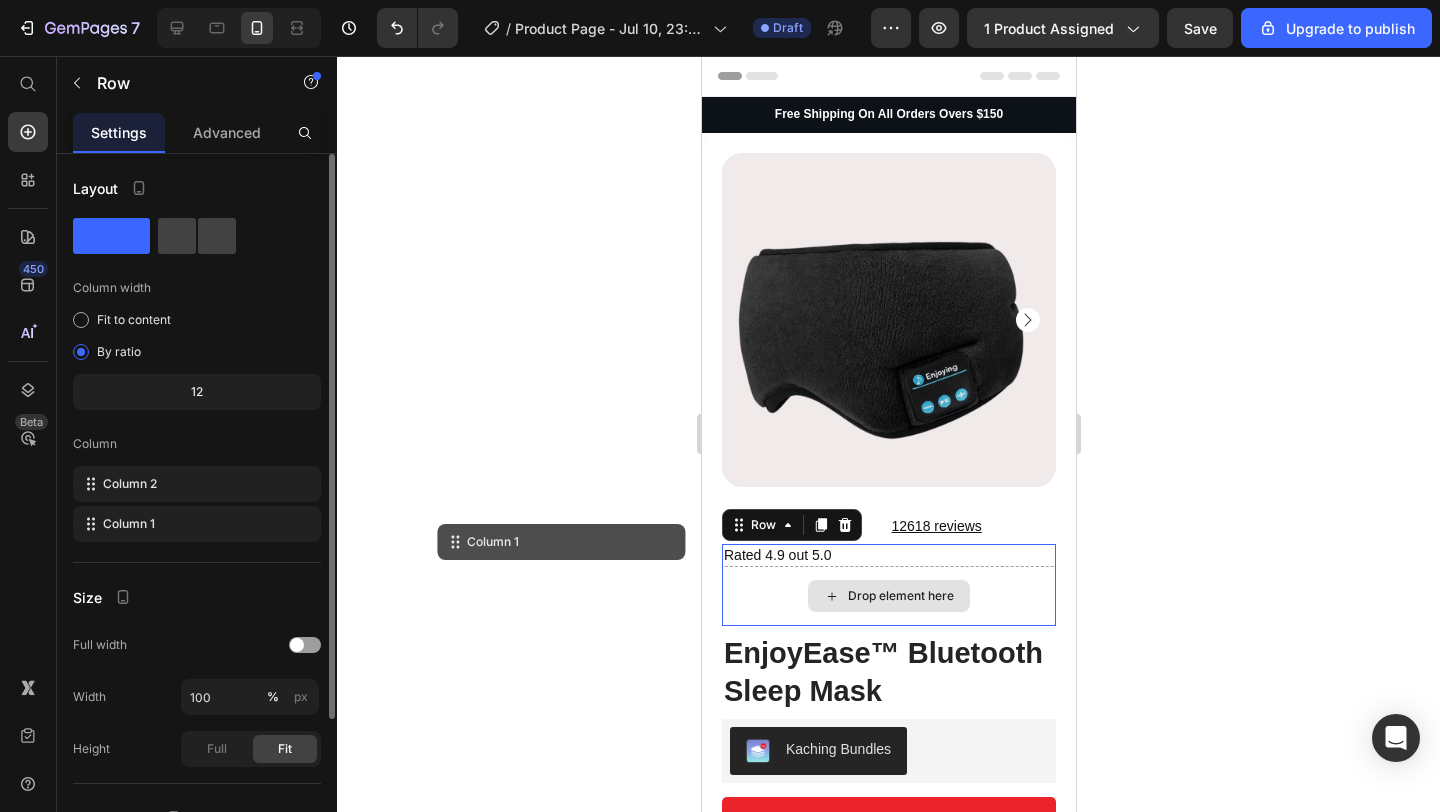 click on "Drop element here" at bounding box center [888, 596] 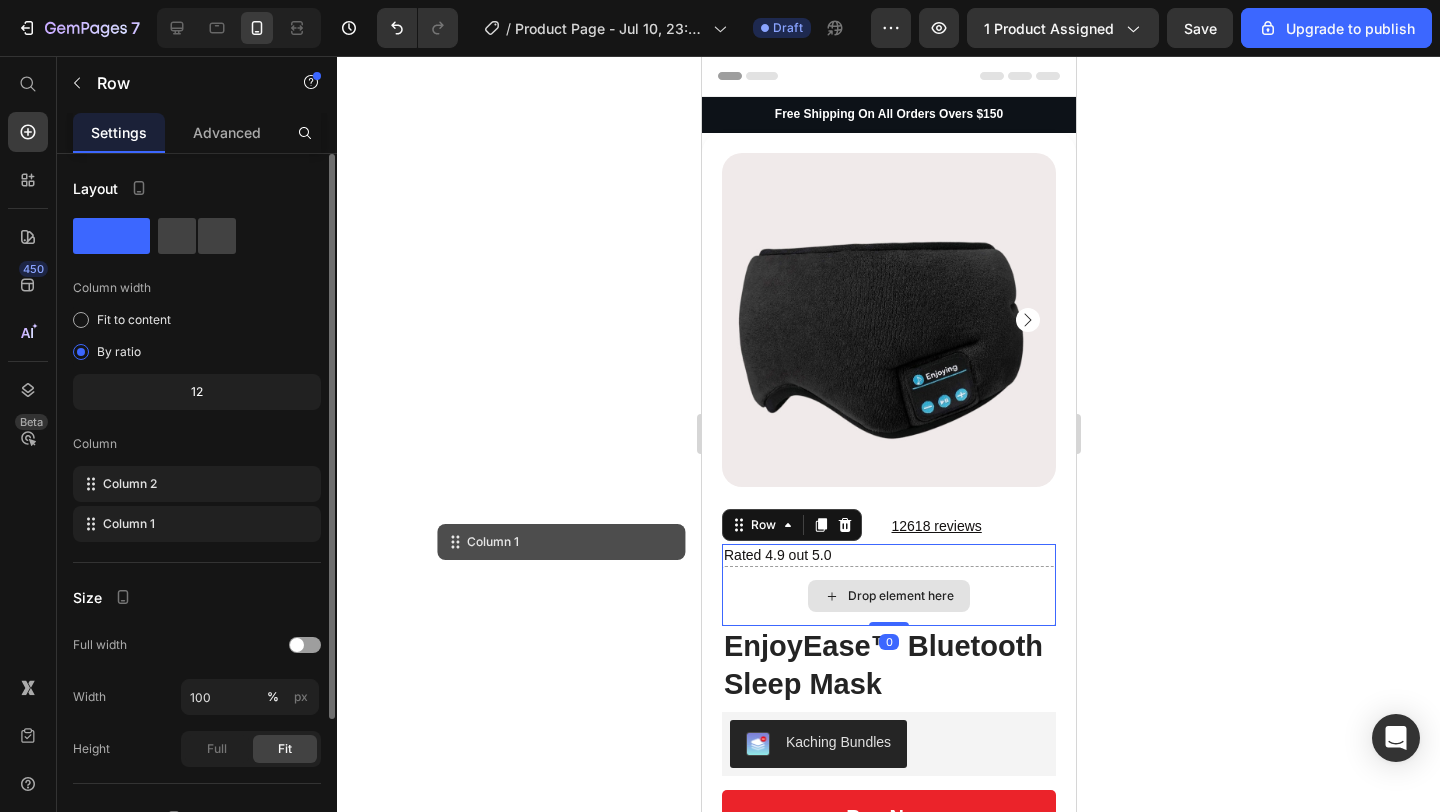 drag, startPoint x: 884, startPoint y: 630, endPoint x: 883, endPoint y: 599, distance: 31.016125 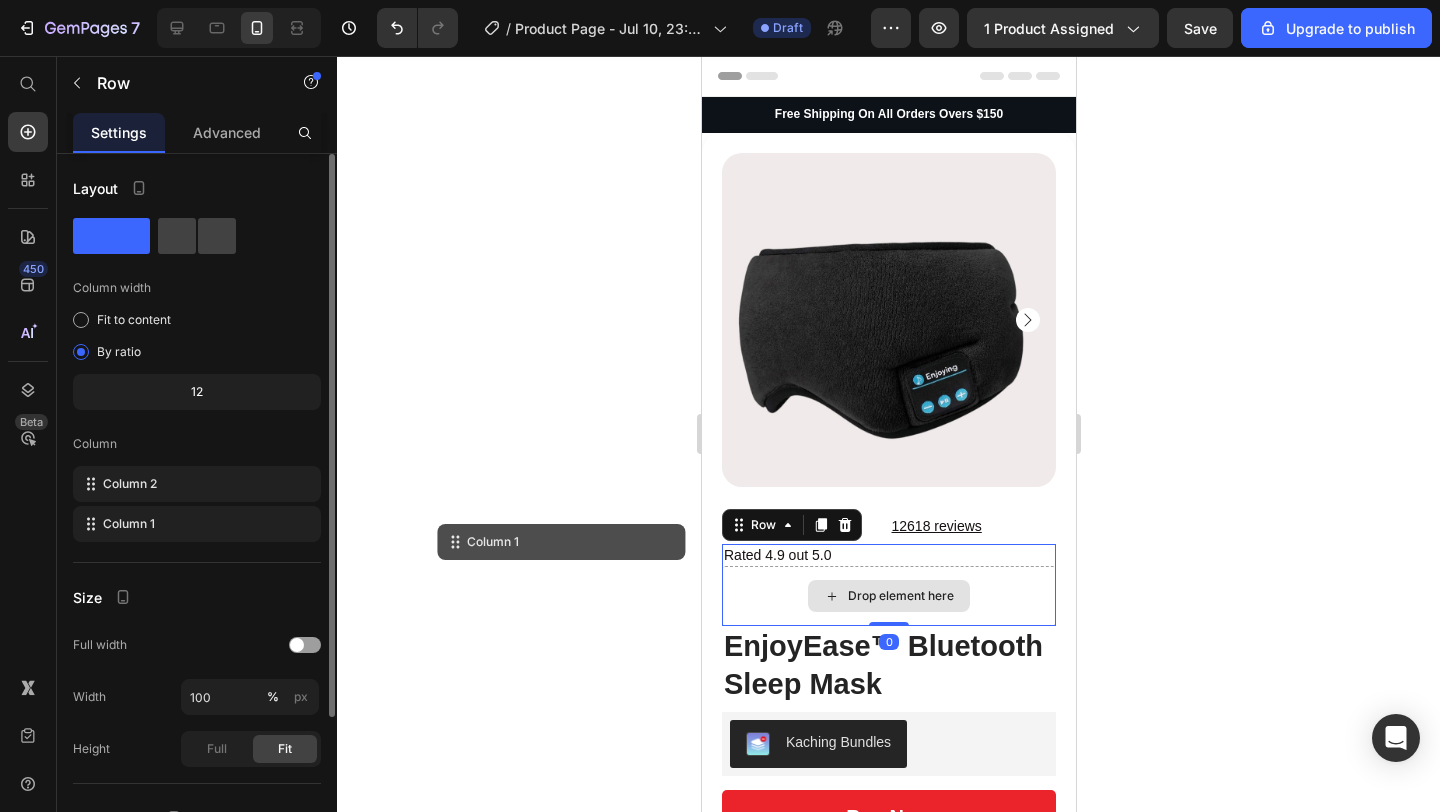 click on "Drop element here" at bounding box center [888, 596] 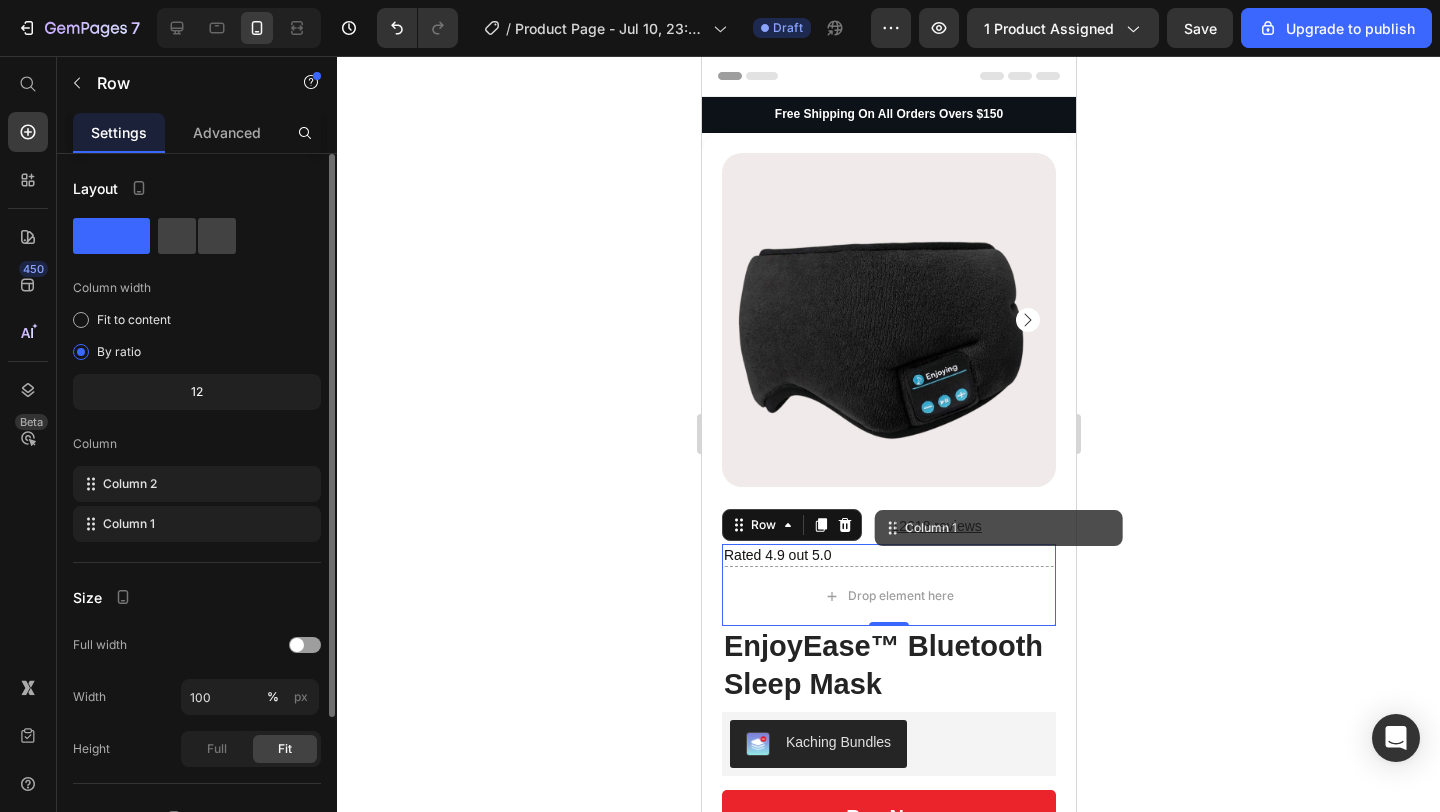 click 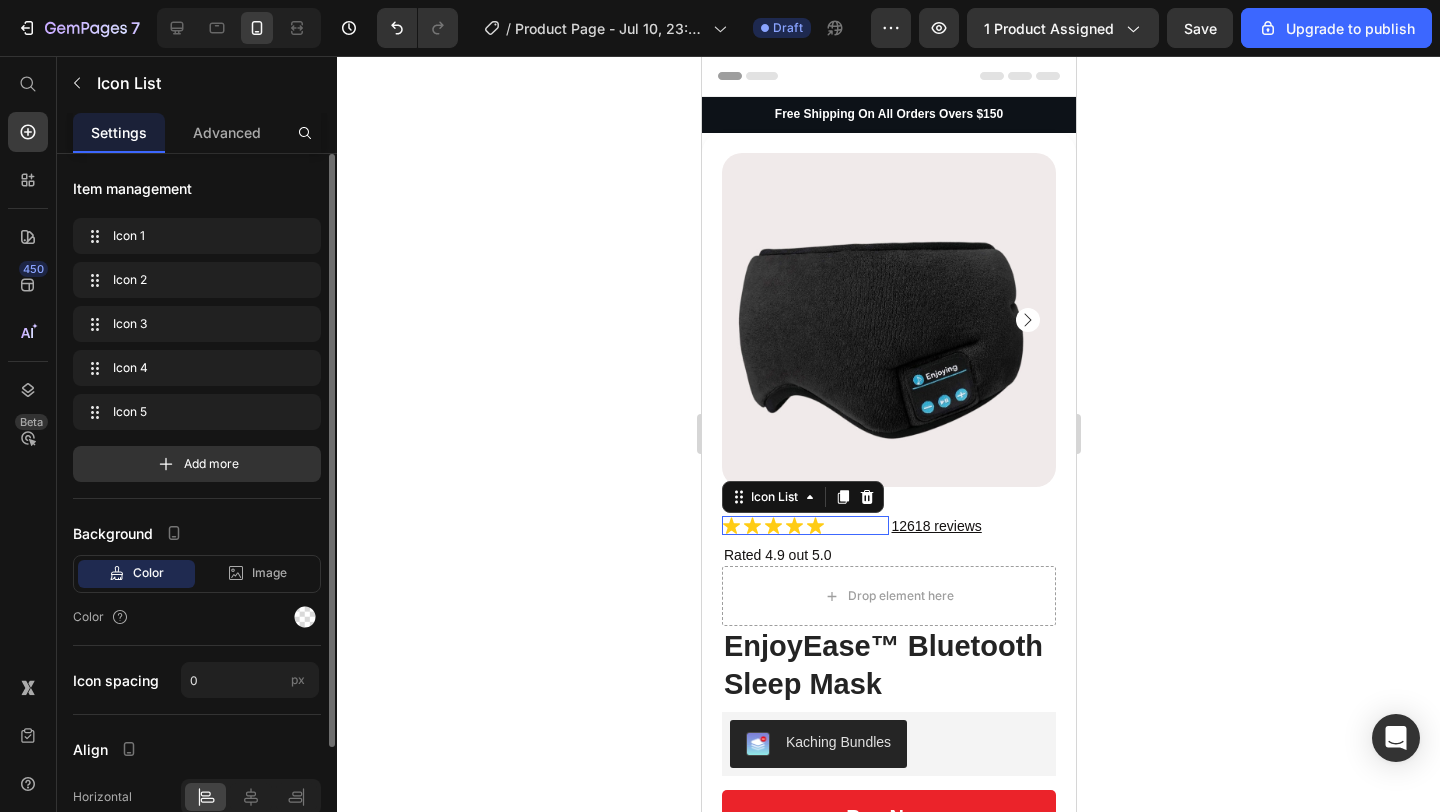 click on "Icon
Icon
Icon
Icon
Icon" at bounding box center [804, 525] 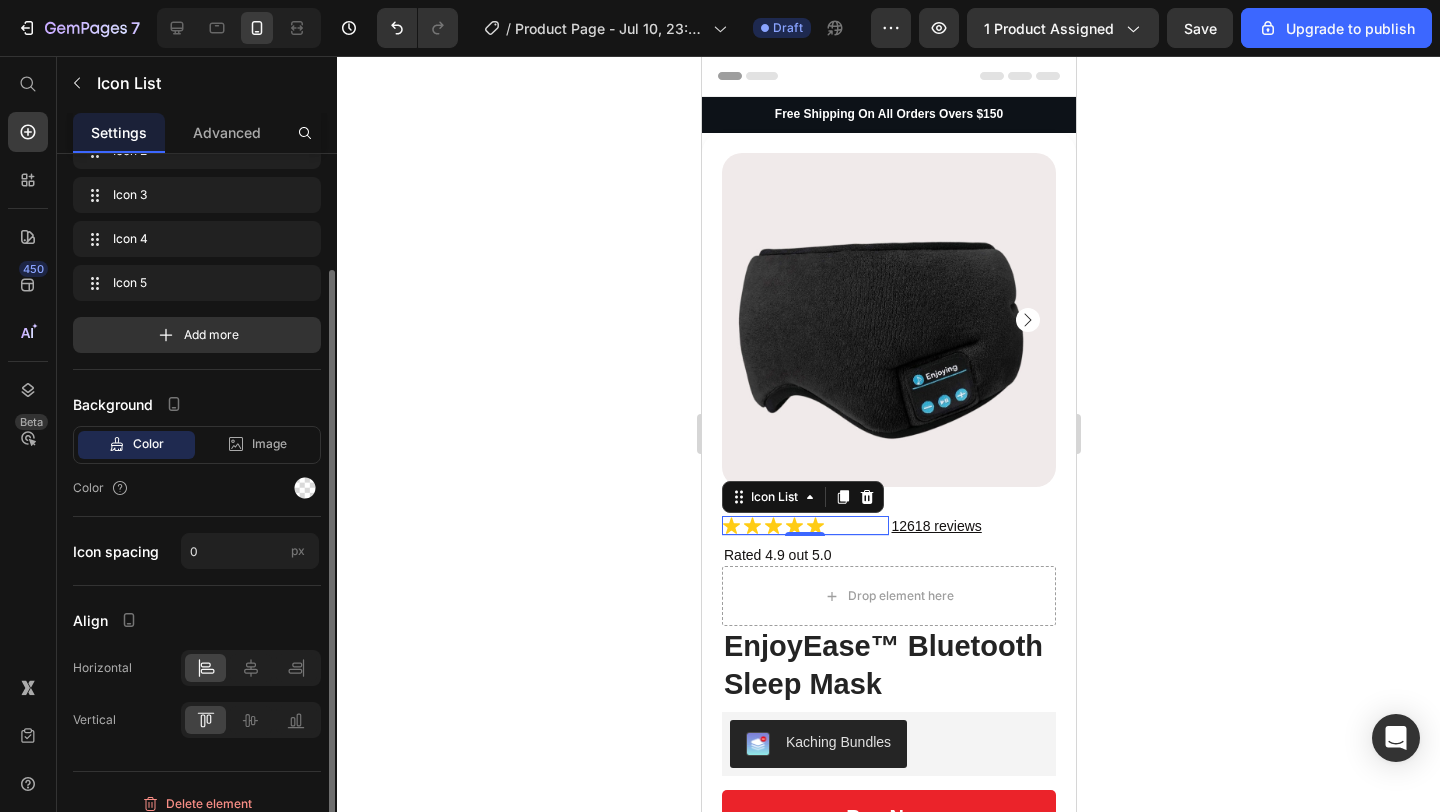 scroll, scrollTop: 146, scrollLeft: 0, axis: vertical 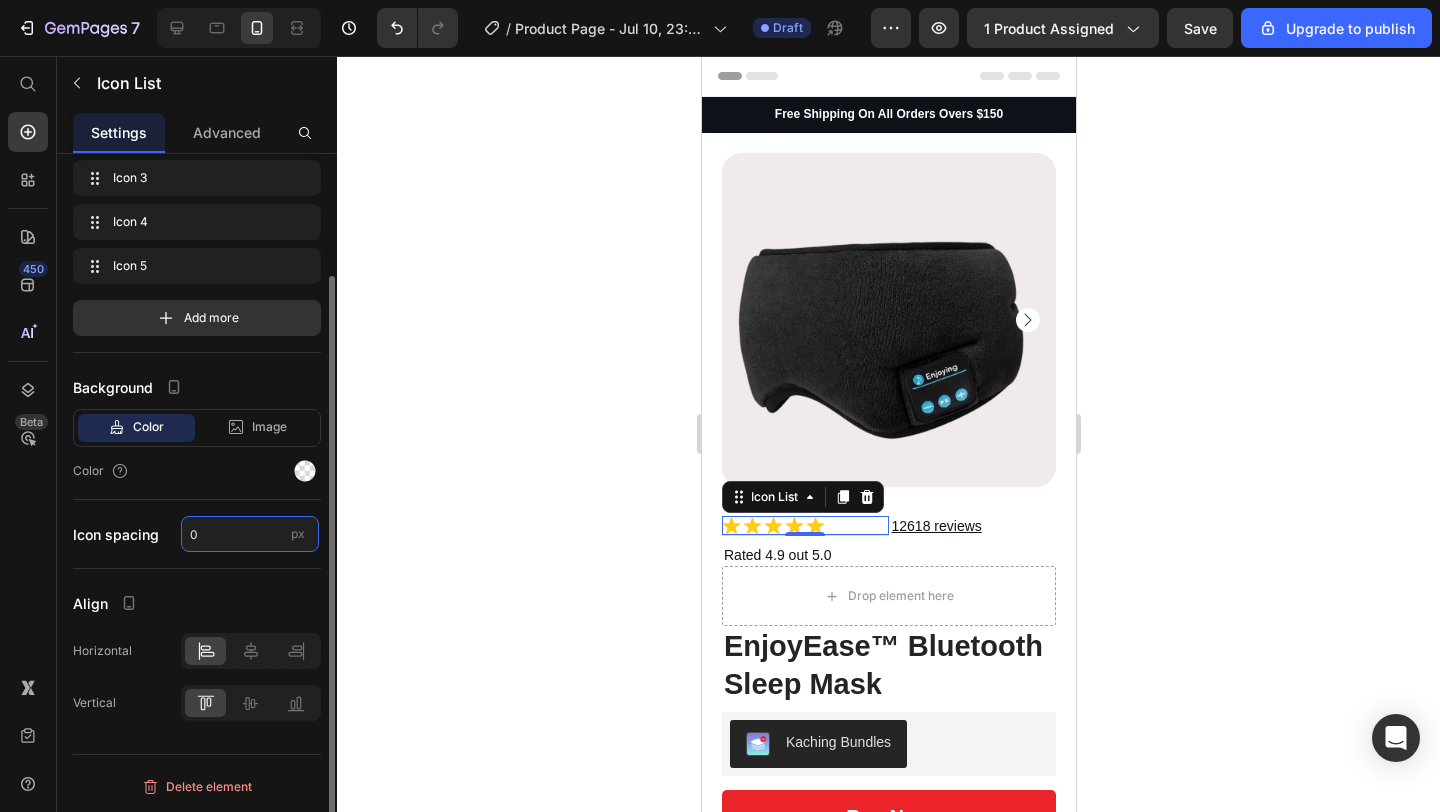 click on "0" at bounding box center [250, 534] 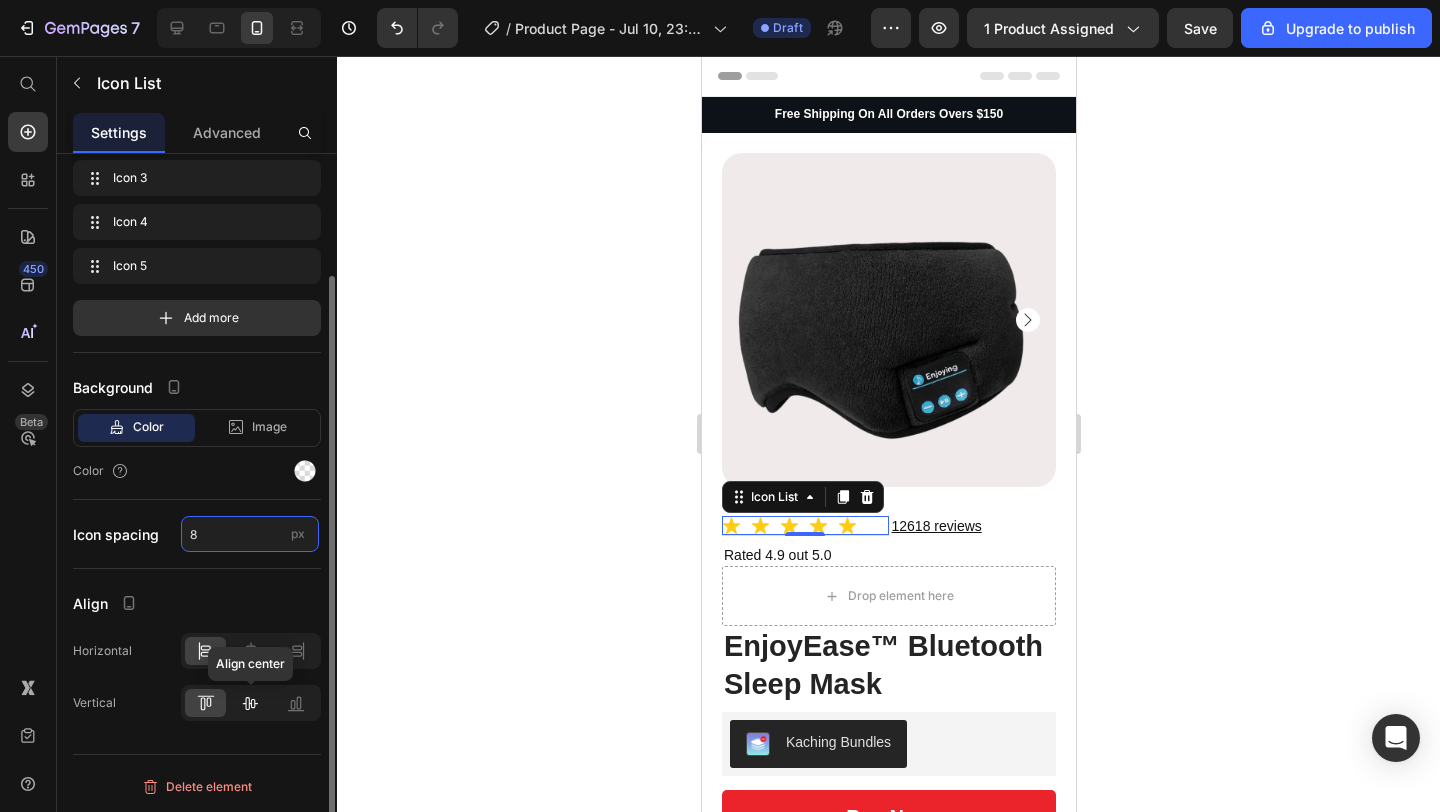 type on "8" 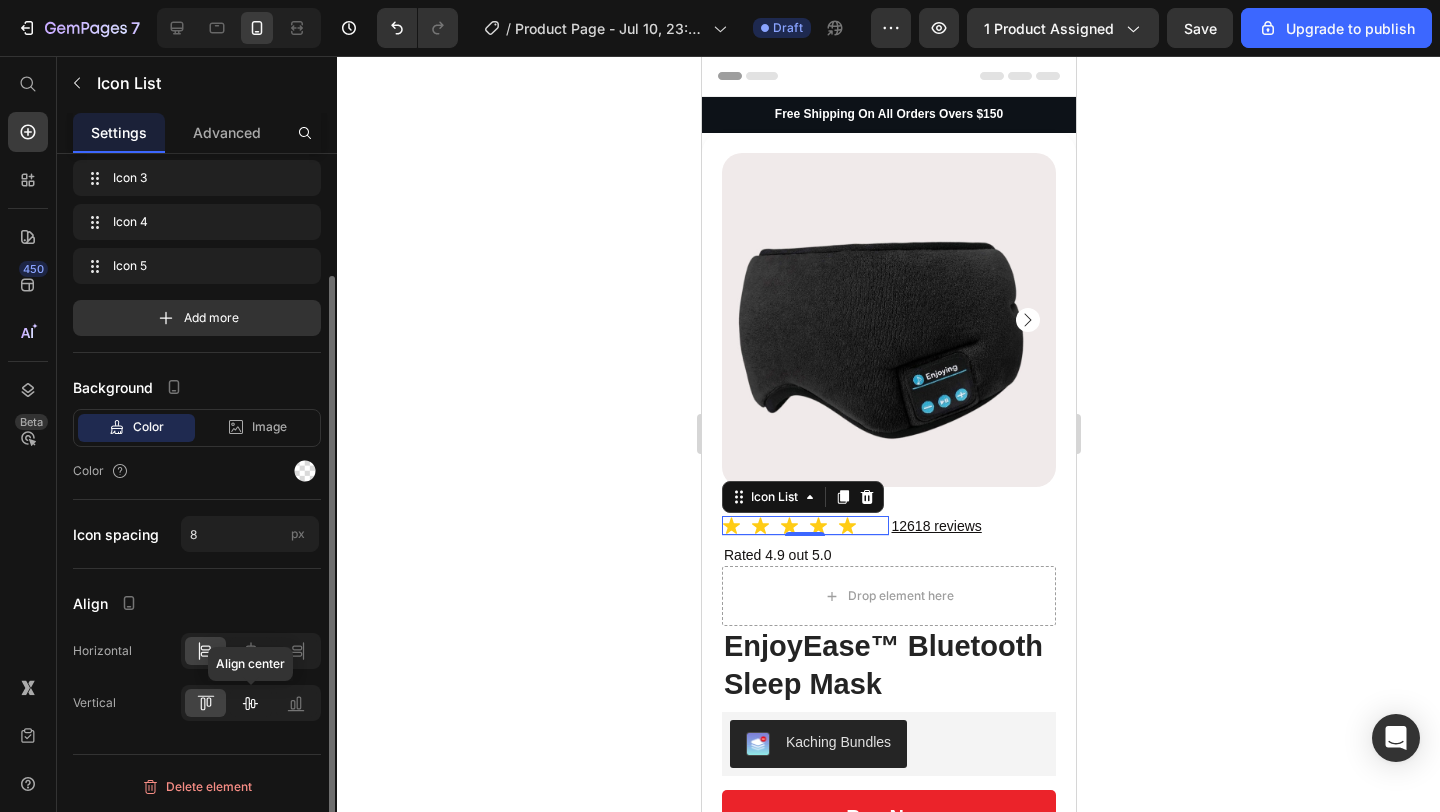 click 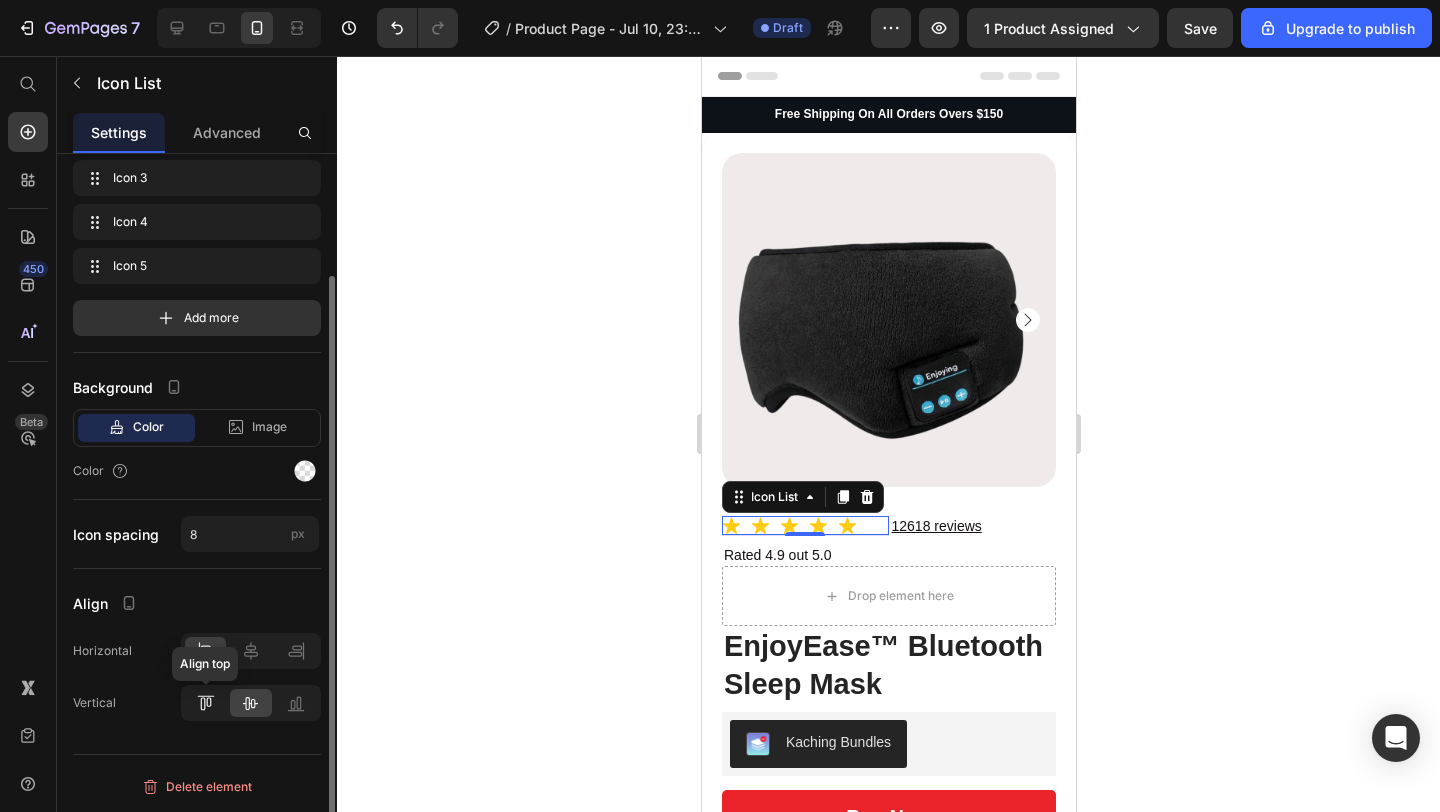click 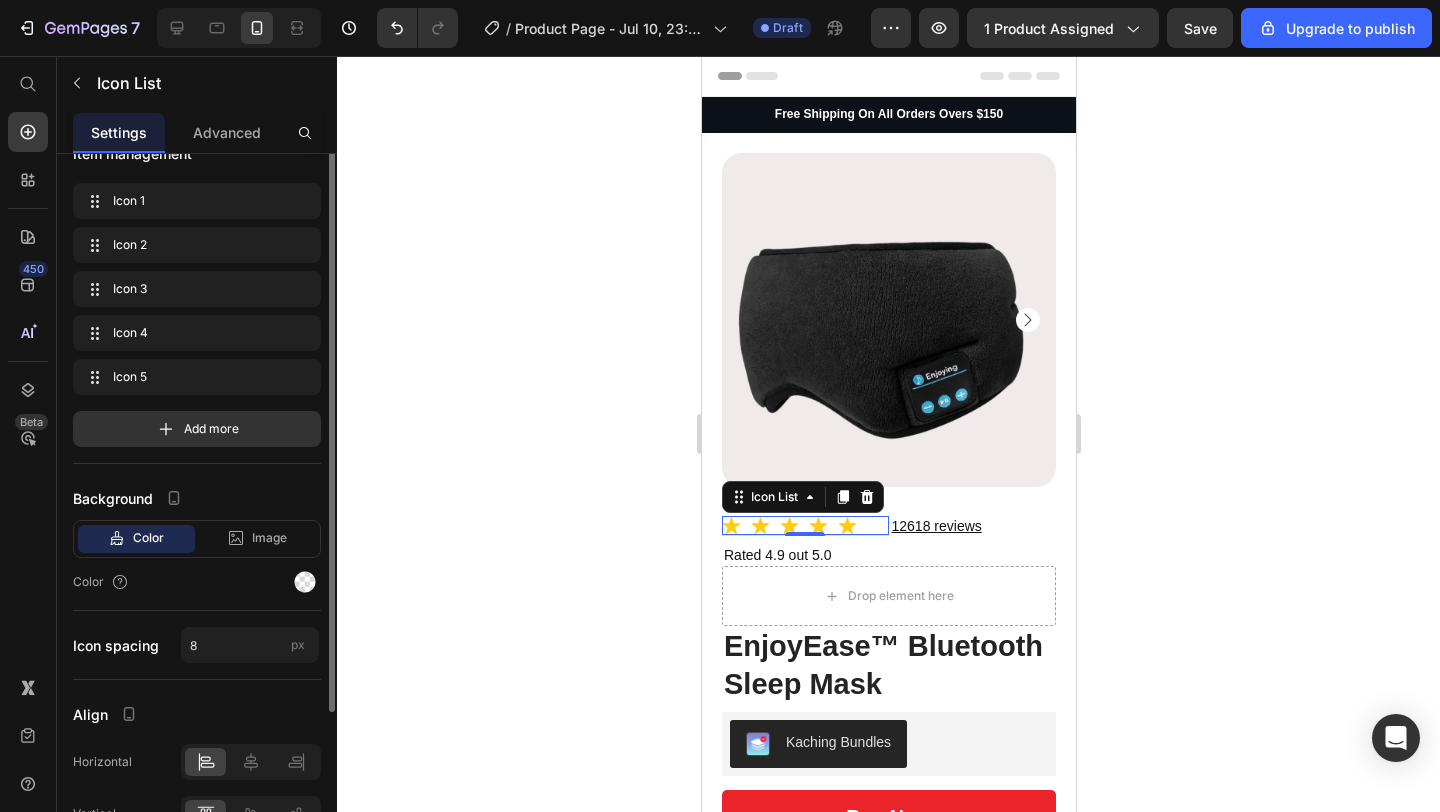 scroll, scrollTop: 0, scrollLeft: 0, axis: both 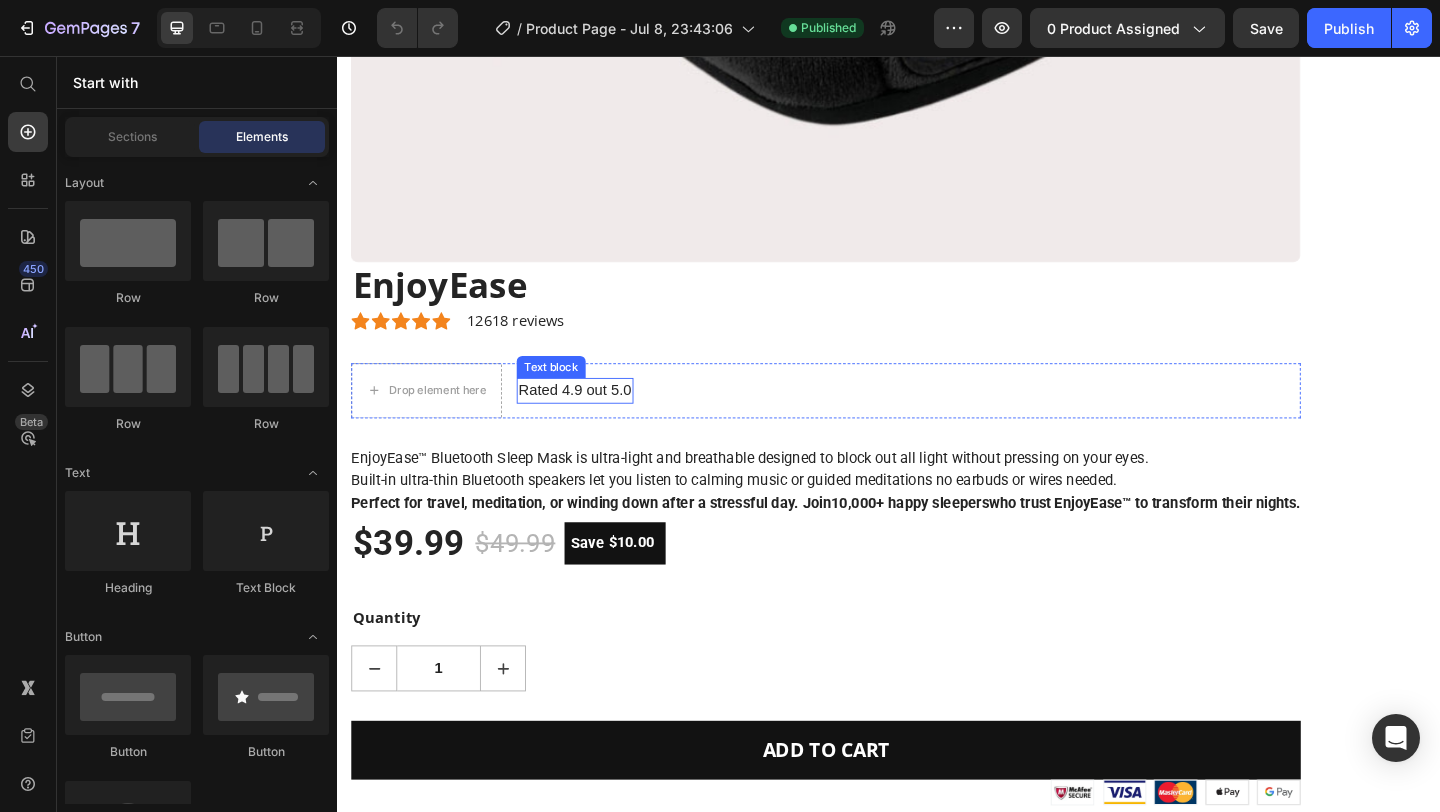 click on "Rated 4.9 out 5.0" at bounding box center [595, 420] 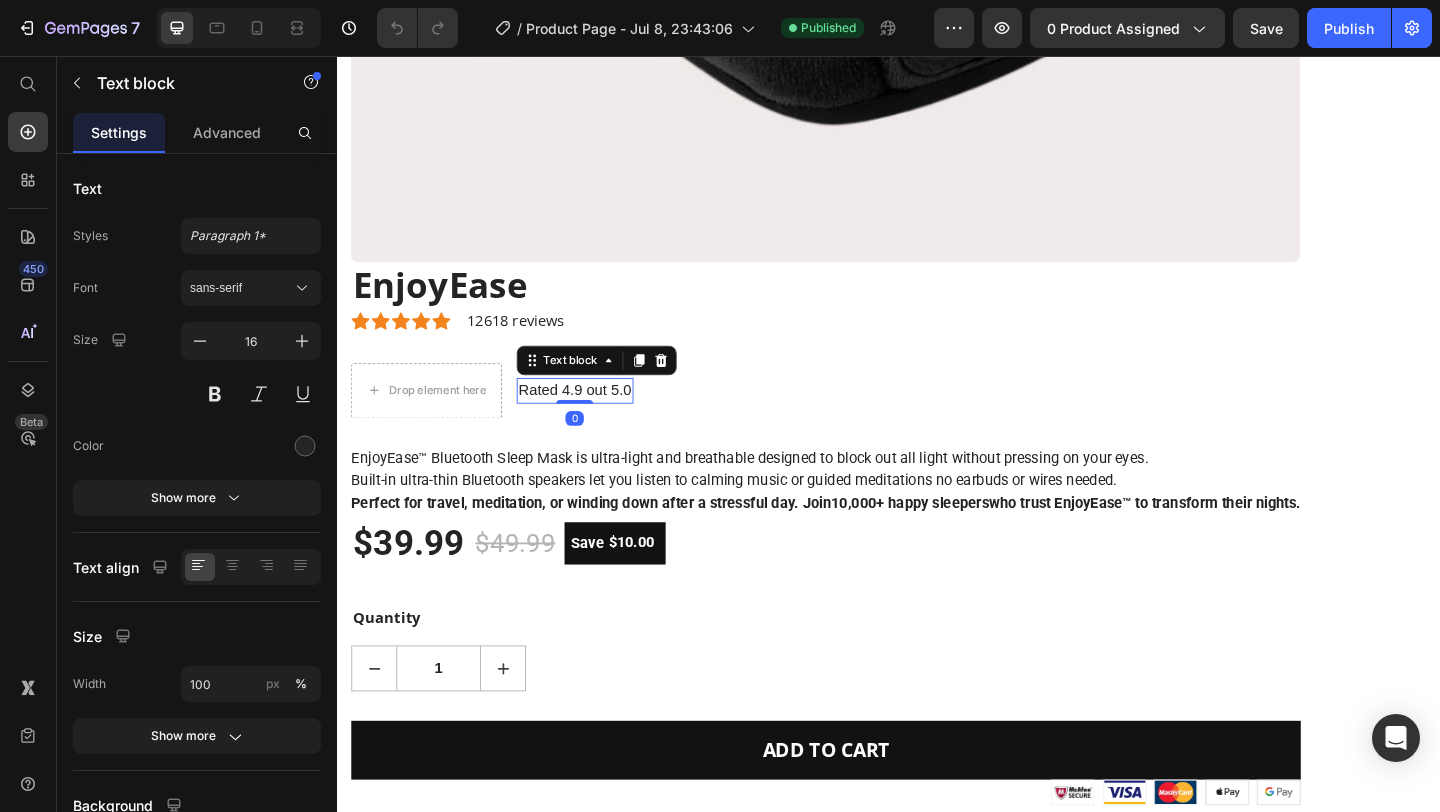 click on "Rated 4.9 out 5.0" at bounding box center (595, 420) 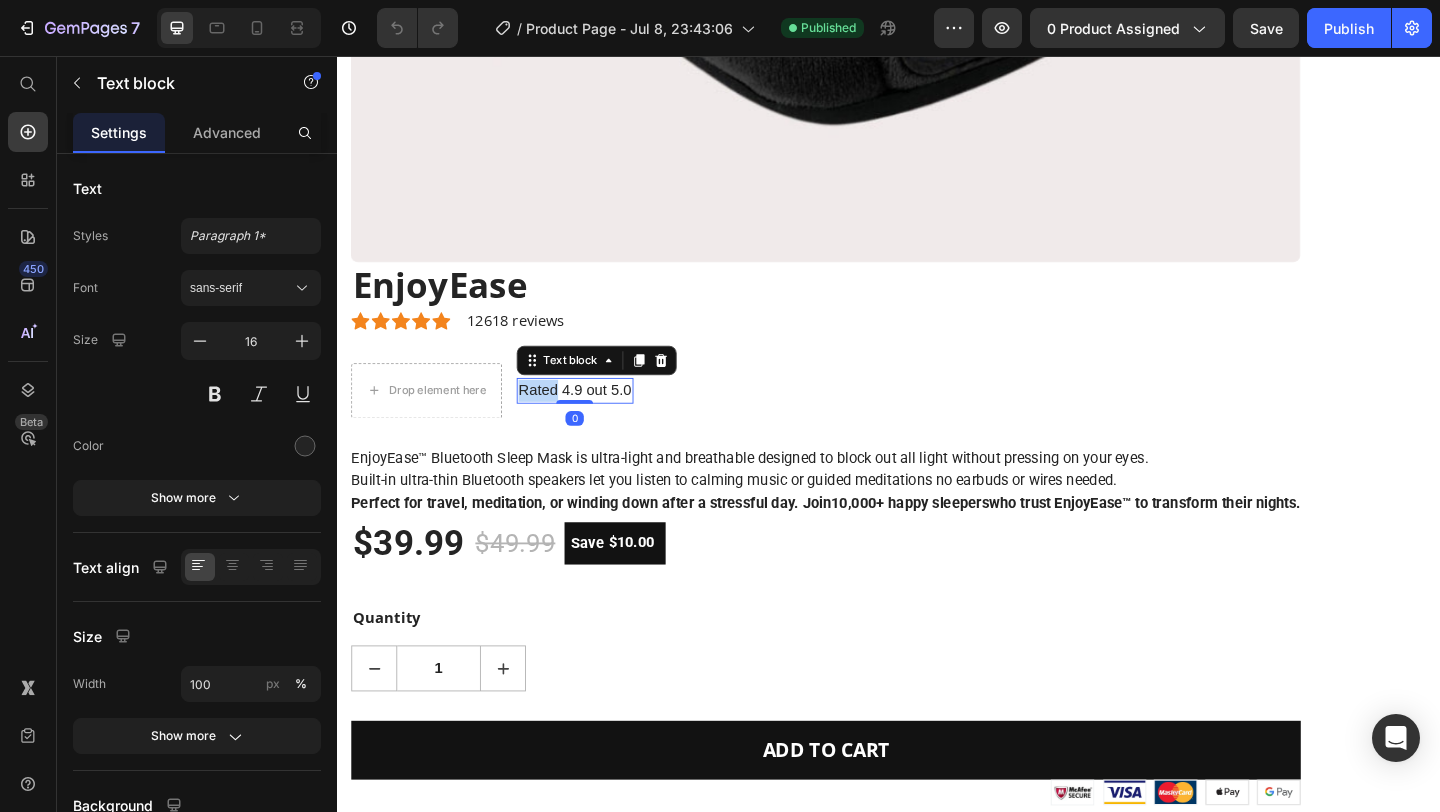 click on "Rated 4.9 out 5.0" at bounding box center [595, 420] 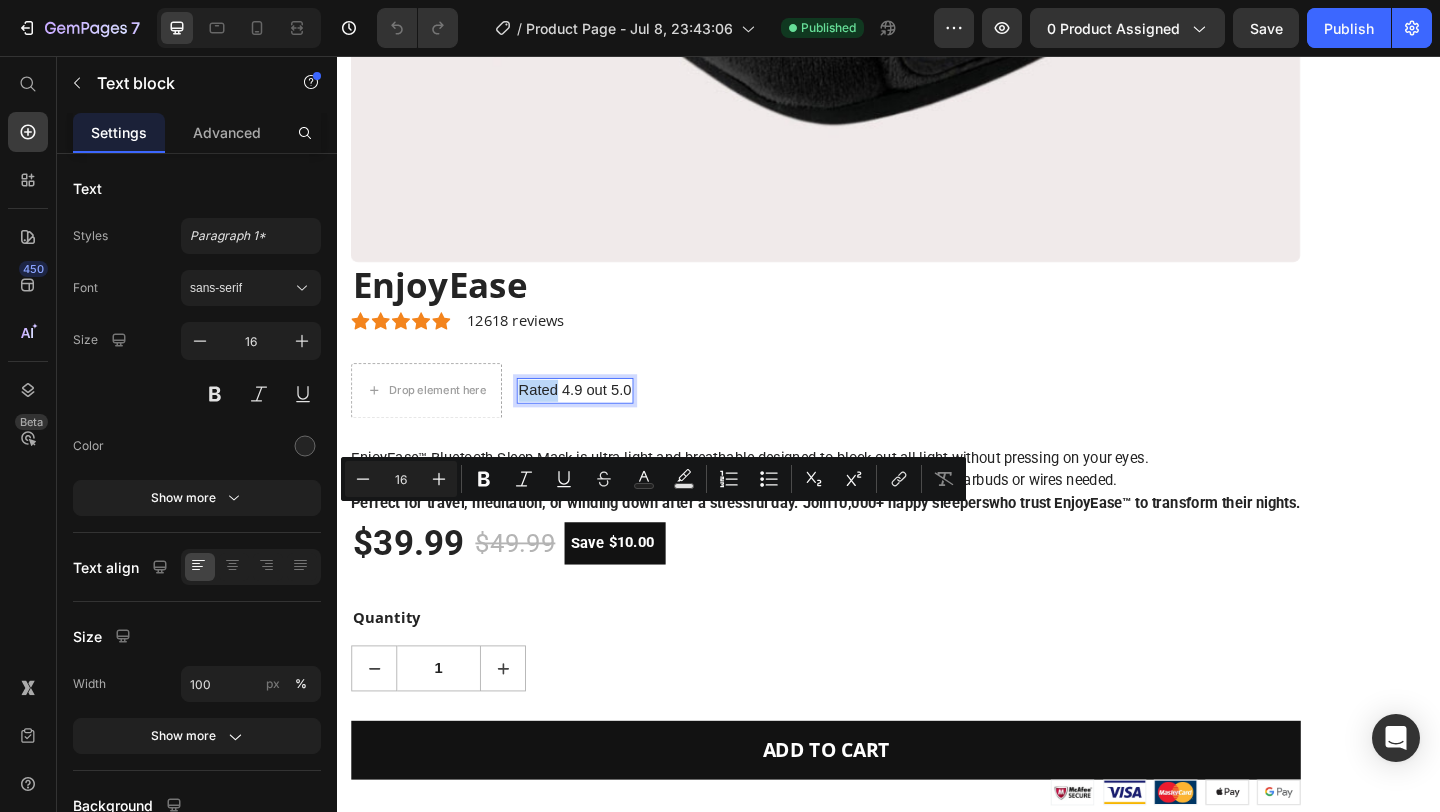click on "Rated 4.9 out 5.0" at bounding box center (595, 420) 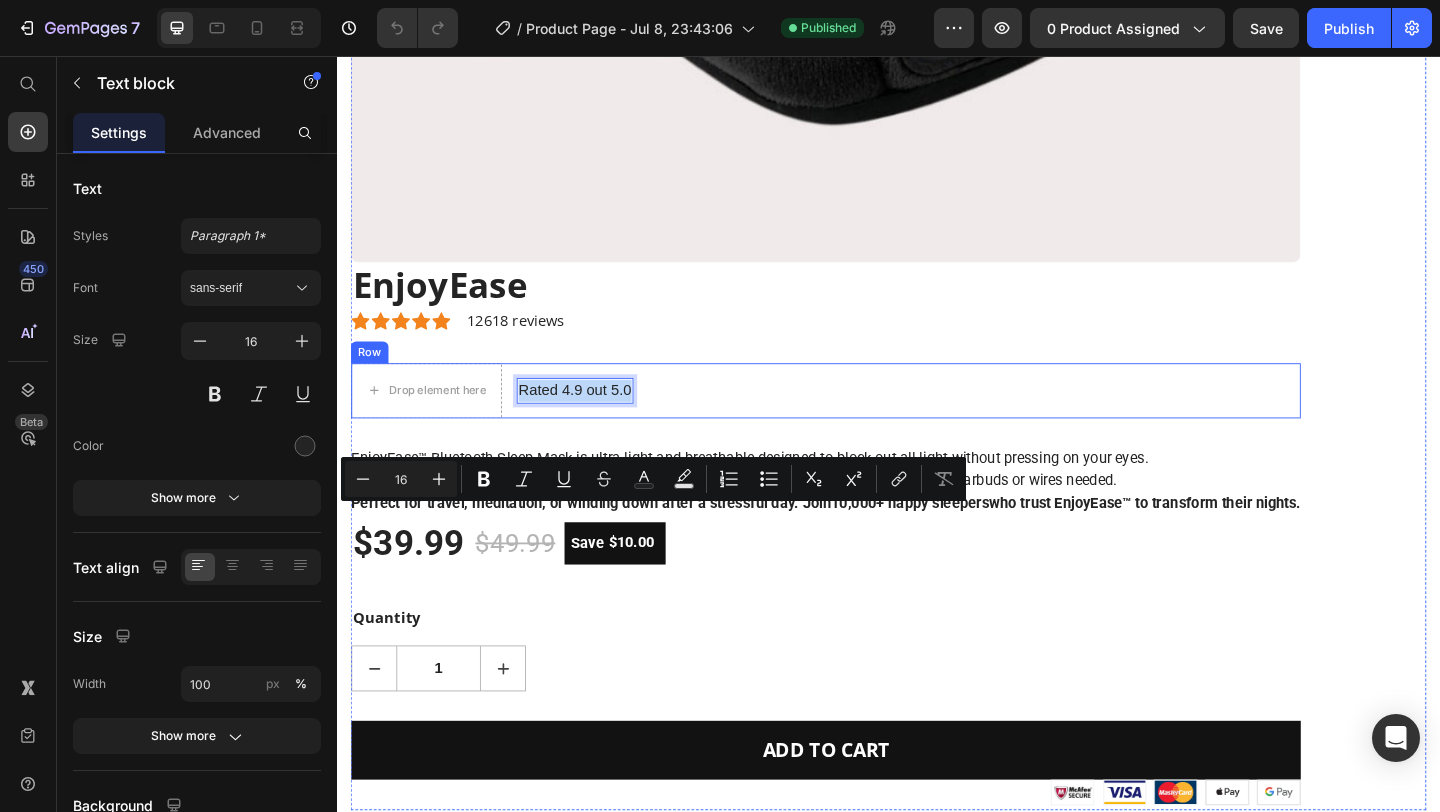 drag, startPoint x: 538, startPoint y: 558, endPoint x: 660, endPoint y: 553, distance: 122.10242 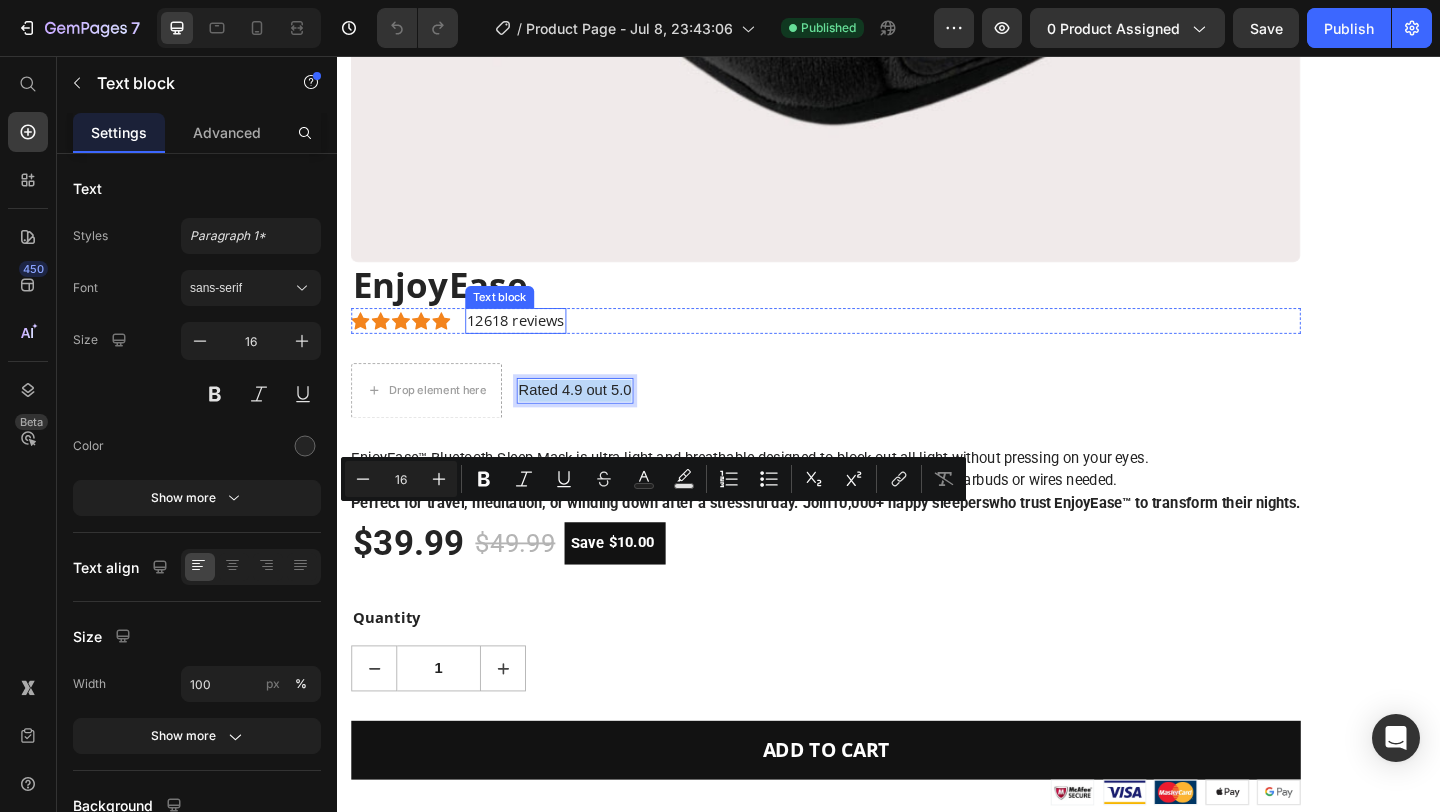click on "12618 reviews" at bounding box center (531, 344) 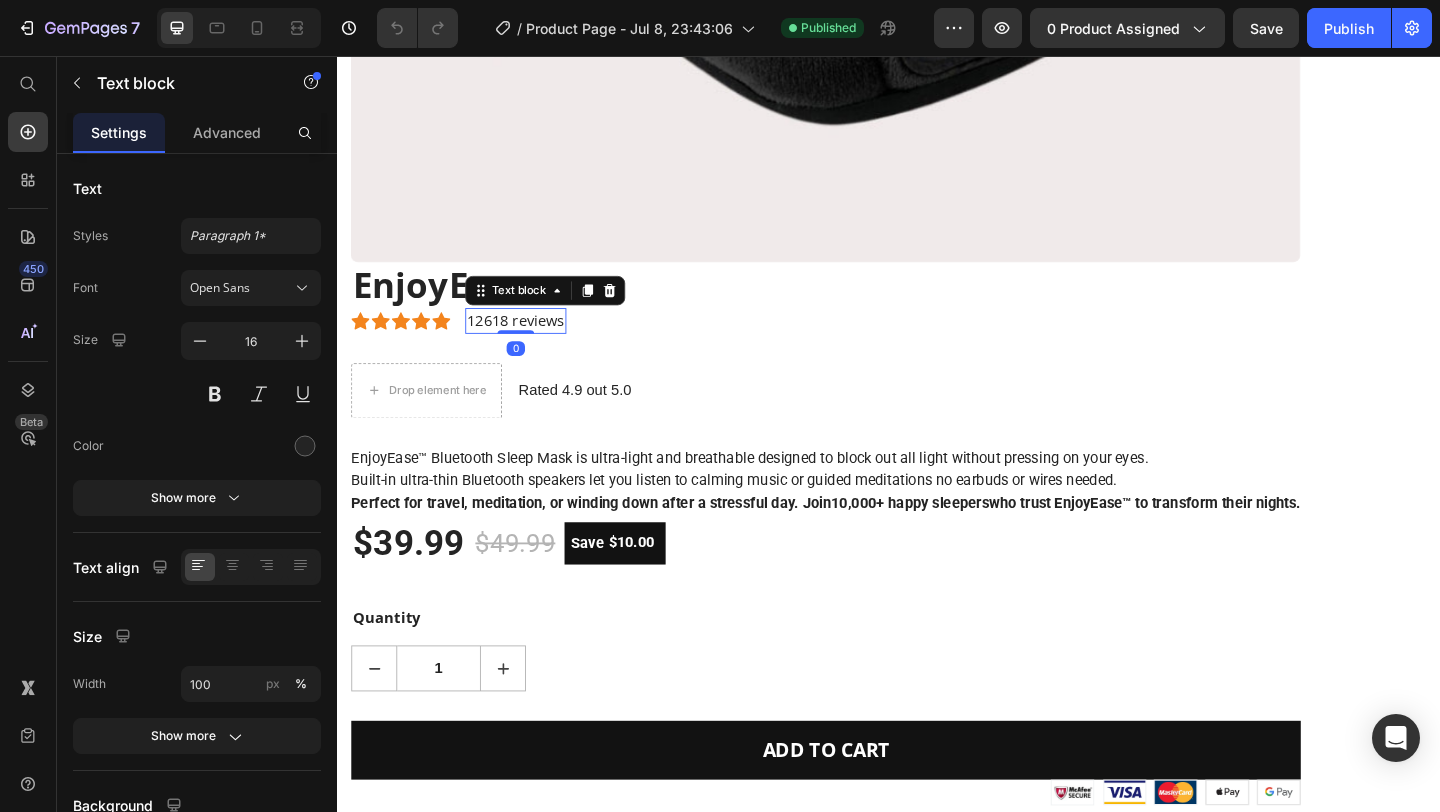 click on "12618 reviews" at bounding box center (531, 344) 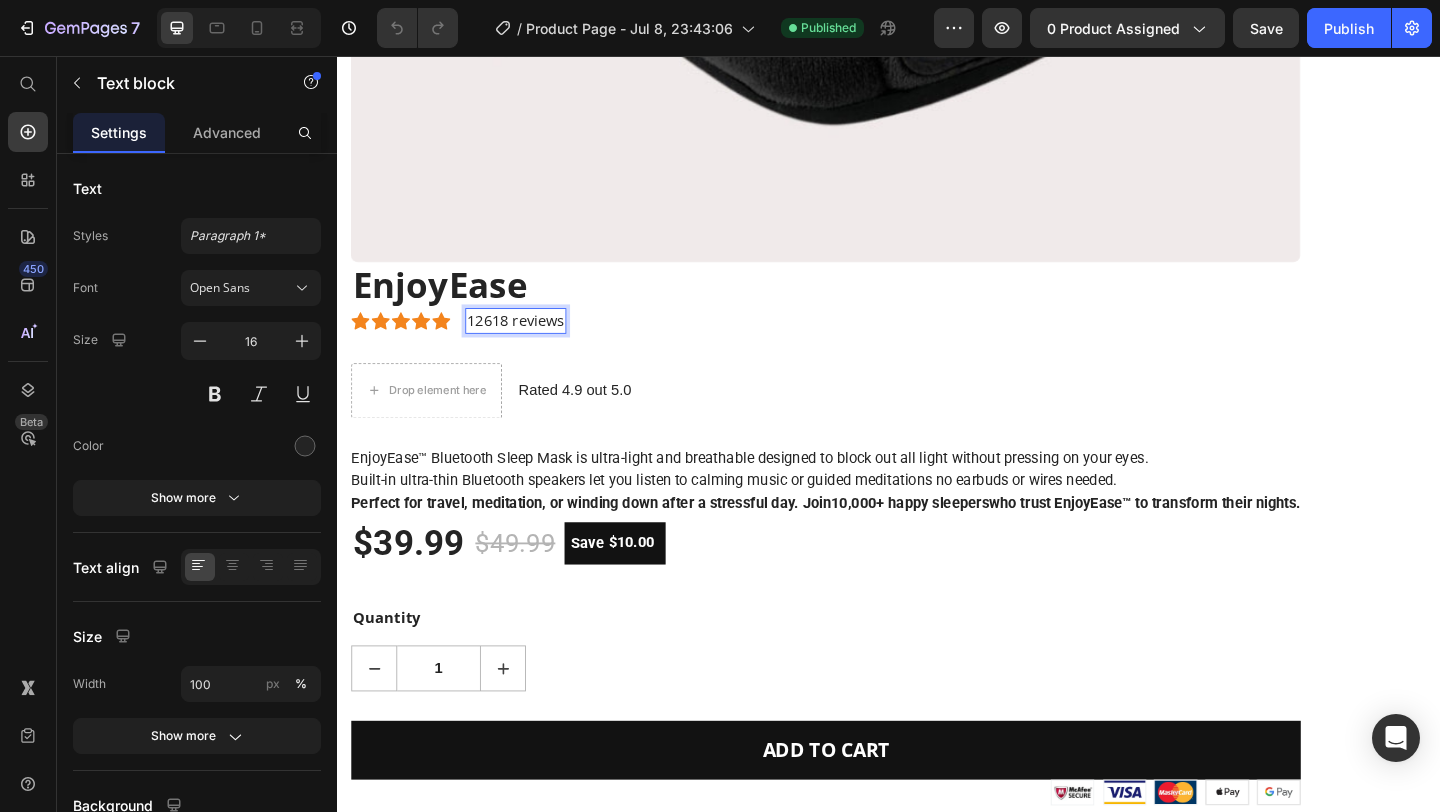 click on "12618 reviews" at bounding box center (531, 344) 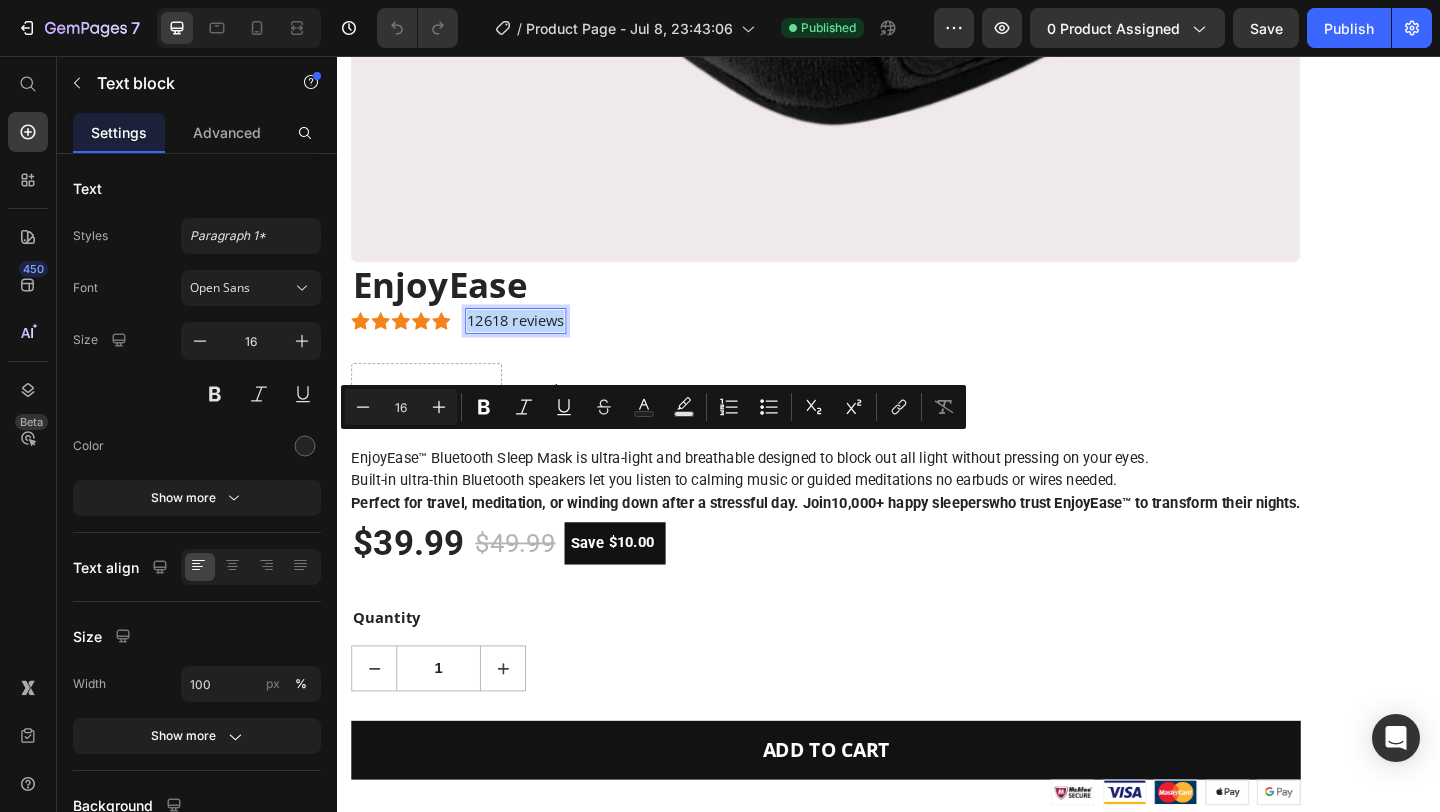 drag, startPoint x: 481, startPoint y: 483, endPoint x: 573, endPoint y: 491, distance: 92.34717 